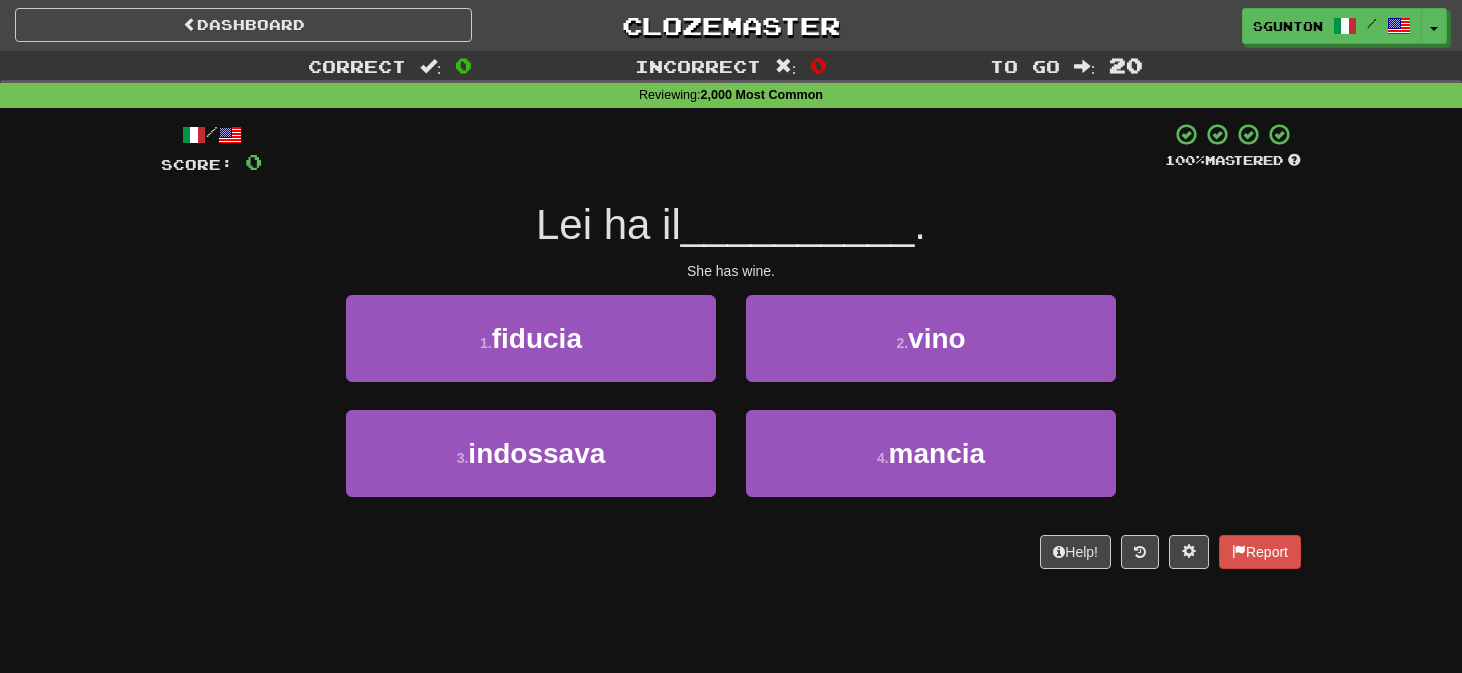 scroll, scrollTop: 0, scrollLeft: 0, axis: both 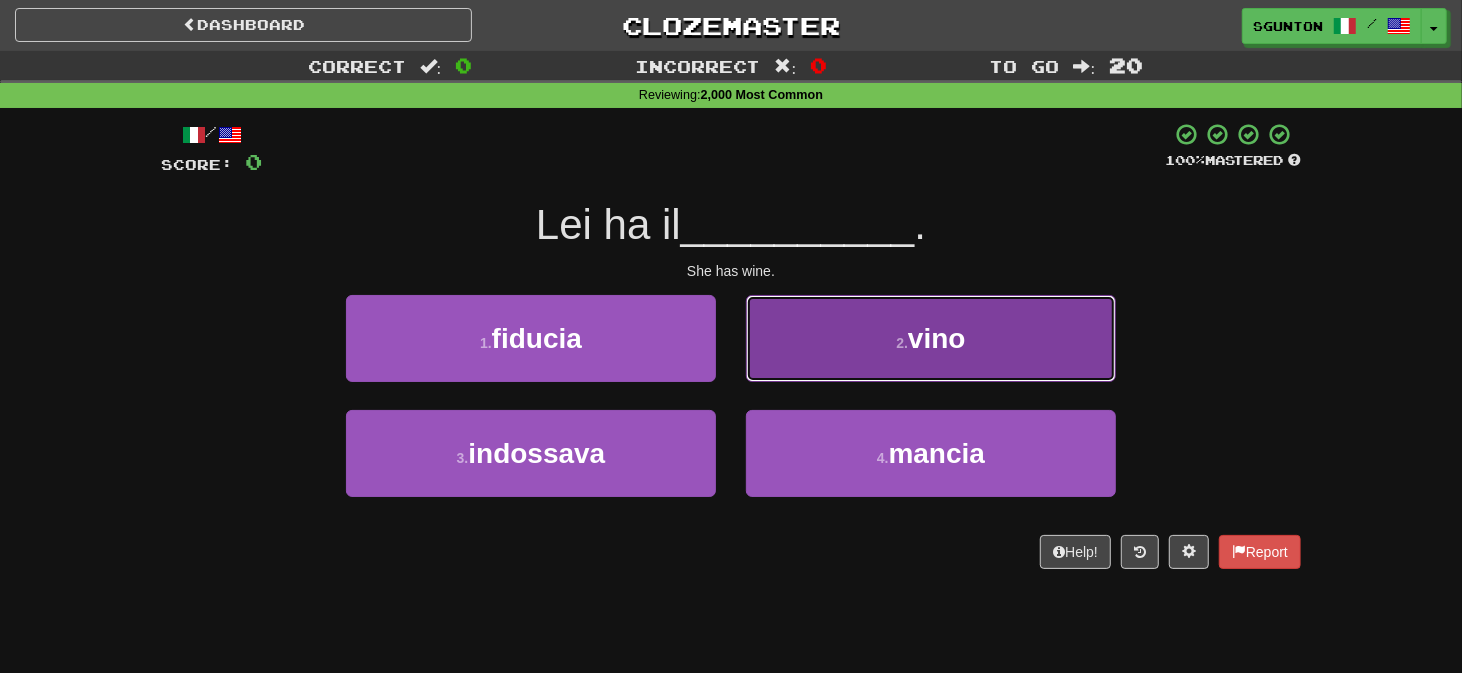 click on "2 .  vino" at bounding box center (931, 338) 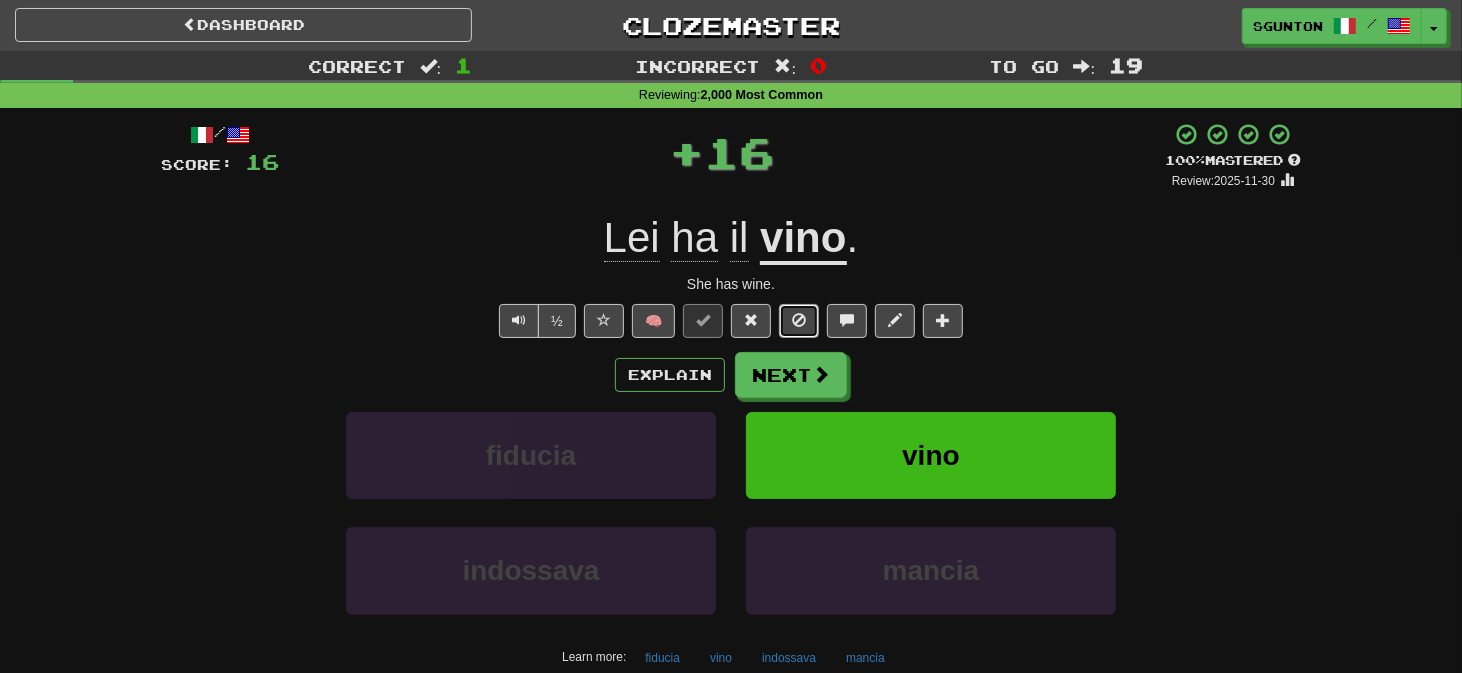 click at bounding box center (799, 321) 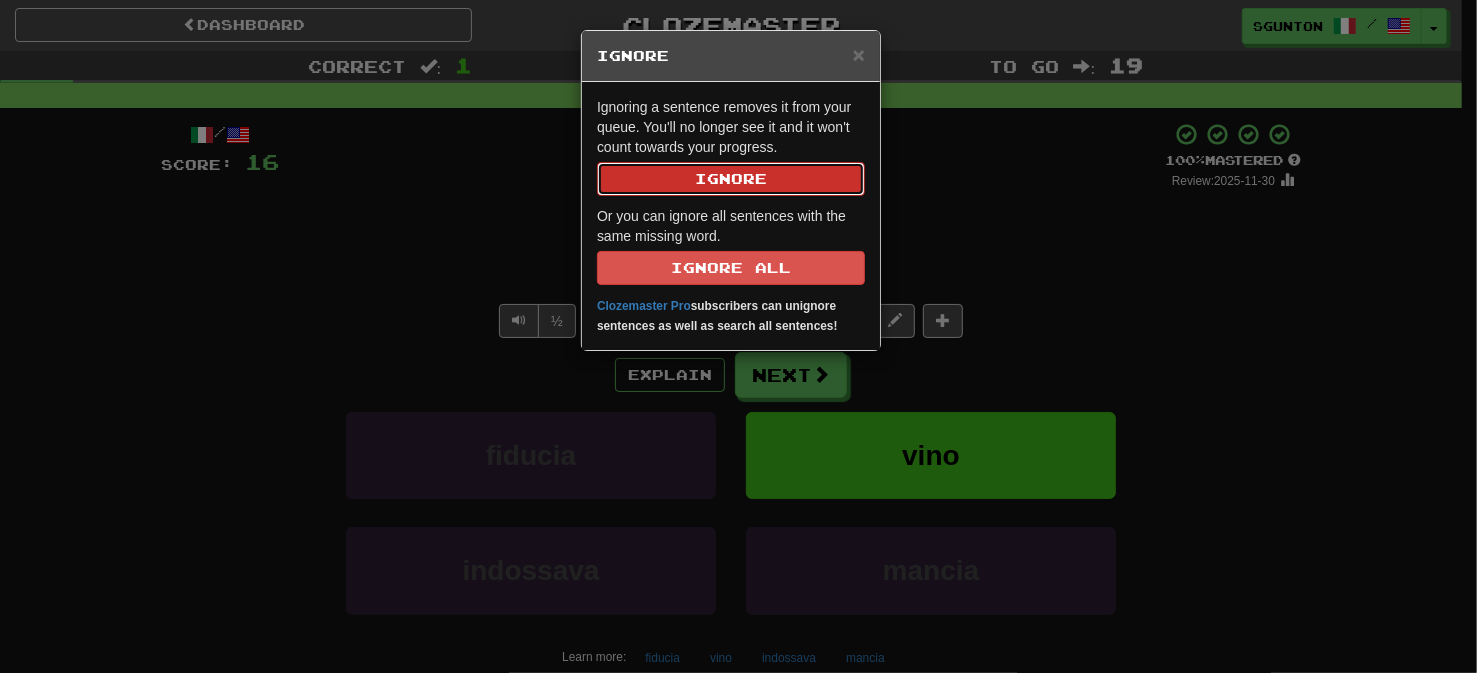 click on "Ignore" at bounding box center [731, 179] 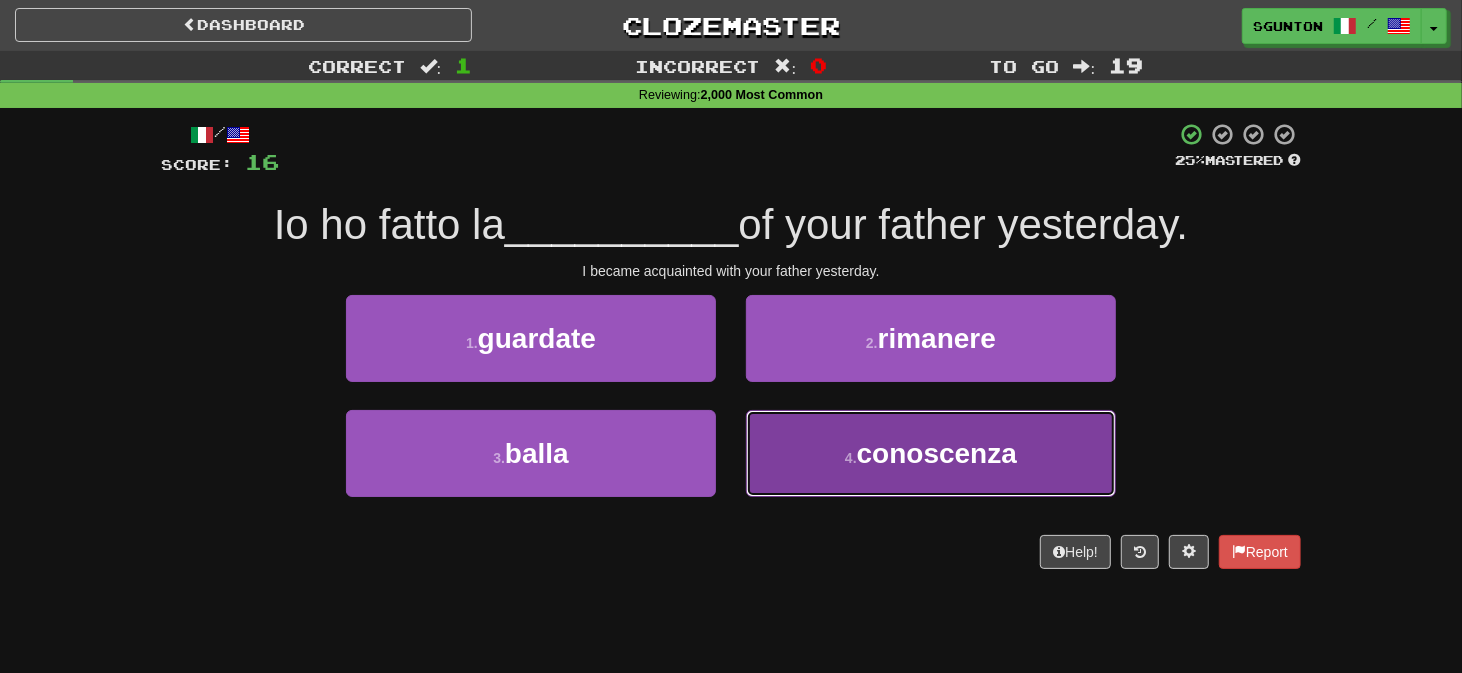 click on "4 .  conoscenza" at bounding box center [931, 453] 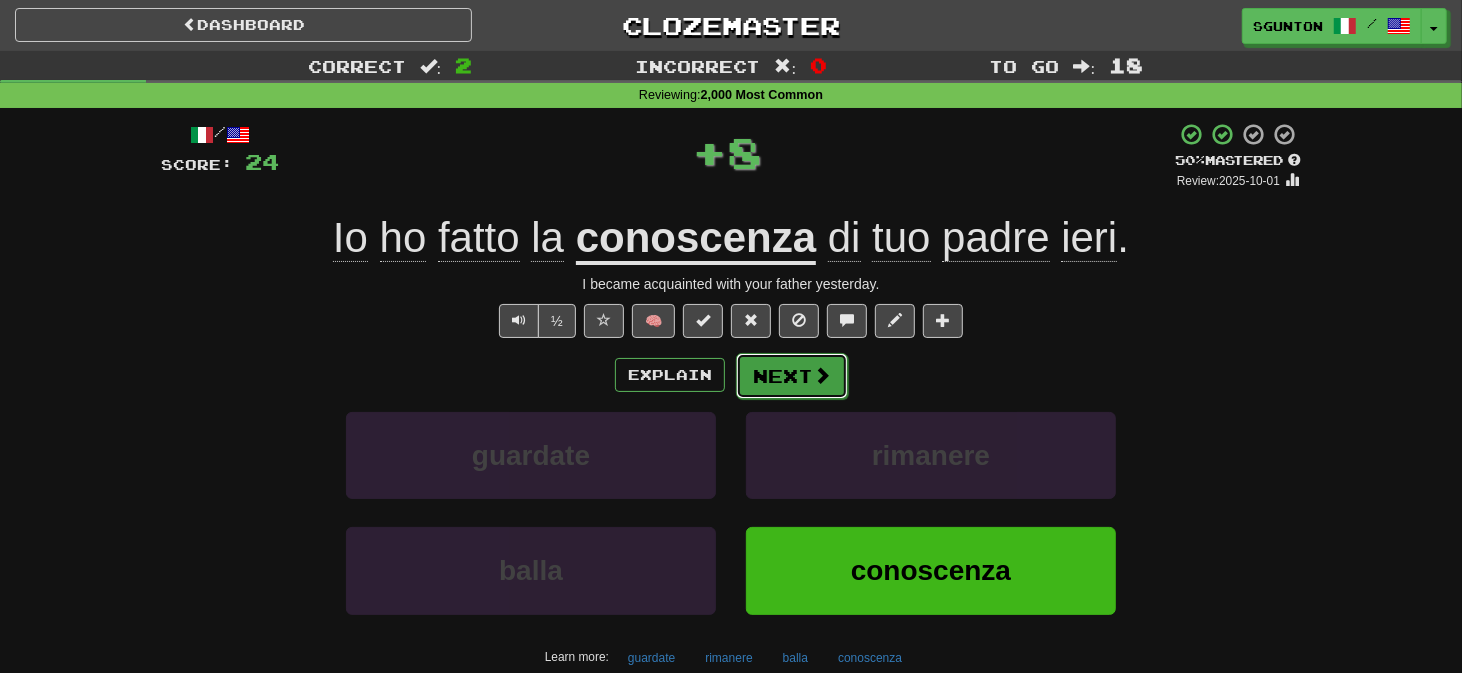 click on "Next" at bounding box center [792, 376] 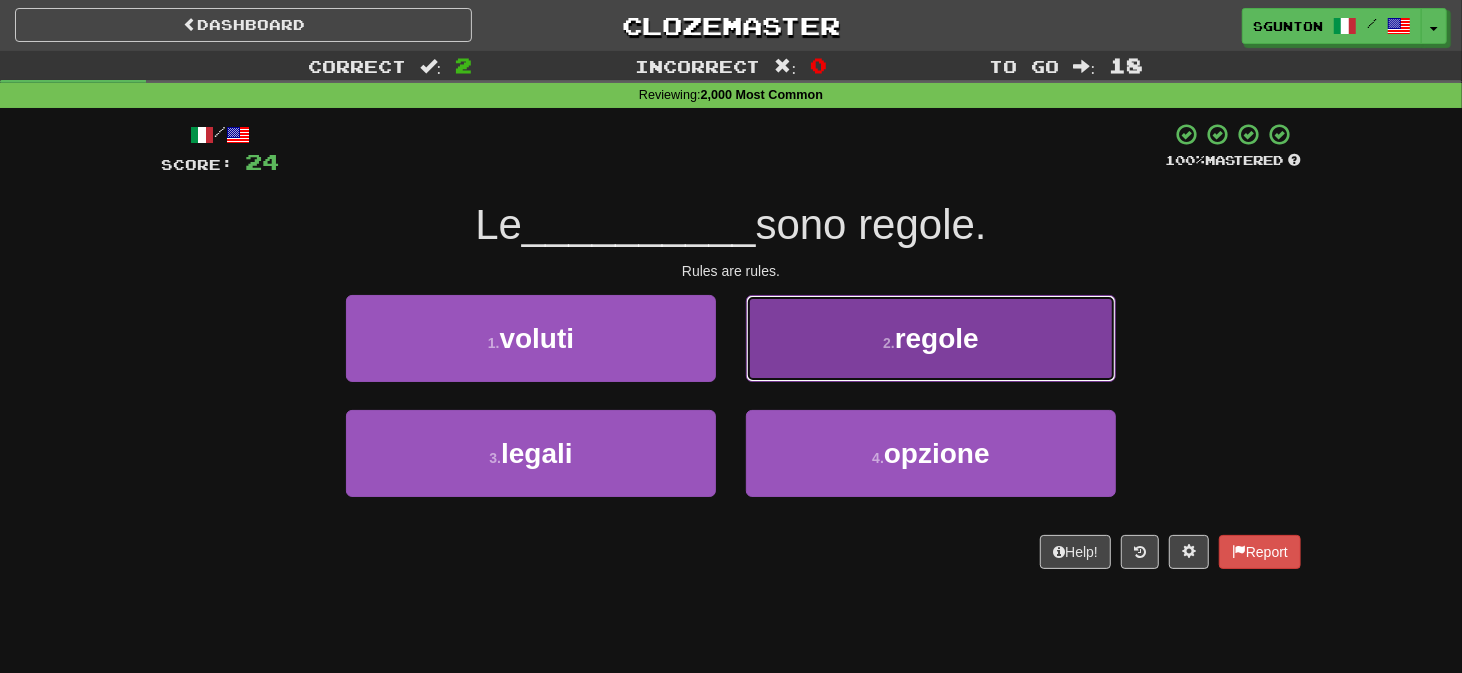 click on "2 .  regole" at bounding box center (931, 338) 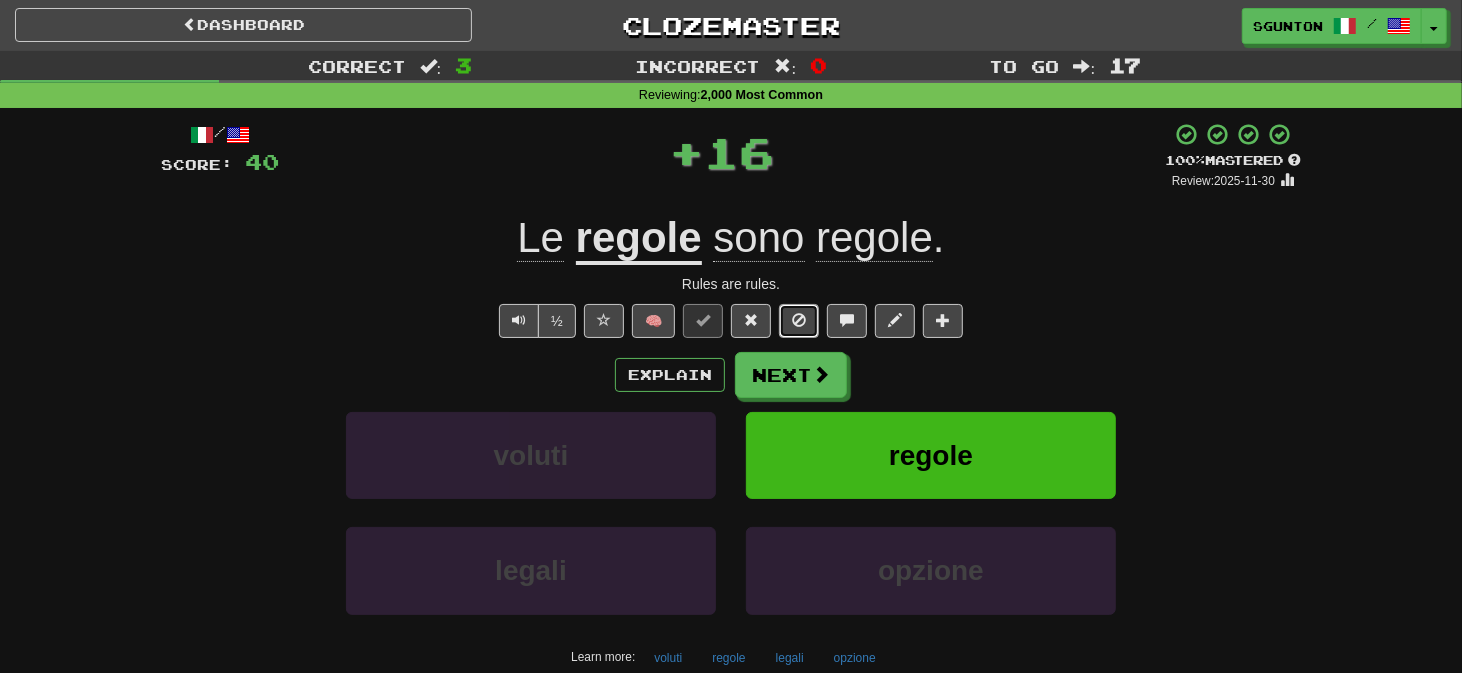 click at bounding box center (799, 321) 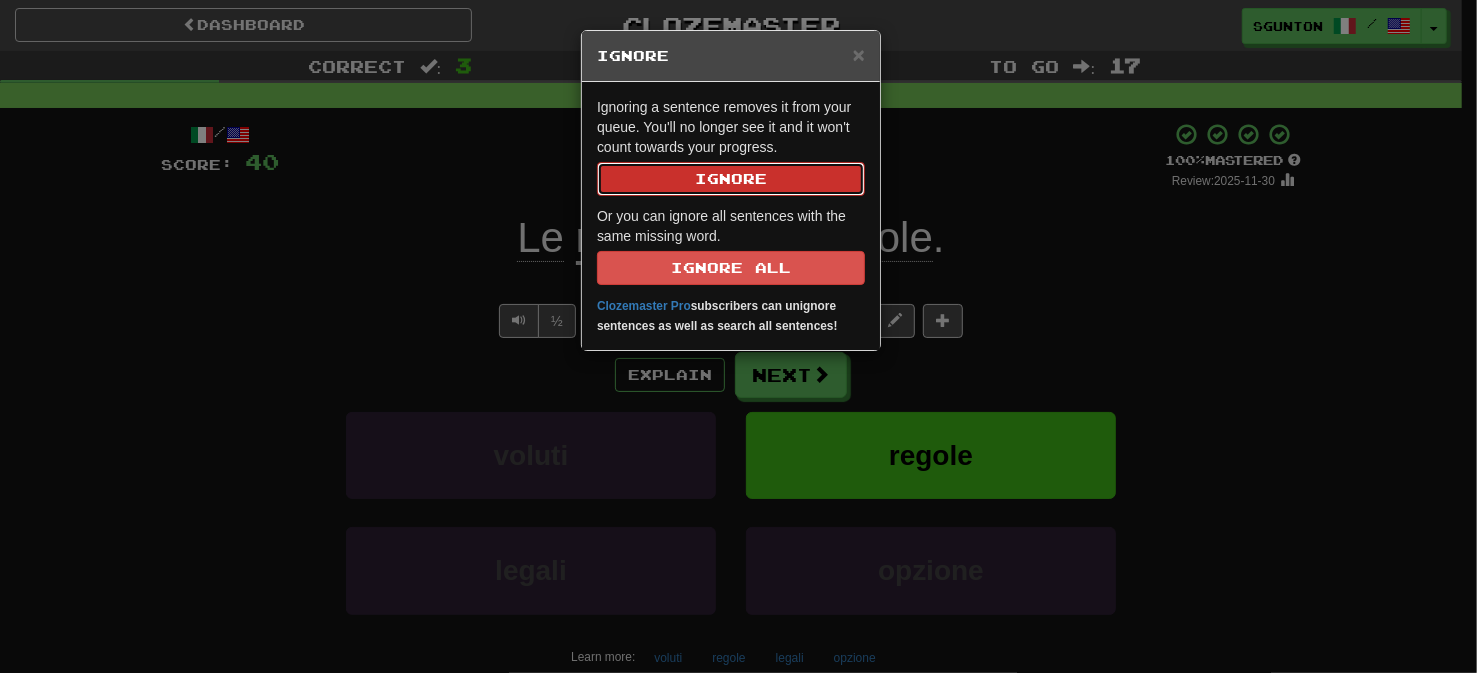 click on "Ignore" at bounding box center [731, 179] 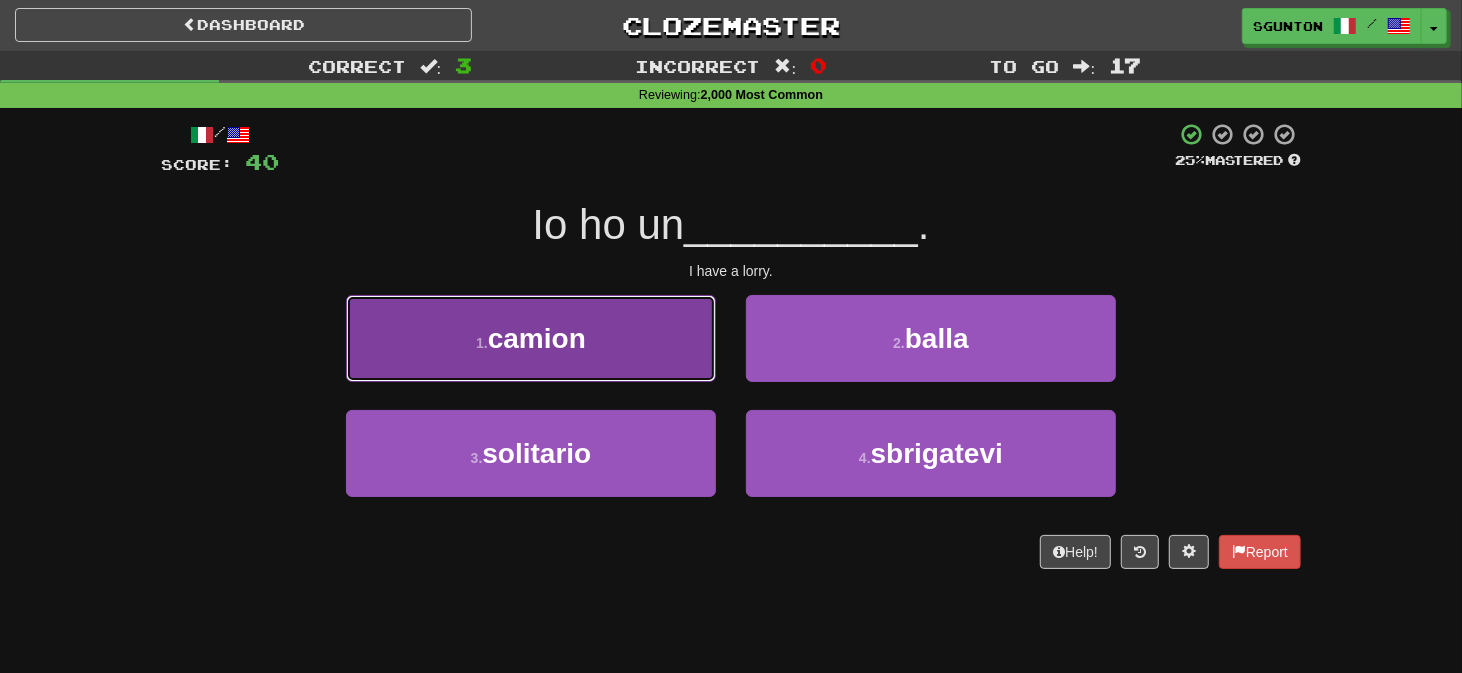 click on "1 .  camion" at bounding box center (531, 338) 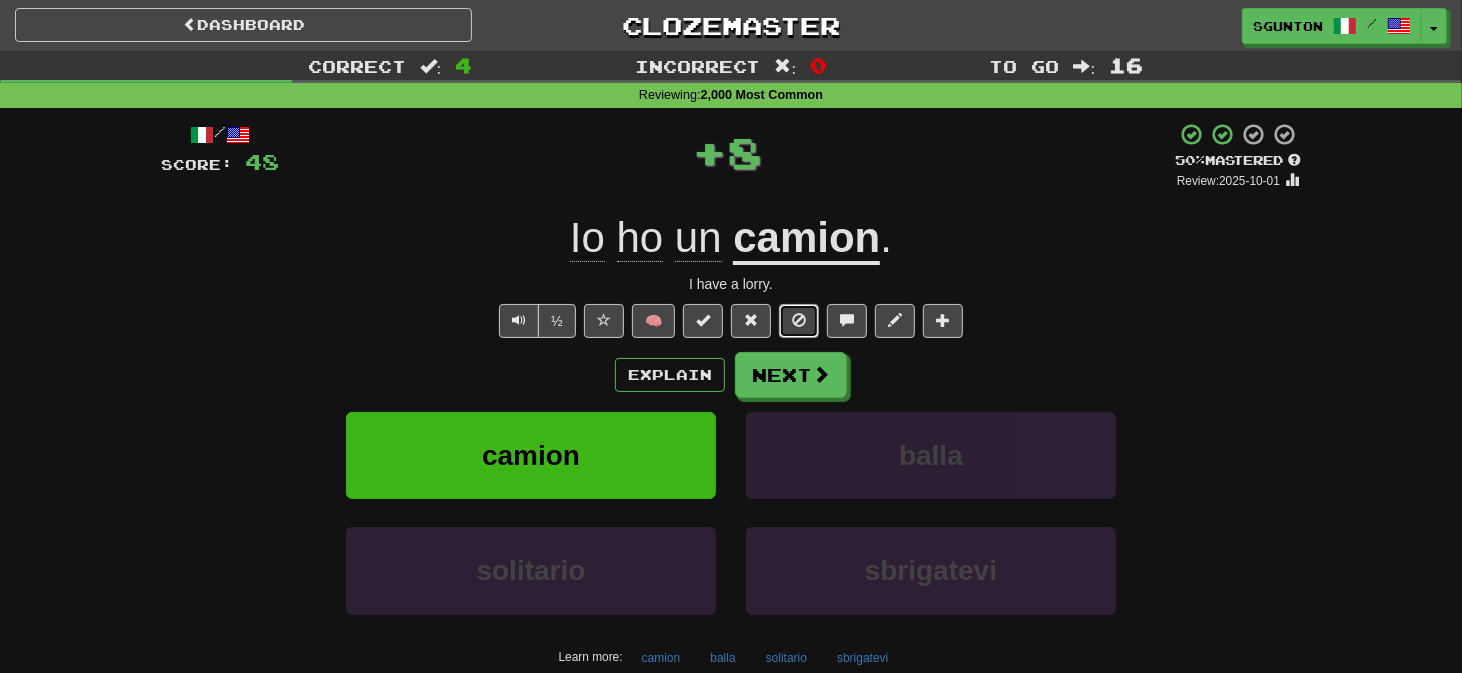 click at bounding box center [799, 320] 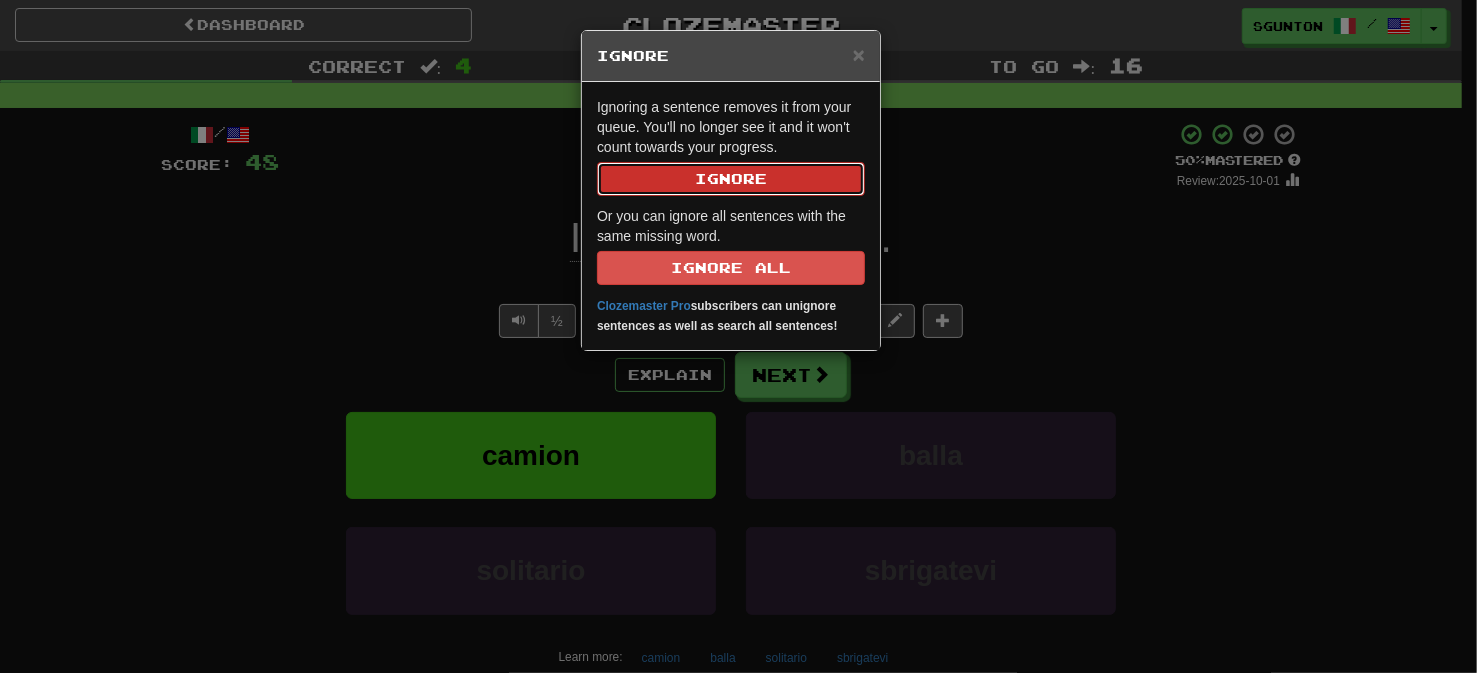 click on "Ignore" at bounding box center (731, 179) 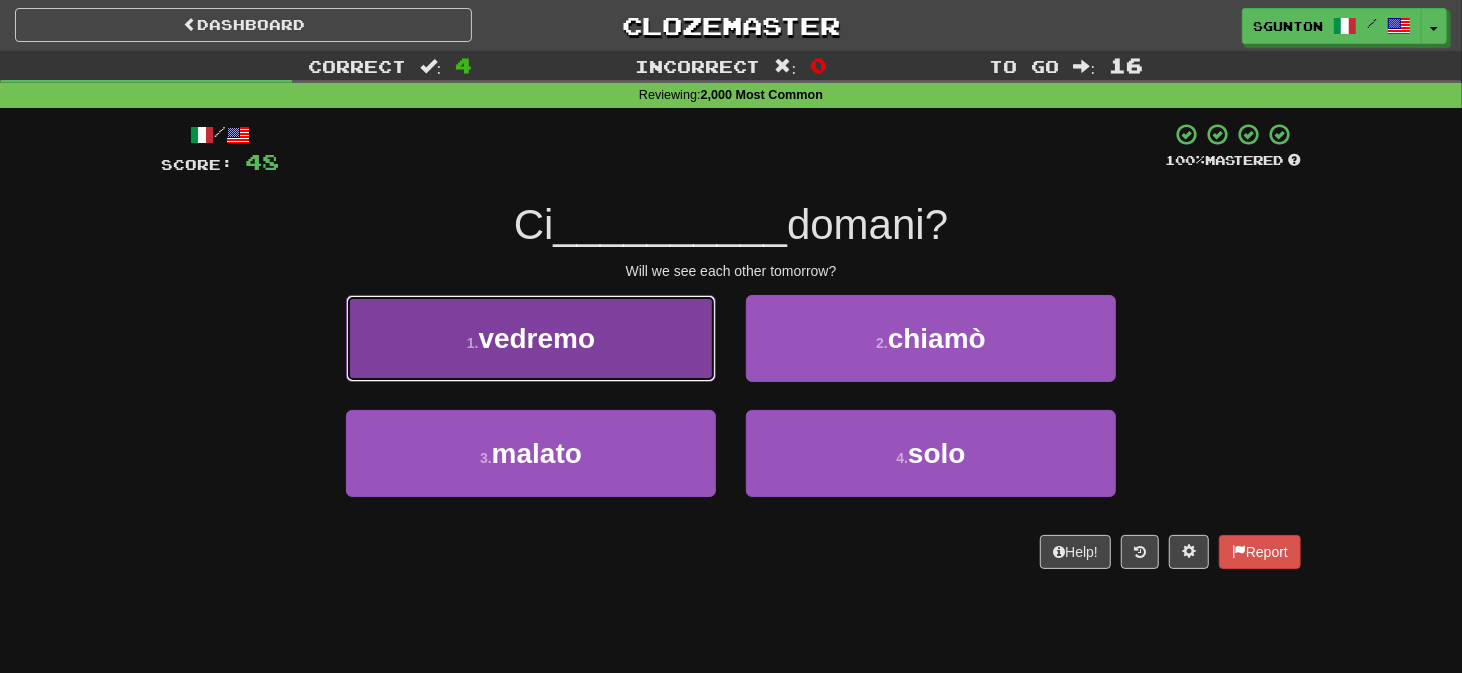 click on "1 .  vedremo" at bounding box center (531, 338) 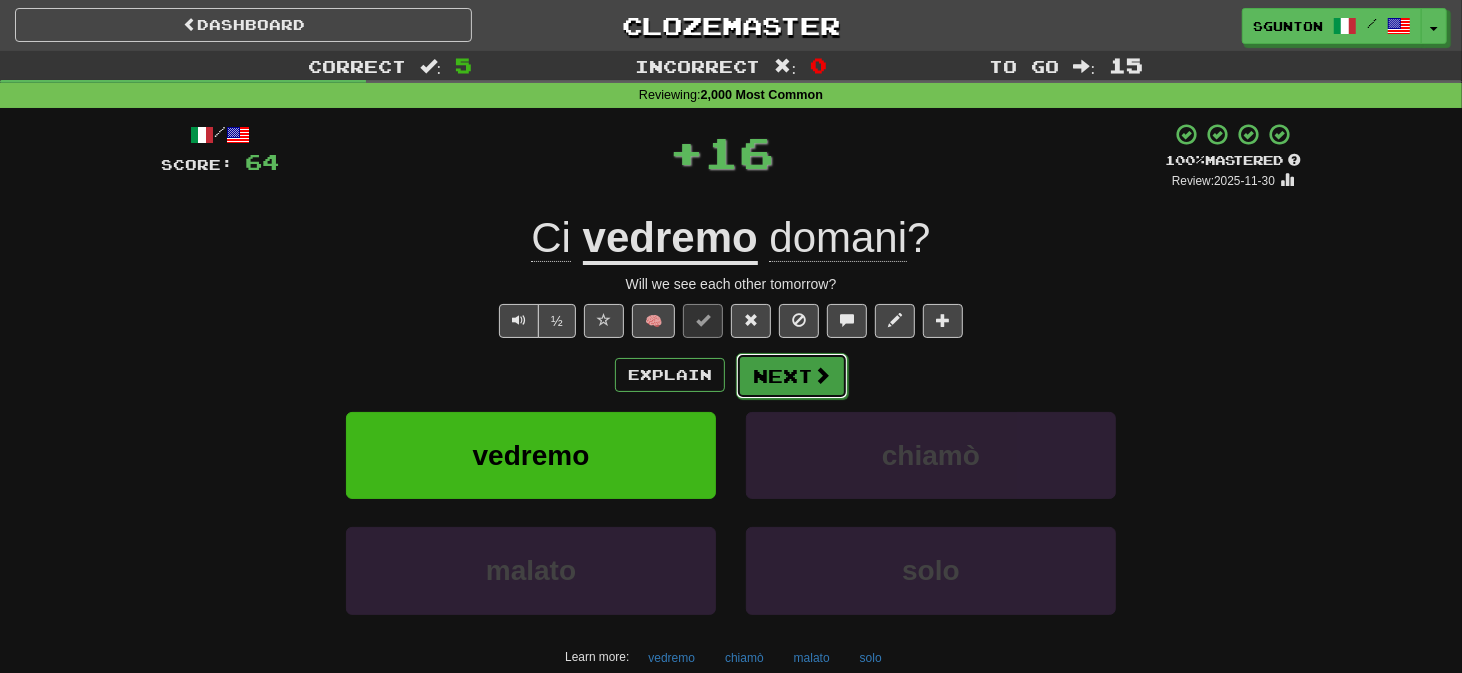 click on "Next" at bounding box center (792, 376) 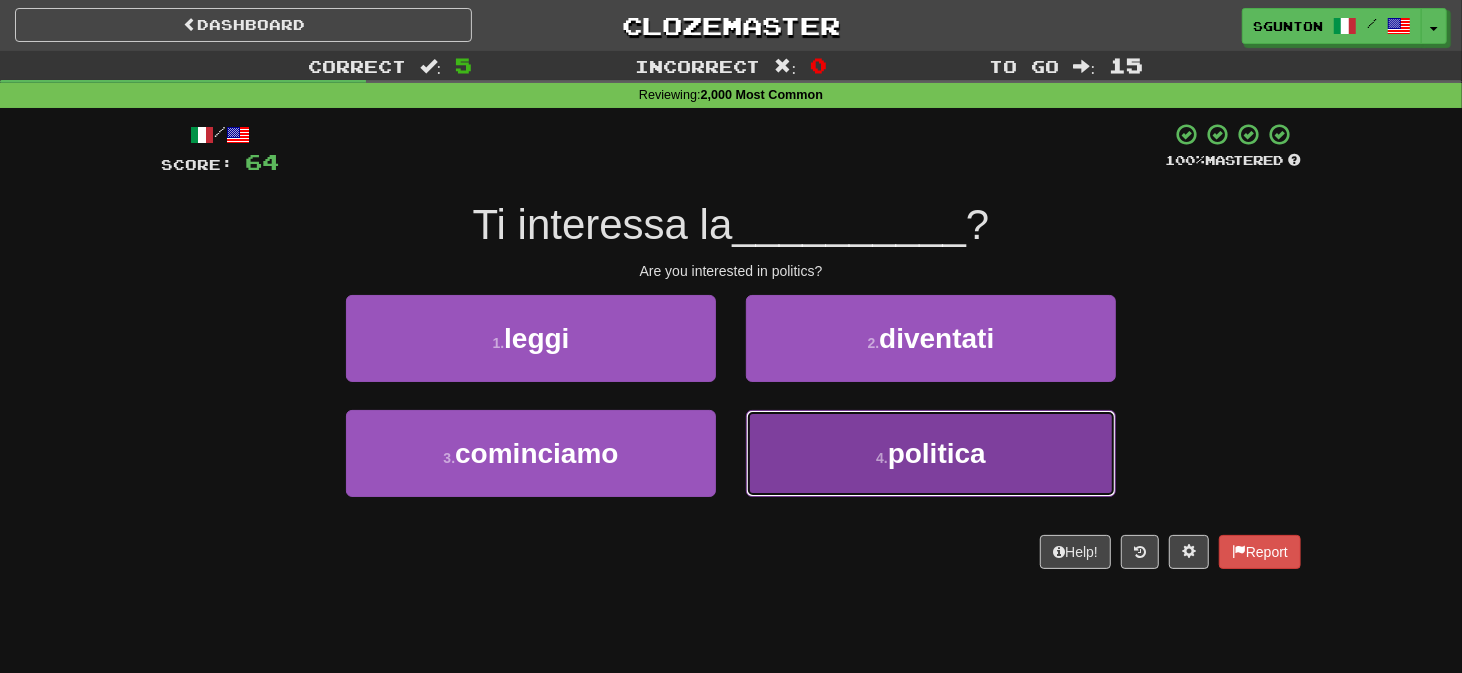 click on "4 .  politica" at bounding box center (931, 453) 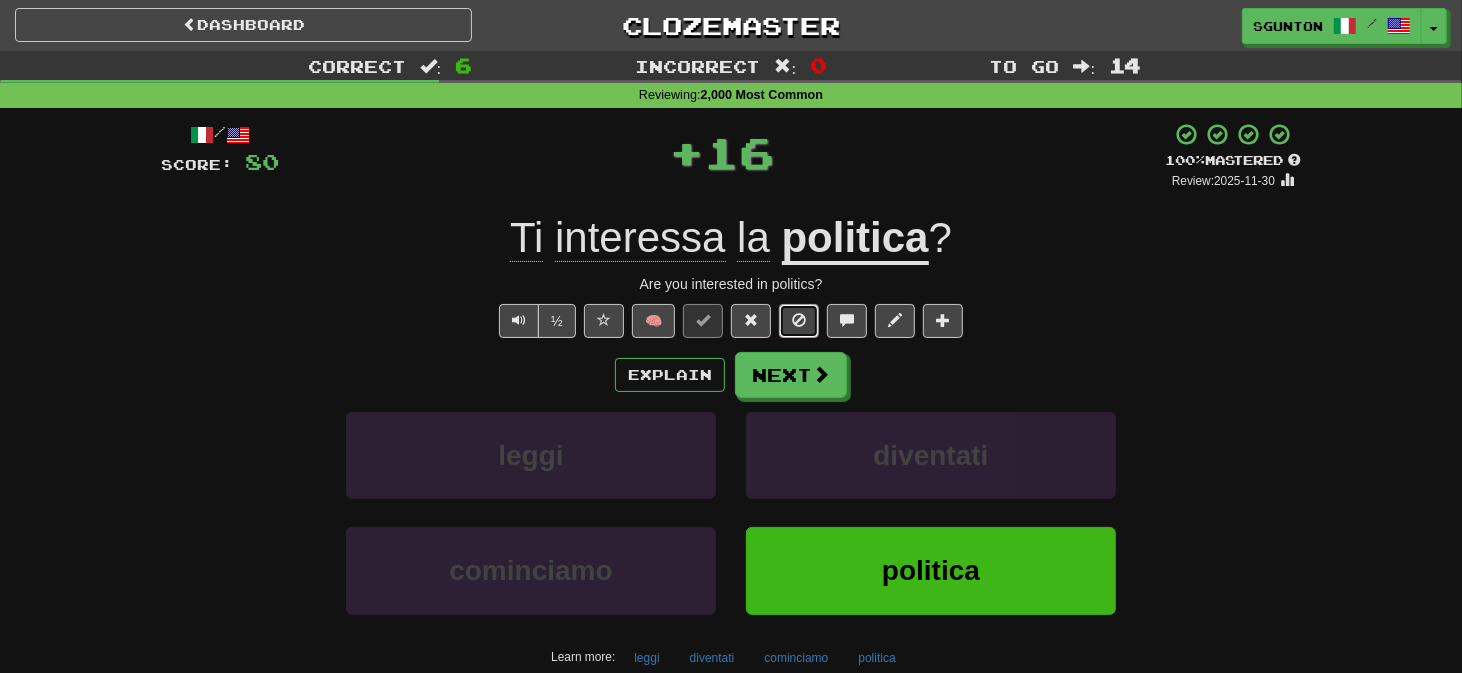 click at bounding box center [799, 320] 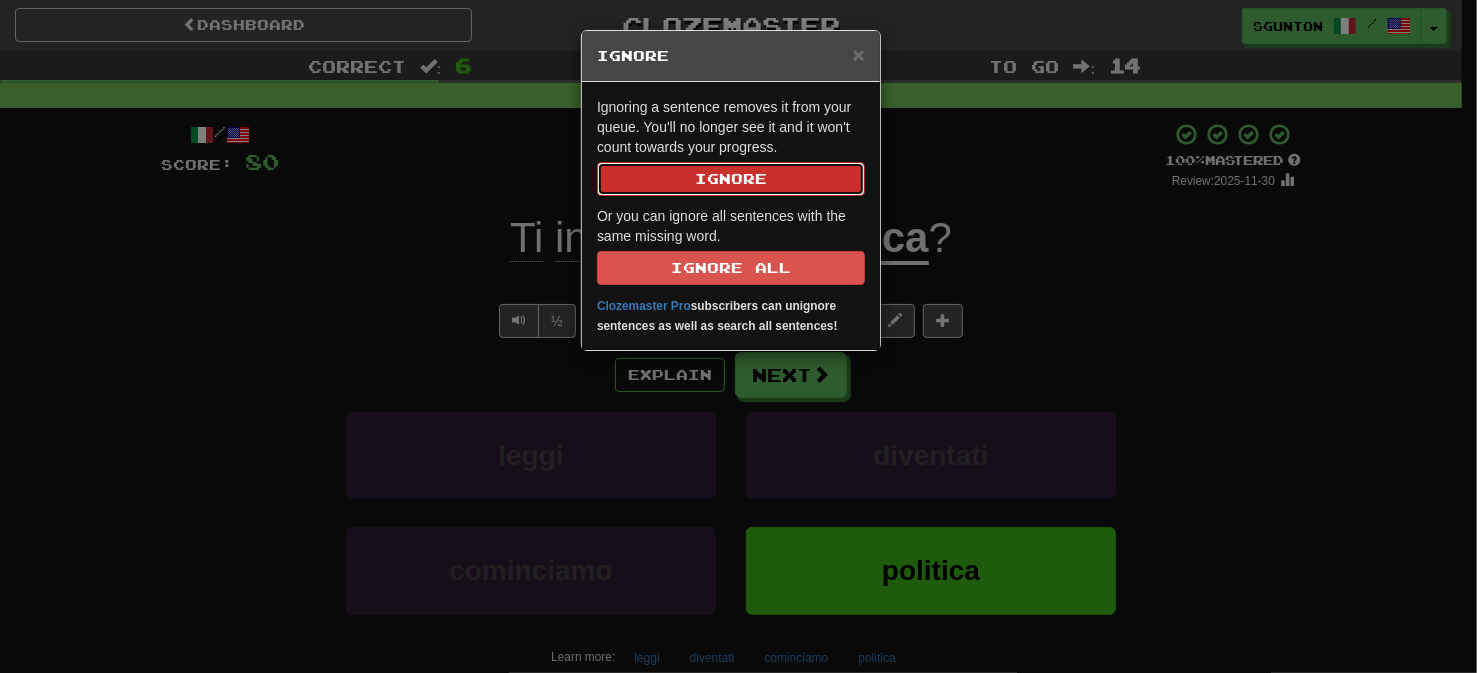 click on "Ignore" at bounding box center [731, 179] 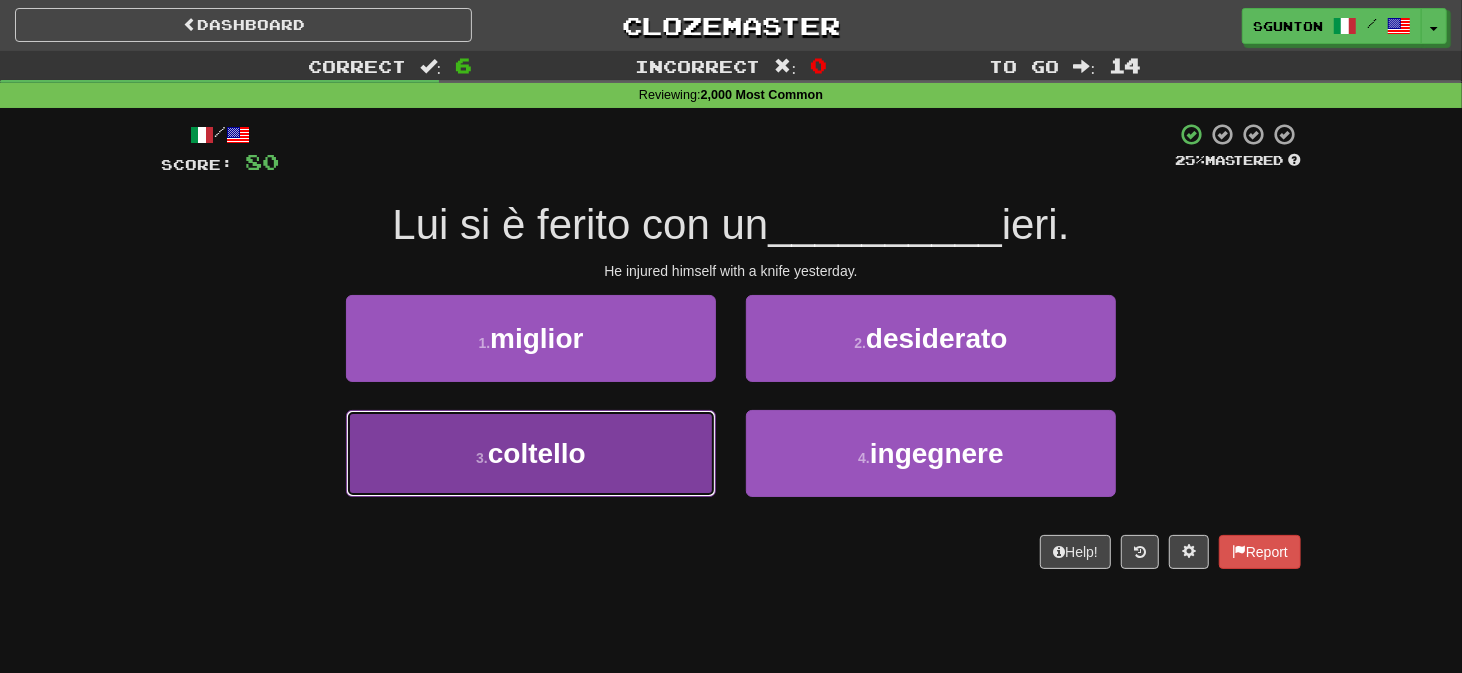 click on "3 .  coltello" at bounding box center (531, 453) 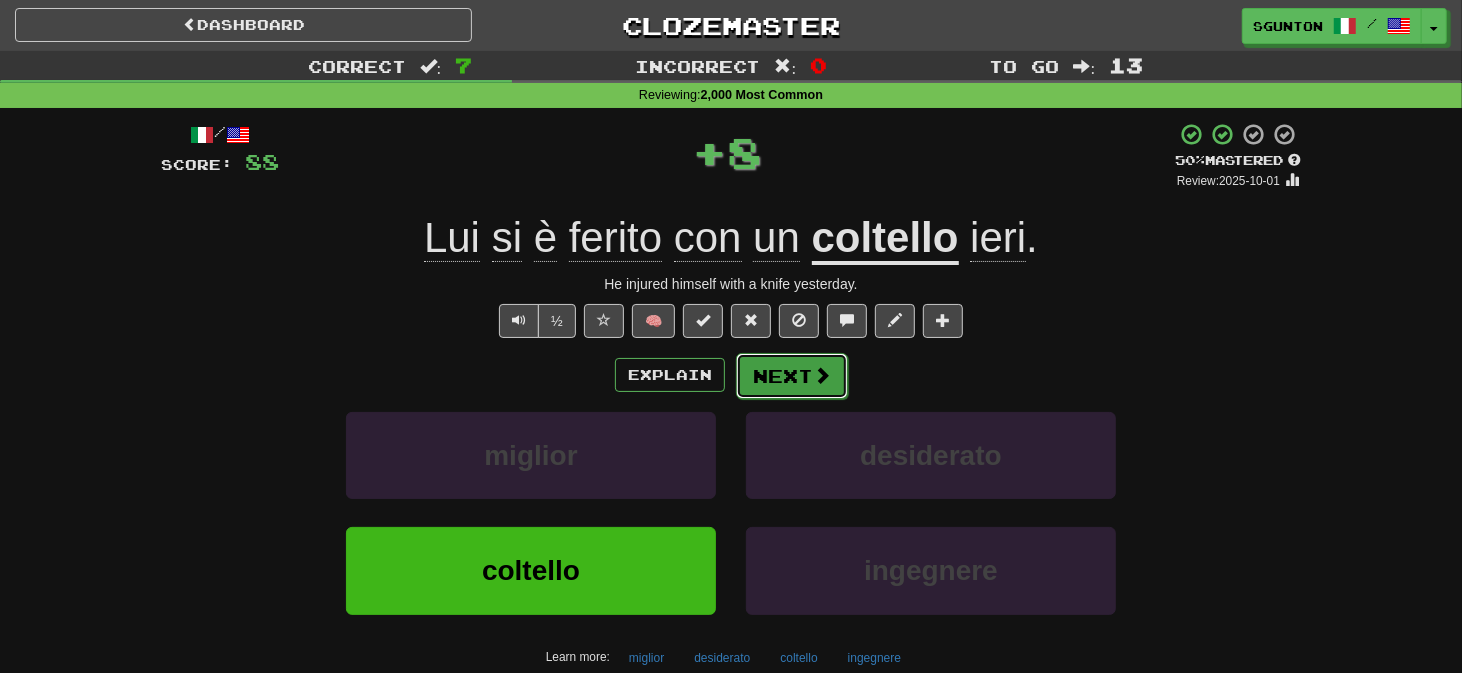 click on "Next" at bounding box center [792, 376] 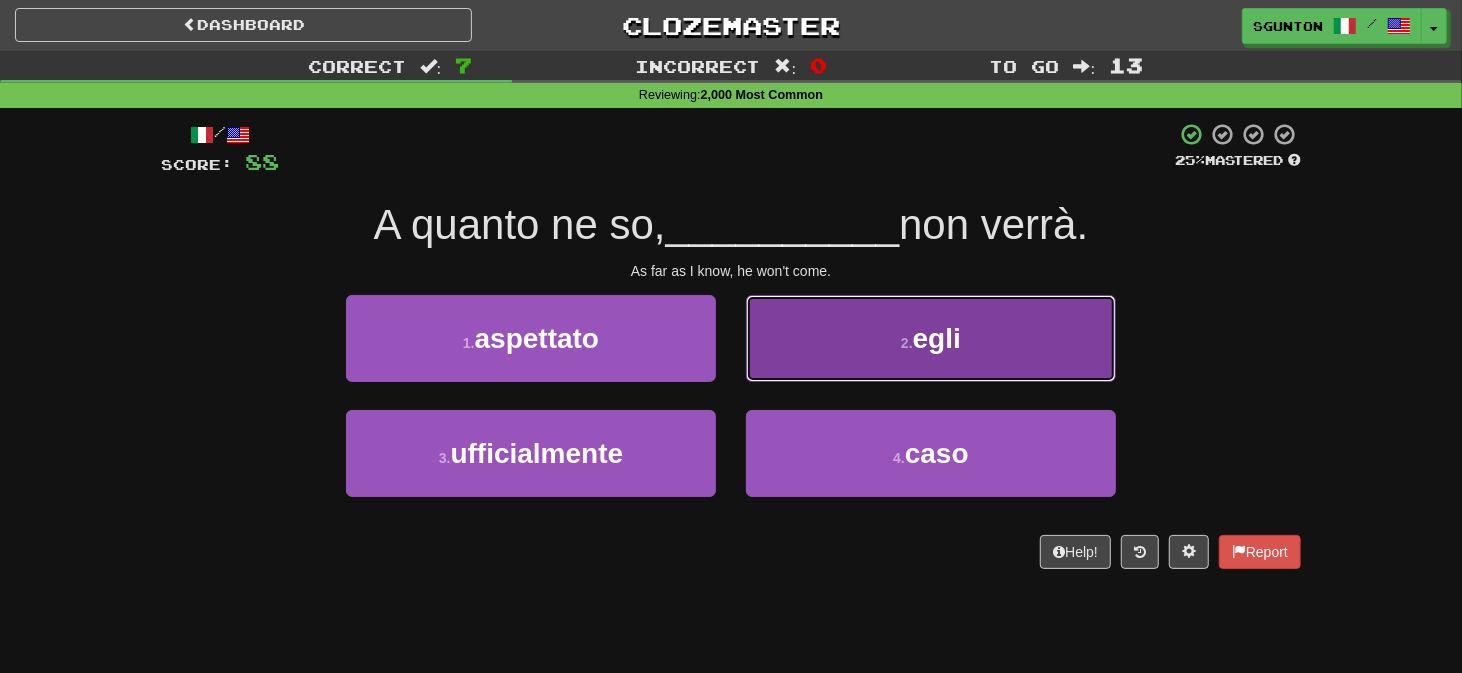 click on "2 .  egli" at bounding box center (931, 338) 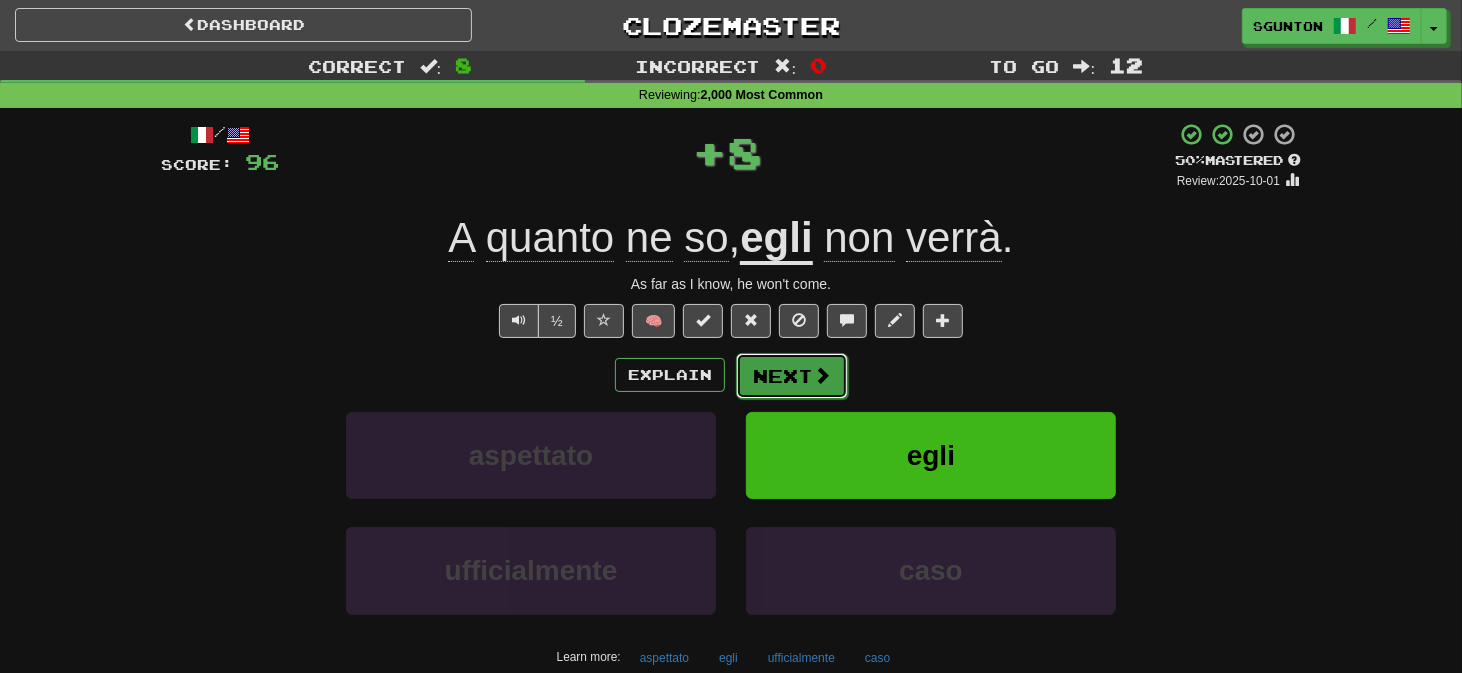 drag, startPoint x: 794, startPoint y: 358, endPoint x: 793, endPoint y: 370, distance: 12.0415945 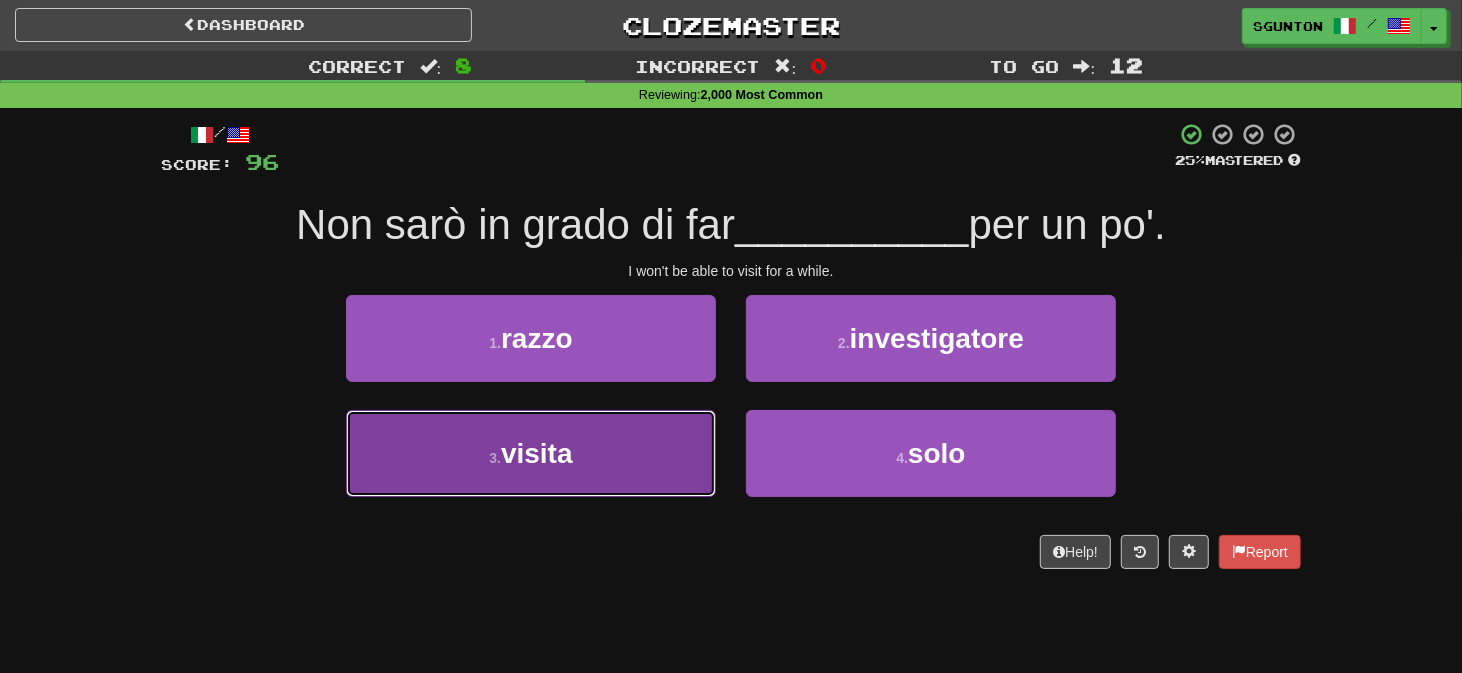 drag, startPoint x: 671, startPoint y: 451, endPoint x: 687, endPoint y: 433, distance: 24.083189 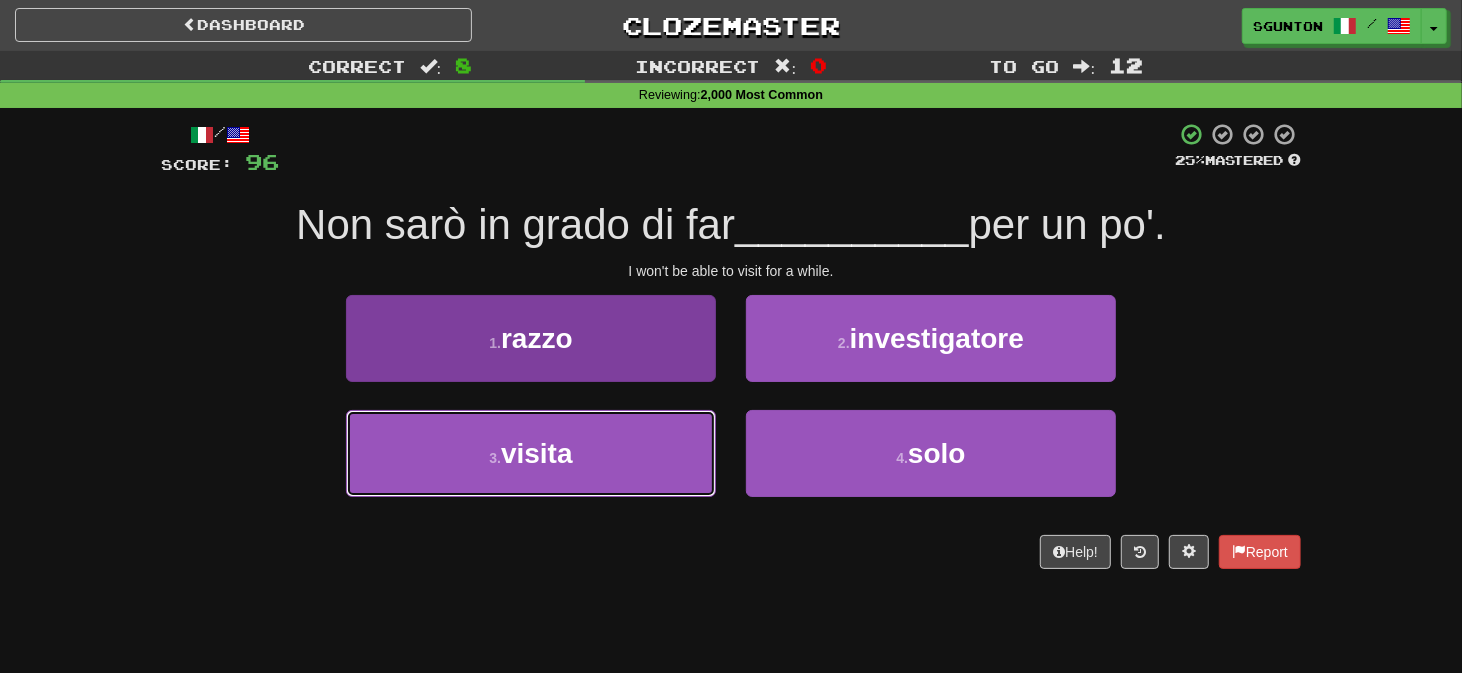 click on "3 .  visita" at bounding box center (531, 453) 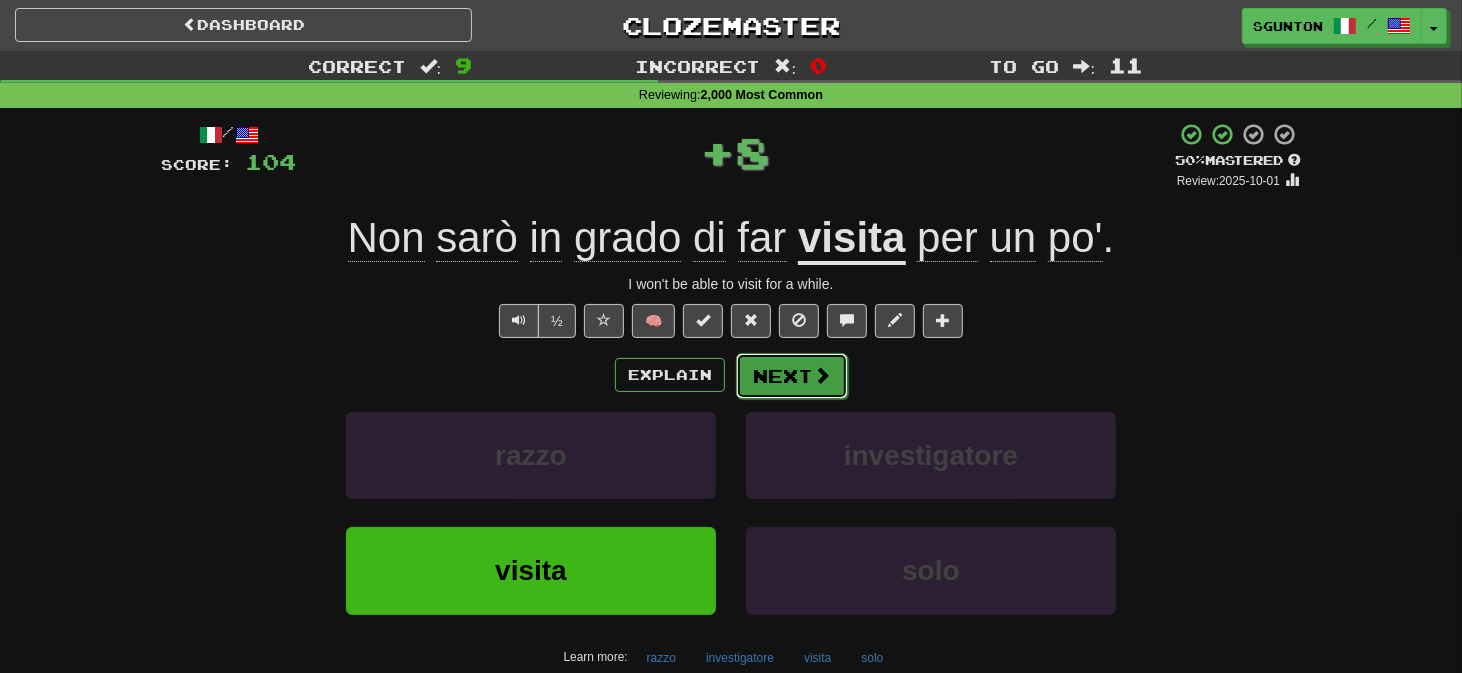 click on "Next" at bounding box center [792, 376] 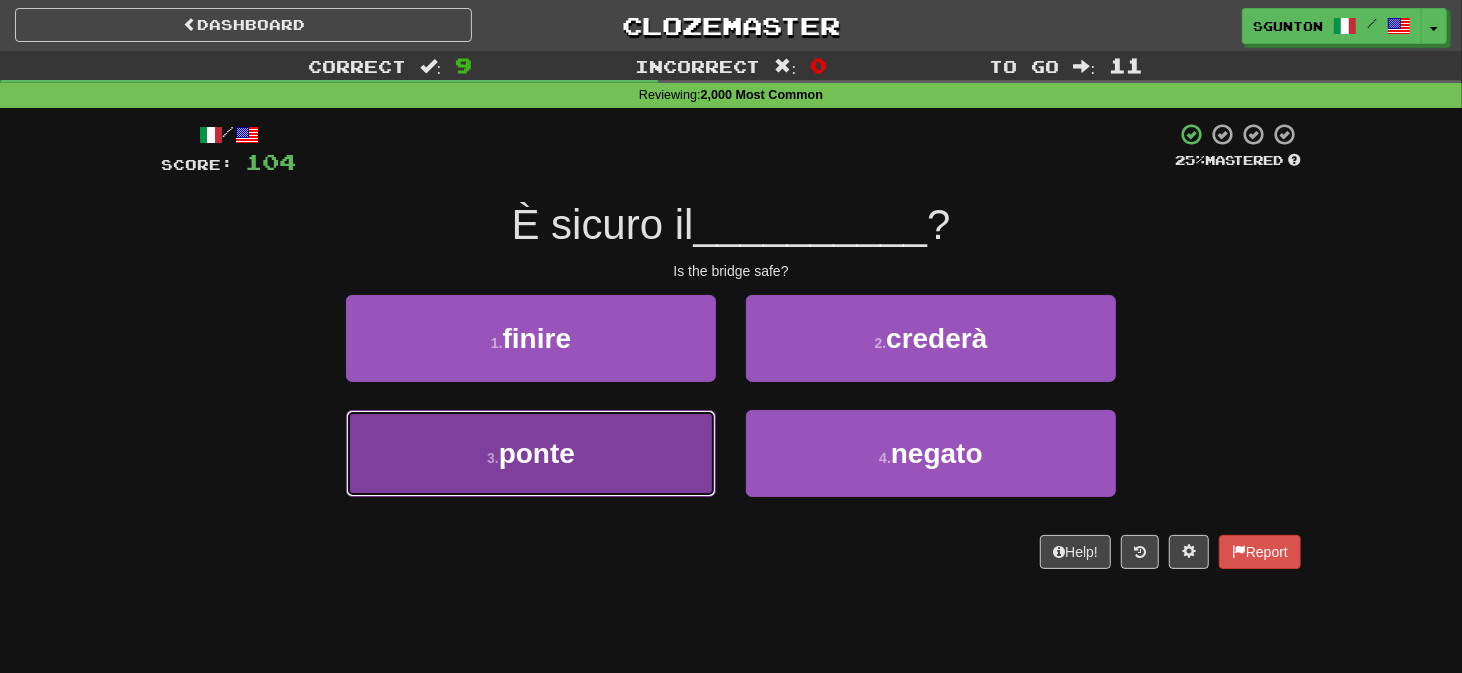 click on "3 .  ponte" at bounding box center (531, 453) 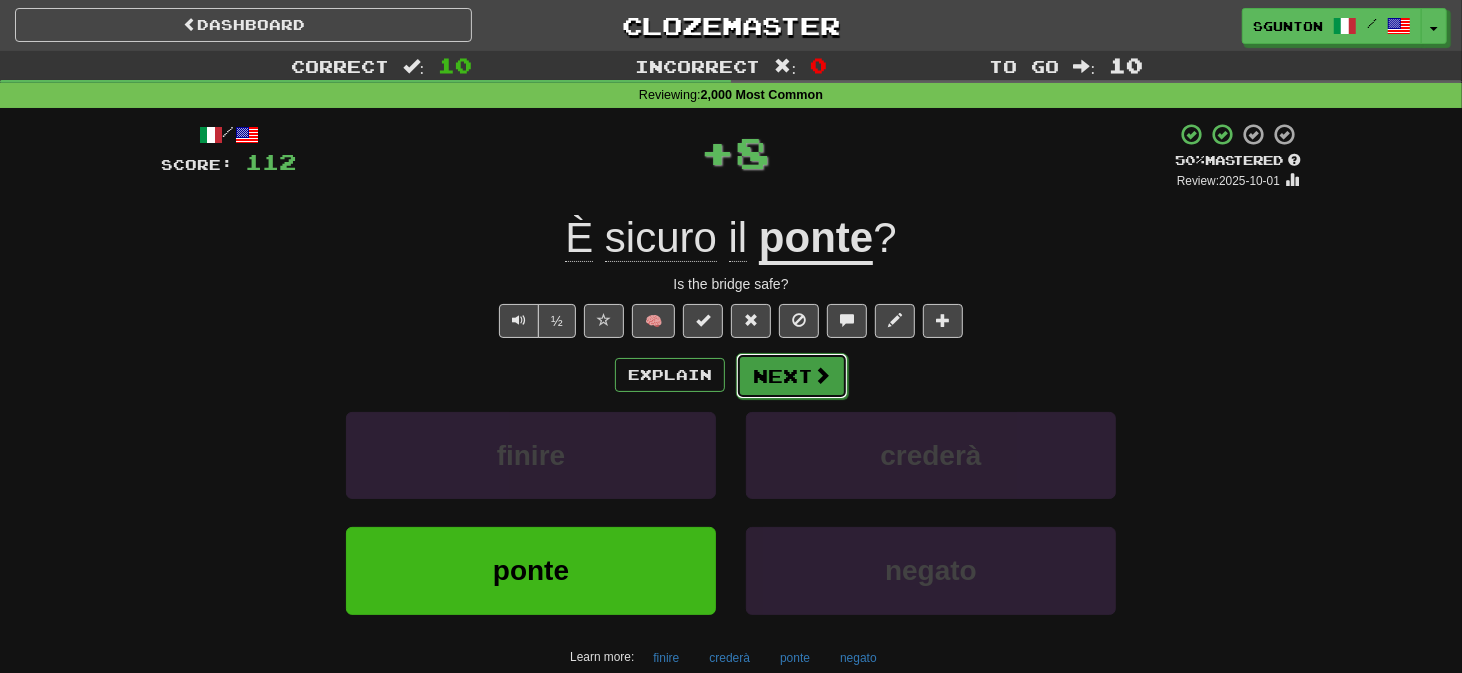 click on "Next" at bounding box center [792, 376] 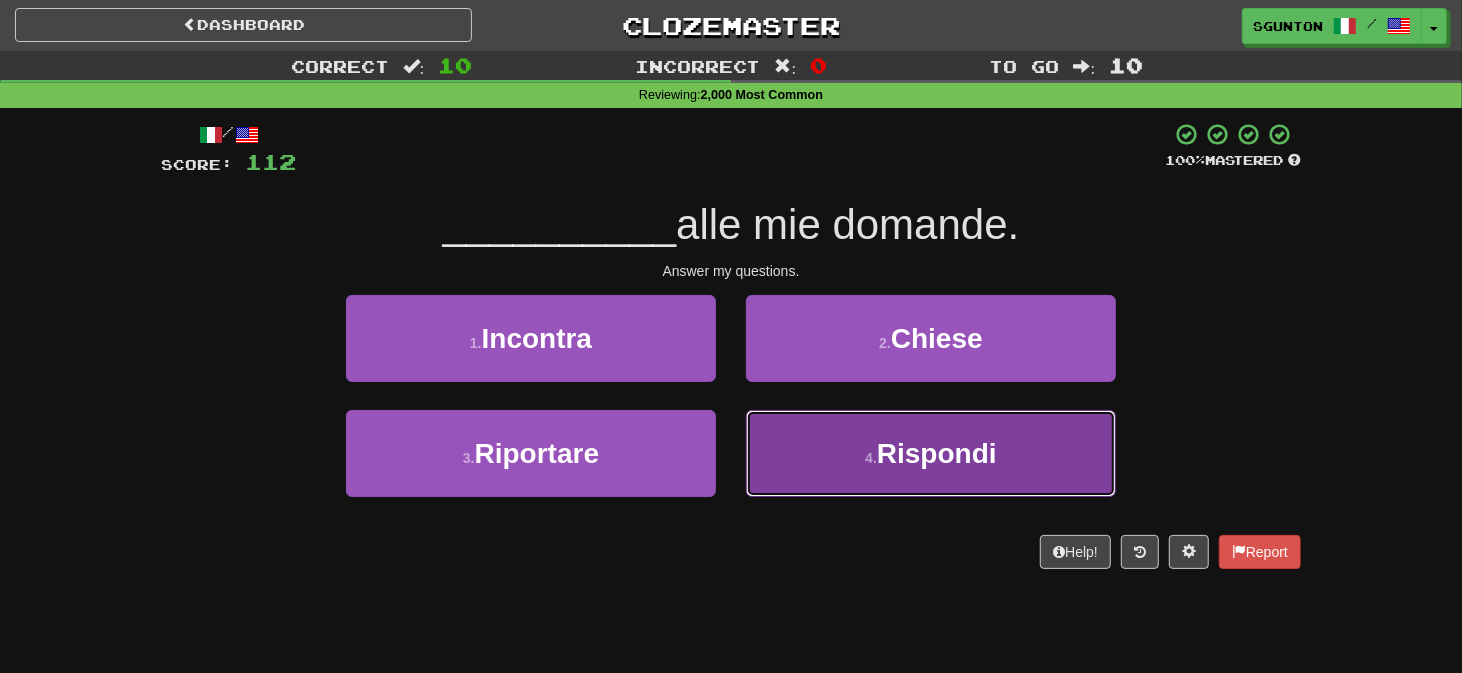 click on "4 .  Rispondi" at bounding box center (931, 453) 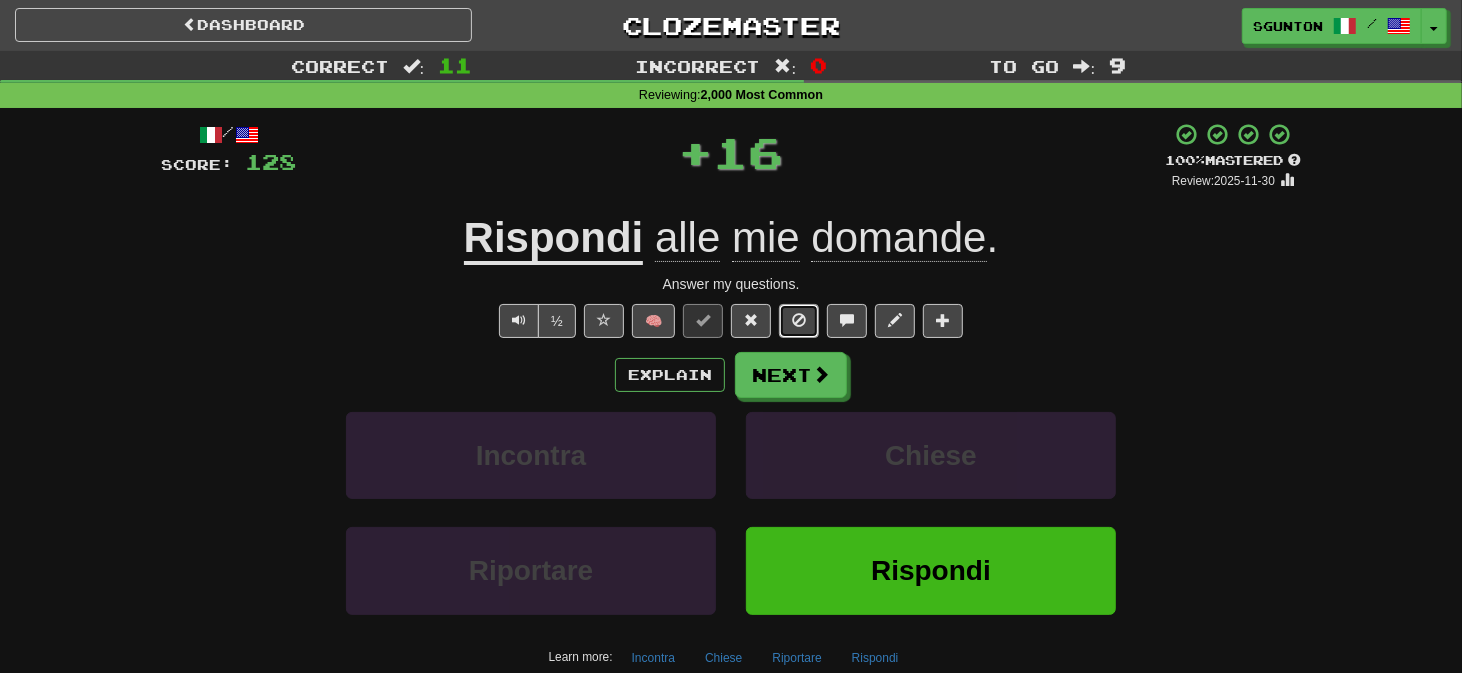 click at bounding box center [799, 320] 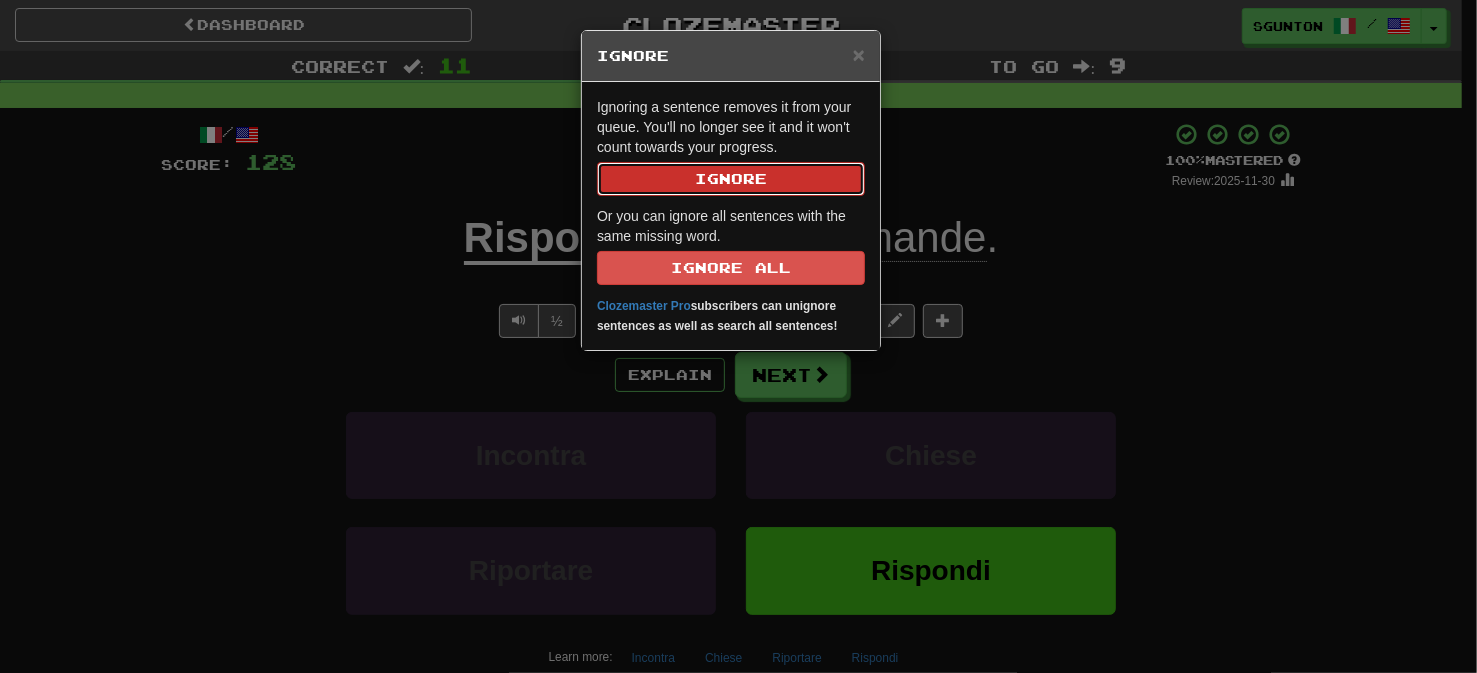 click on "Ignore" at bounding box center (731, 179) 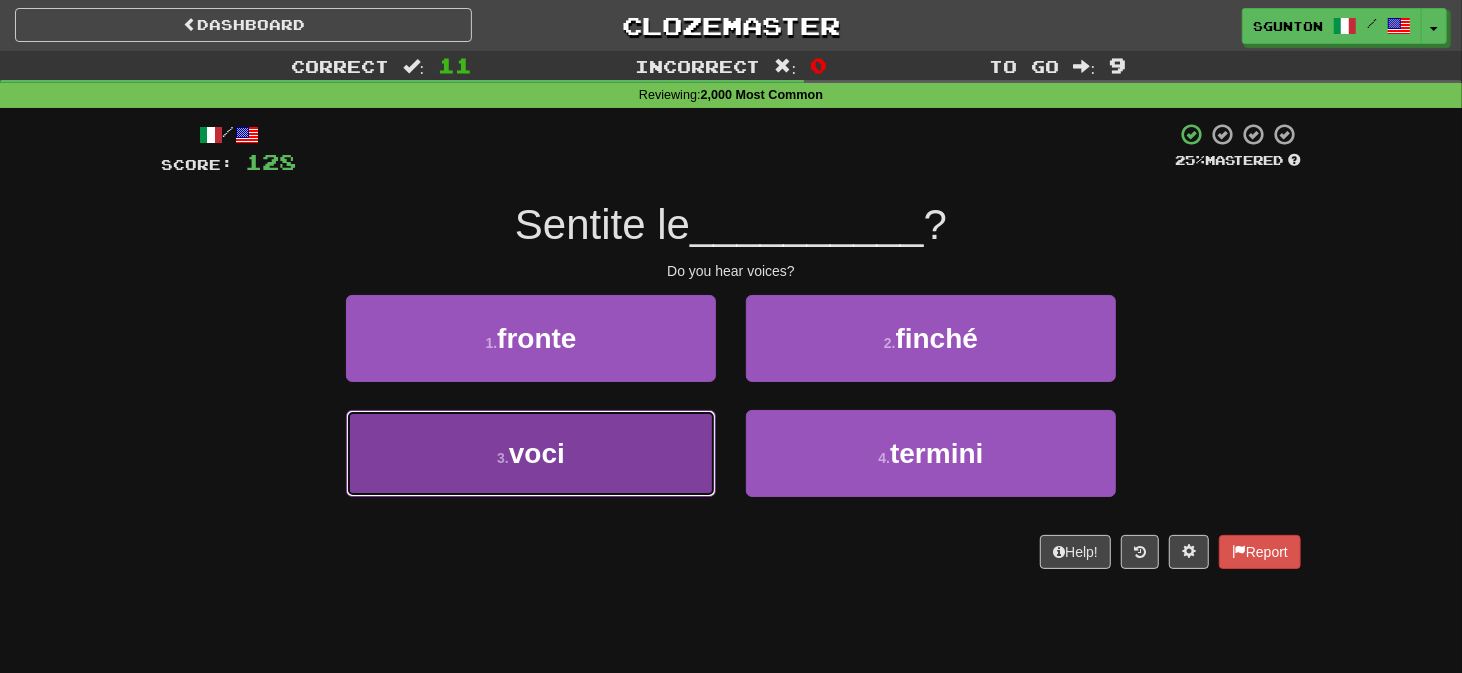 click on "3 .  voci" at bounding box center (531, 453) 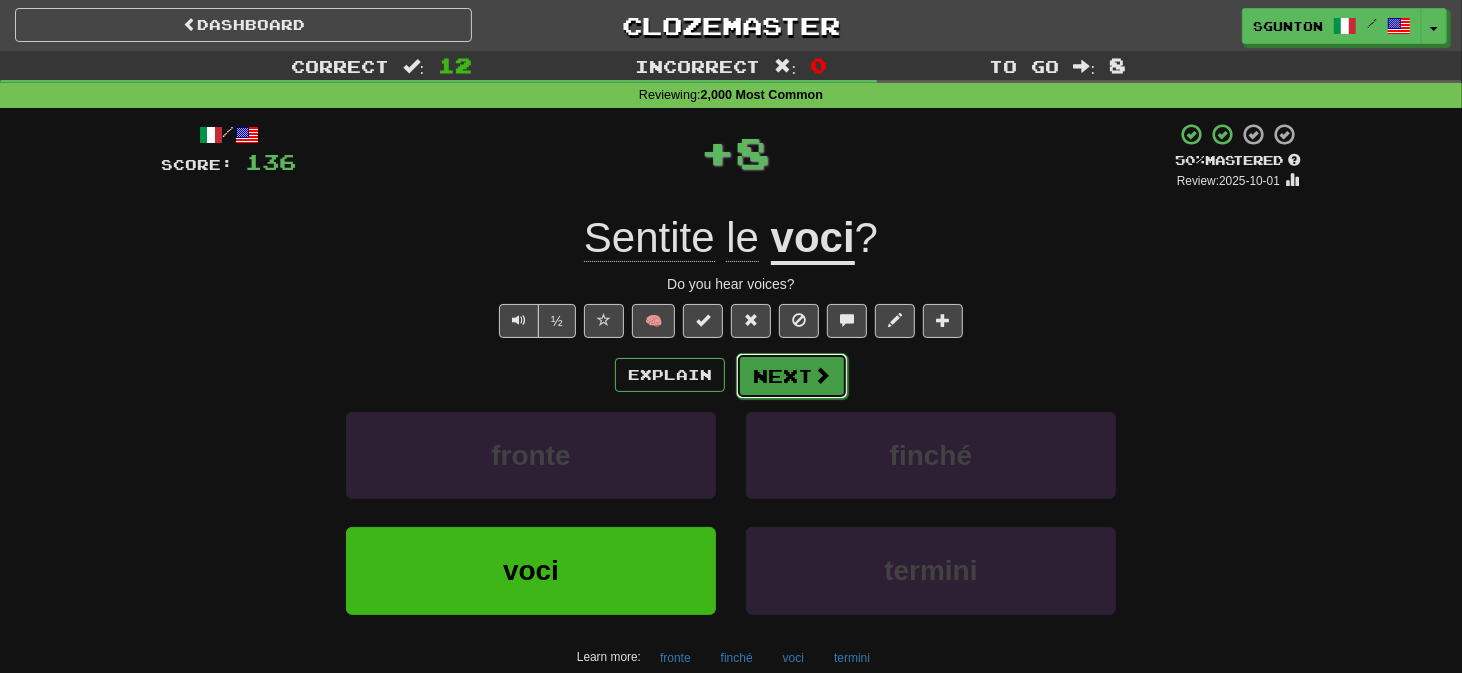 click on "Next" at bounding box center [792, 376] 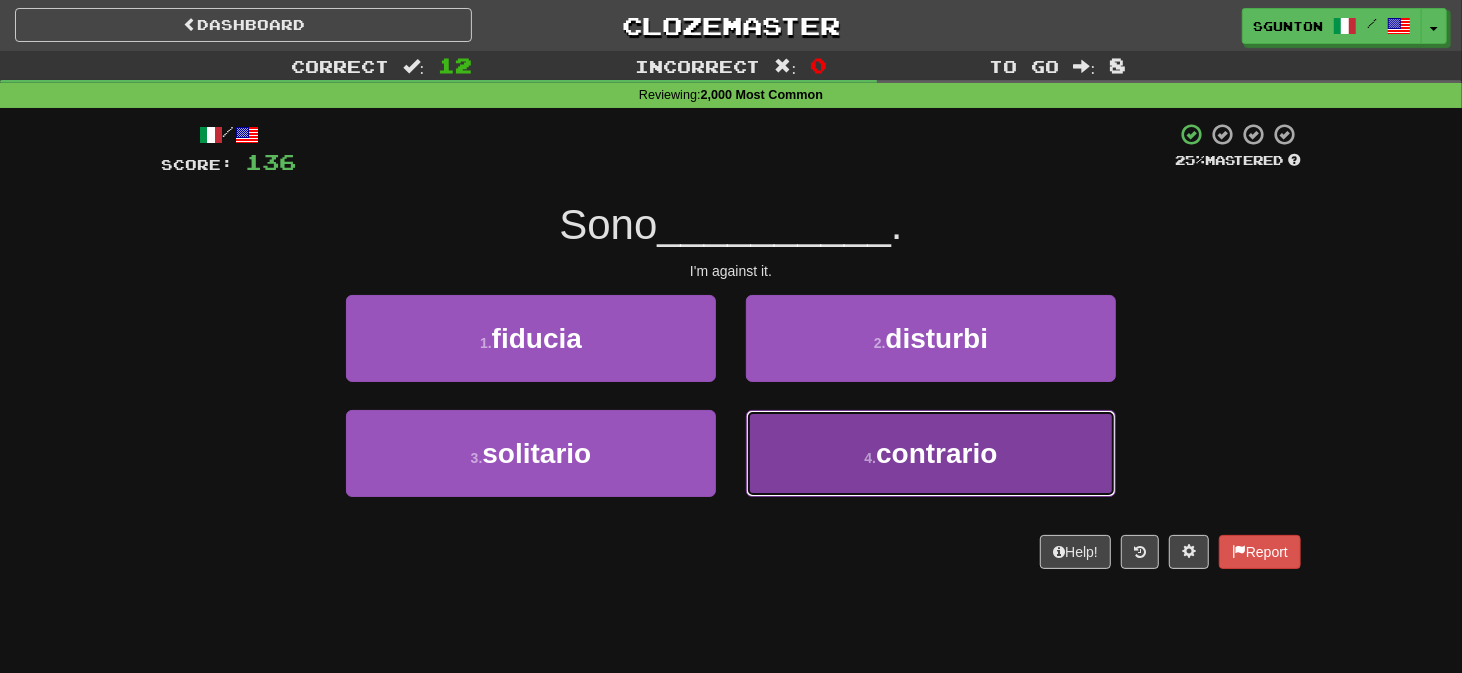 click on "4 .  contrario" at bounding box center (931, 453) 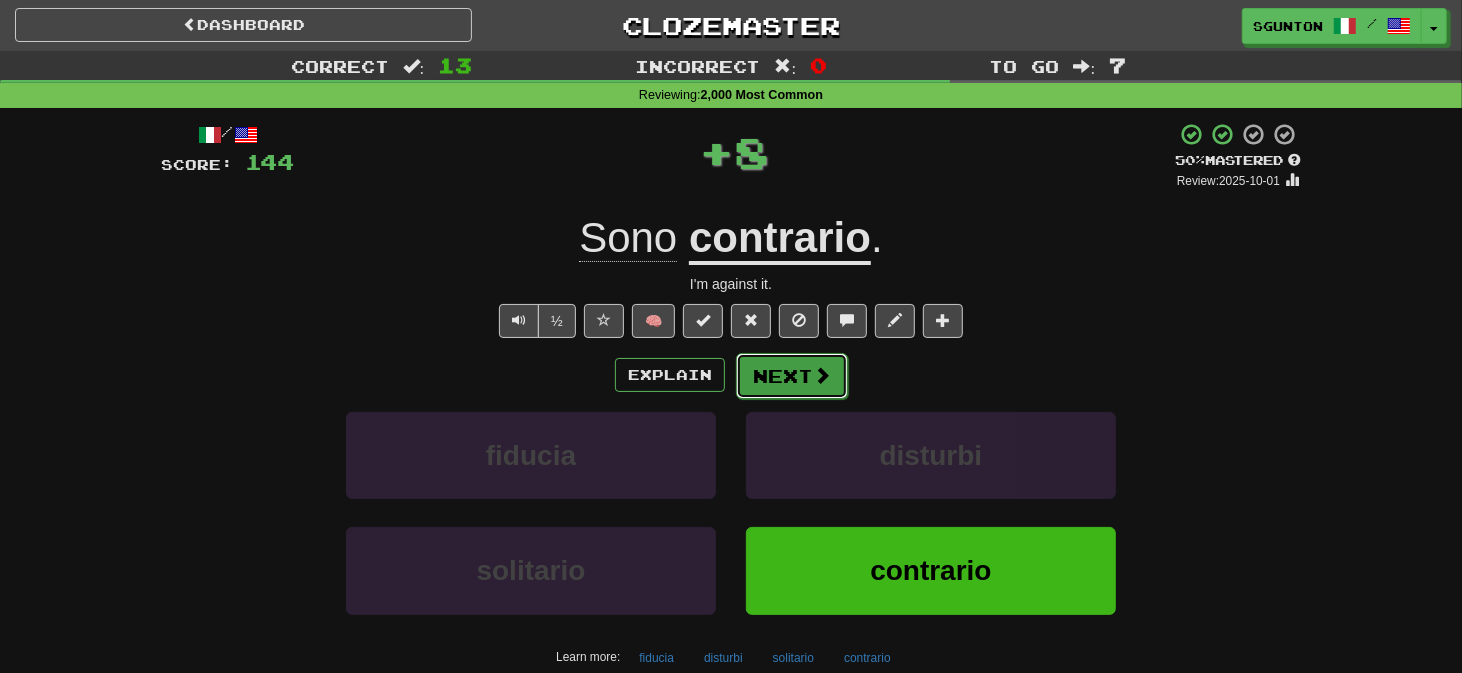 click on "Next" at bounding box center [792, 376] 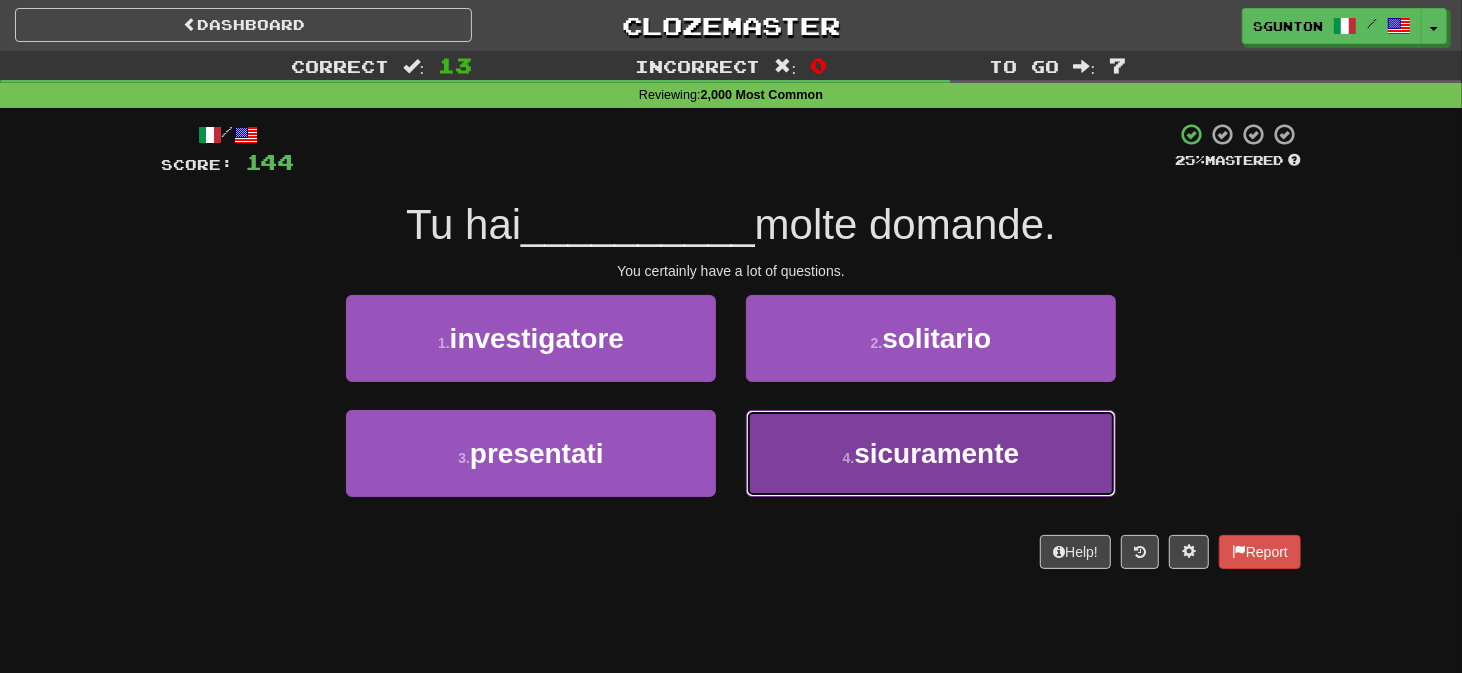 click on "4 .  sicuramente" at bounding box center (931, 453) 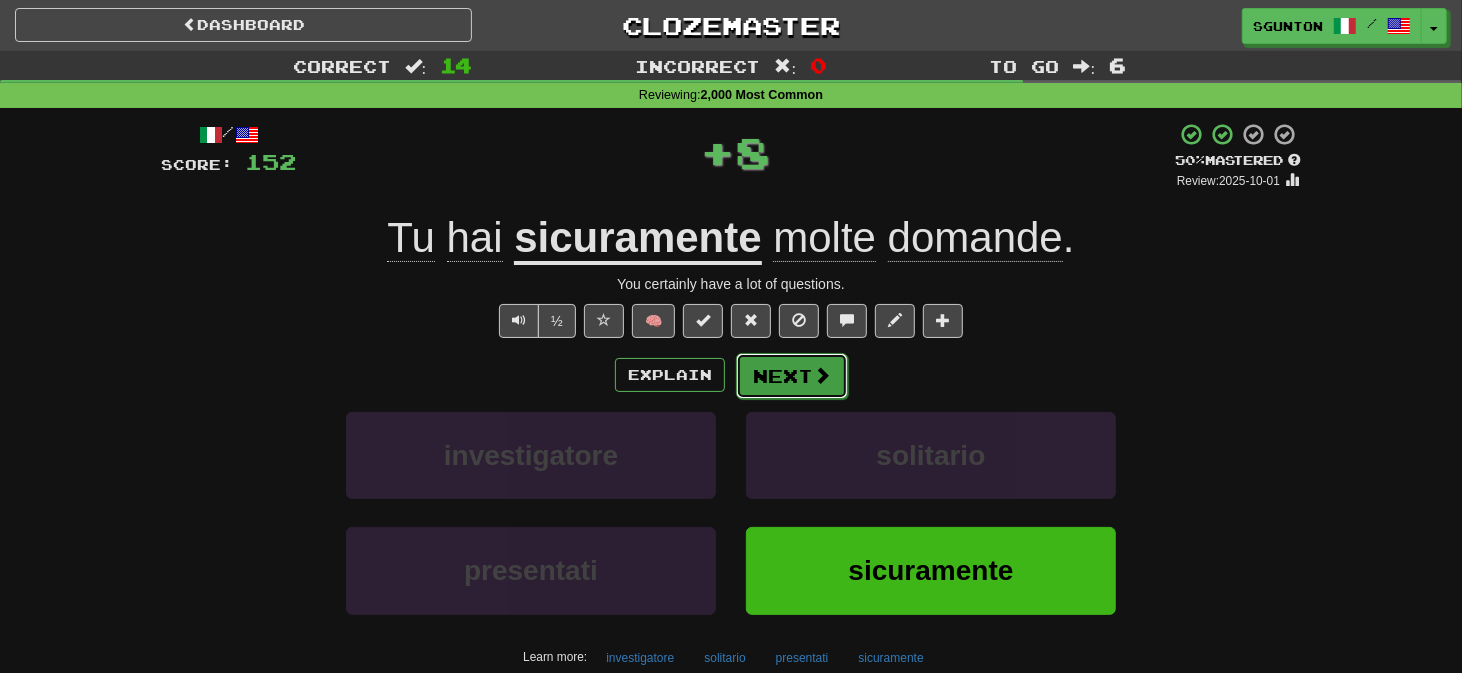 click on "Next" at bounding box center (792, 376) 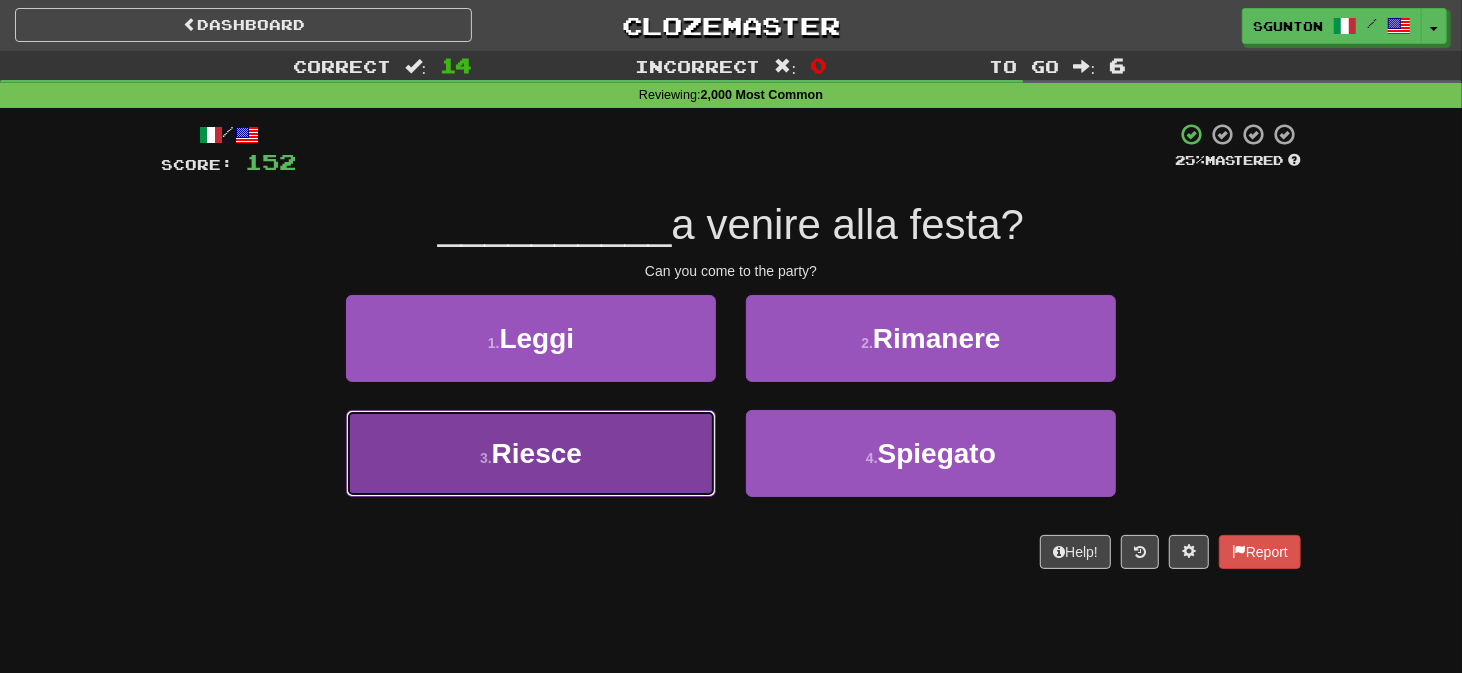 click on "3 .  Riesce" at bounding box center (531, 453) 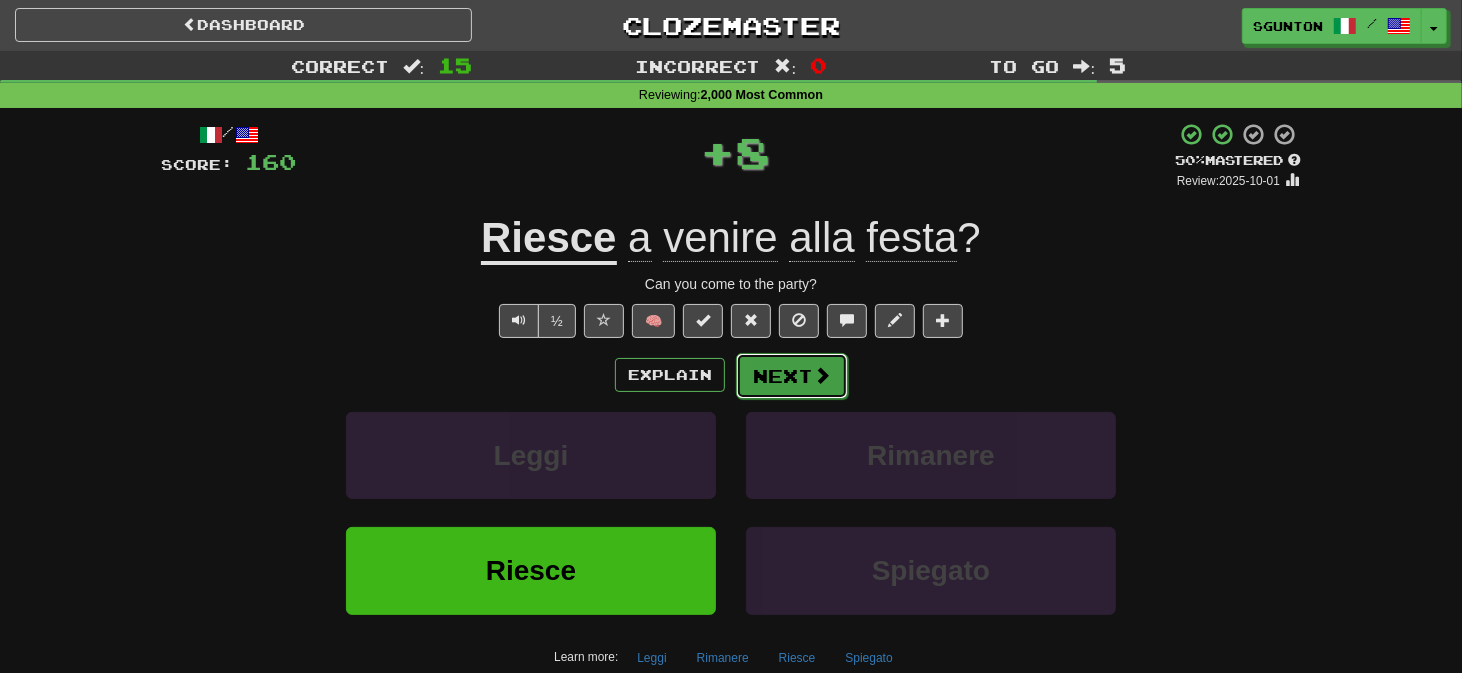 click on "Next" at bounding box center [792, 376] 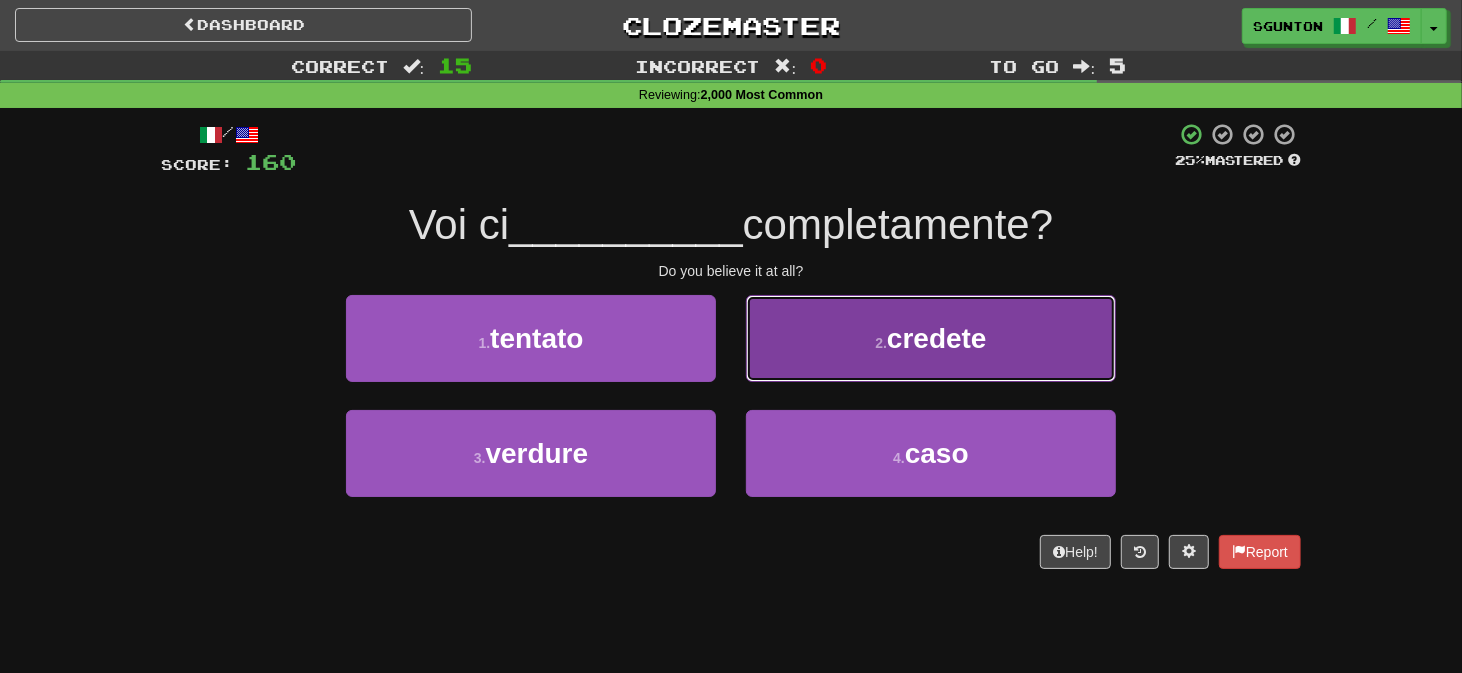 click on "2 .  credete" at bounding box center (931, 338) 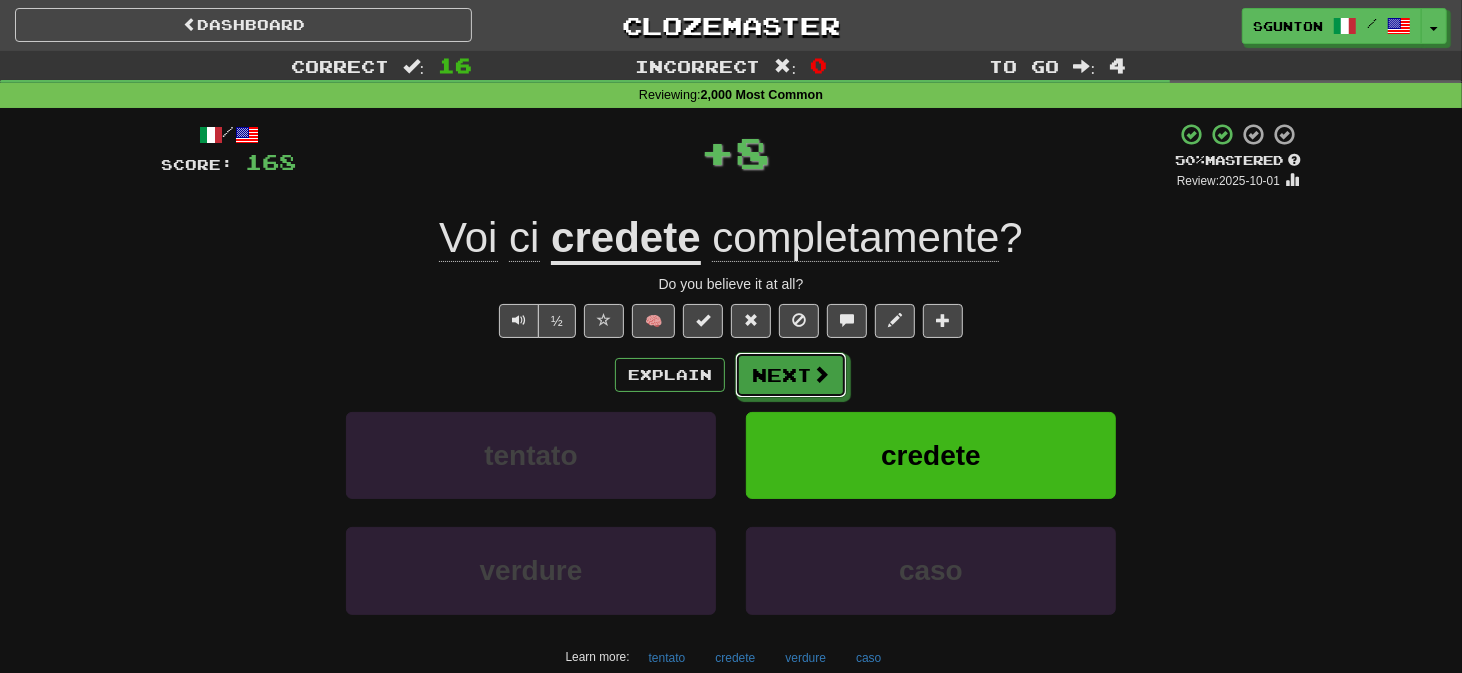 click on "Next" at bounding box center [791, 375] 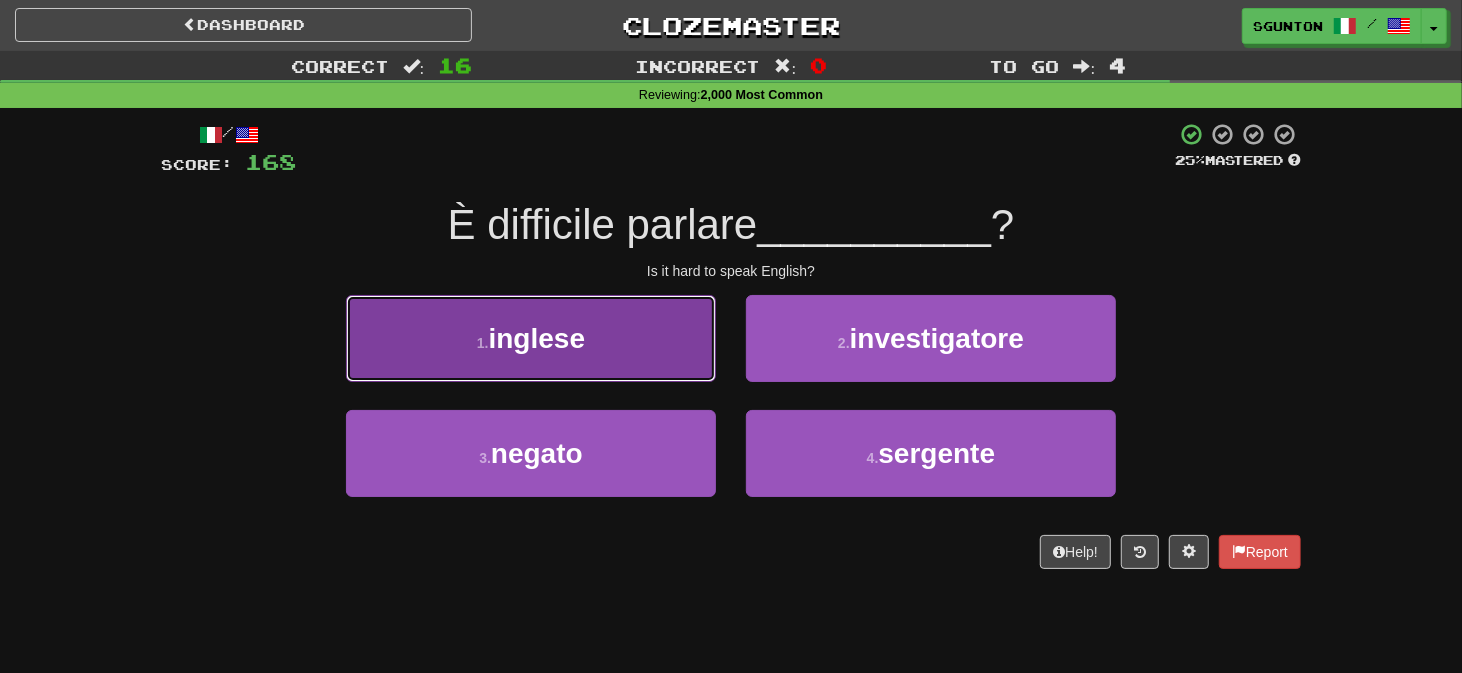 click on "1 .  inglese" at bounding box center (531, 338) 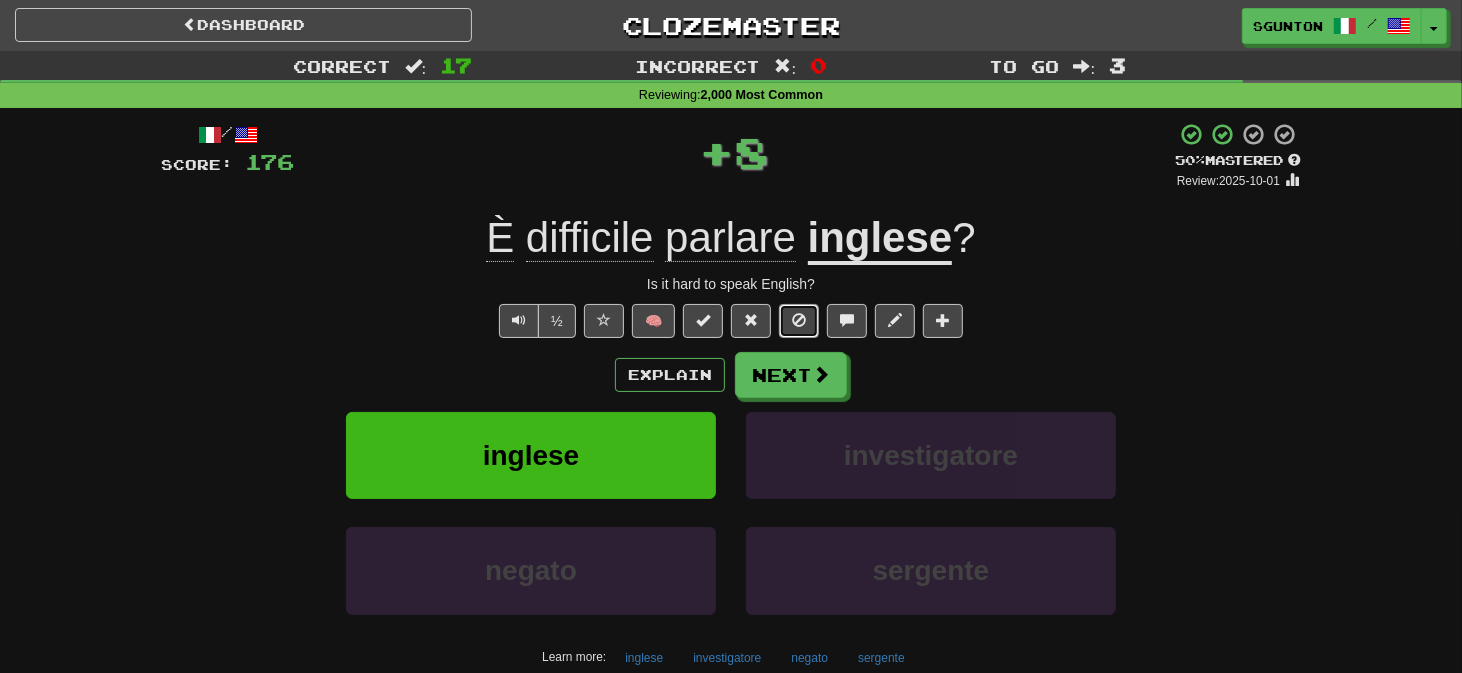 click at bounding box center (799, 321) 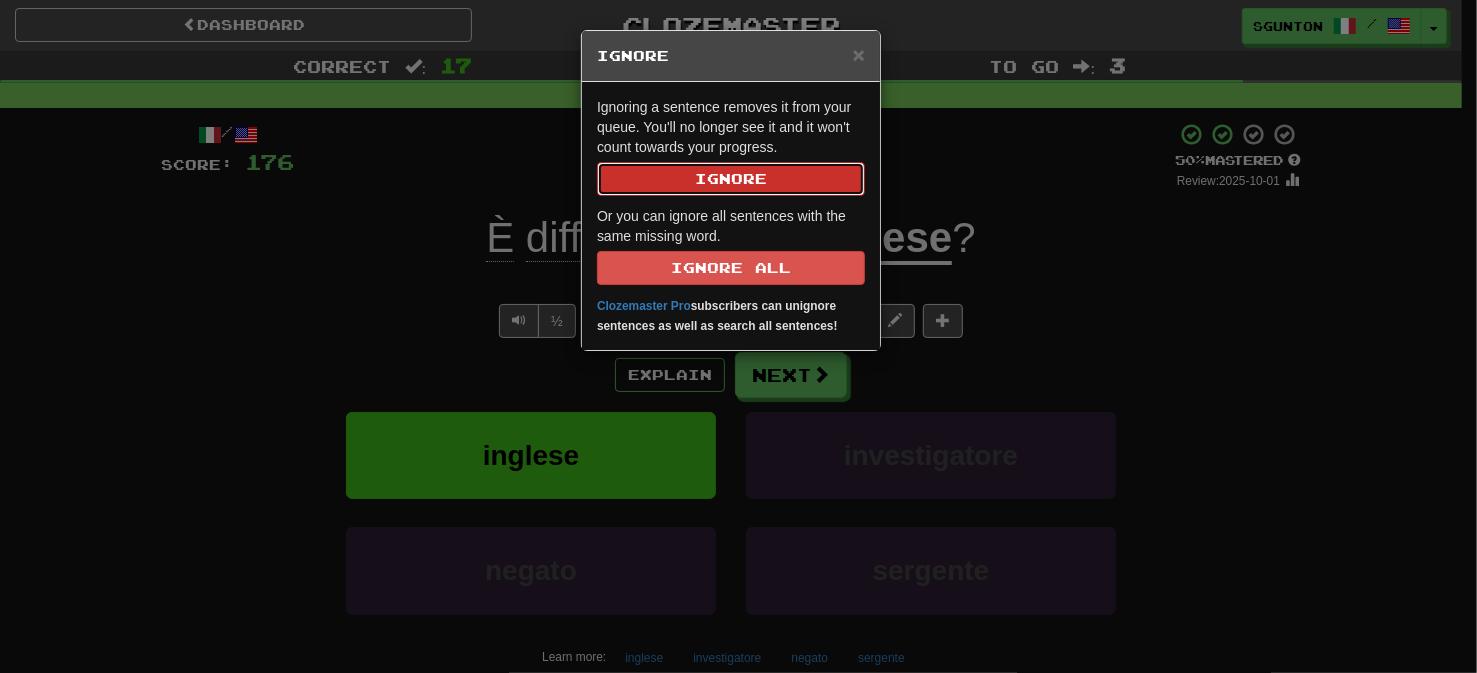 click on "Ignore" at bounding box center (731, 179) 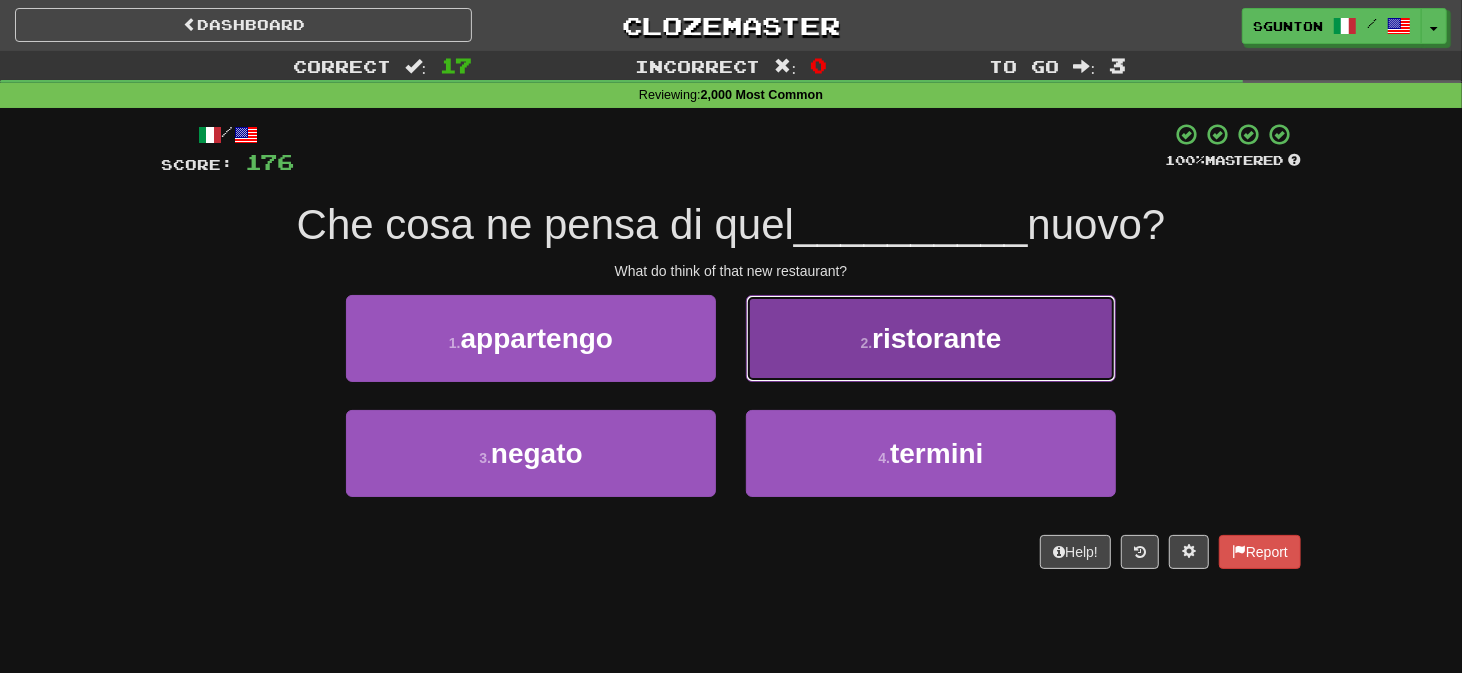 click on "2 .  ristorante" at bounding box center [931, 338] 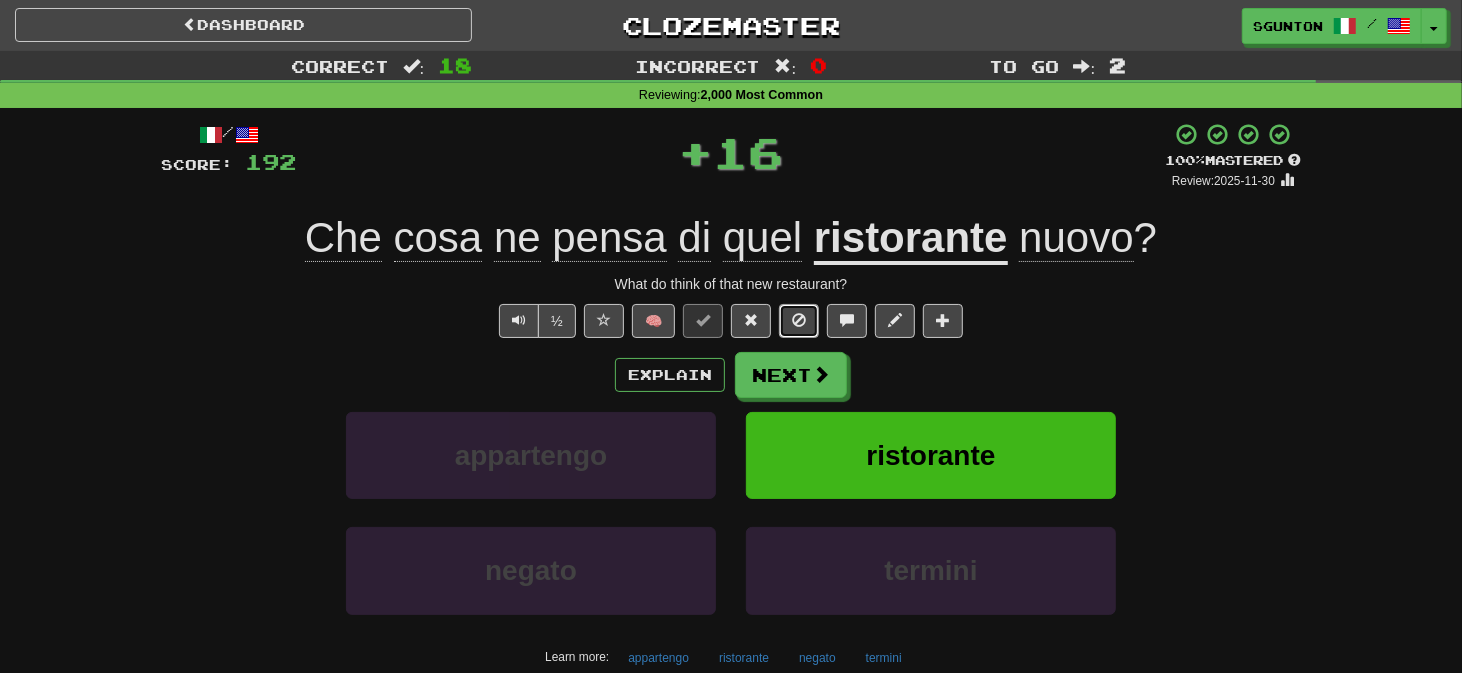 click at bounding box center (799, 321) 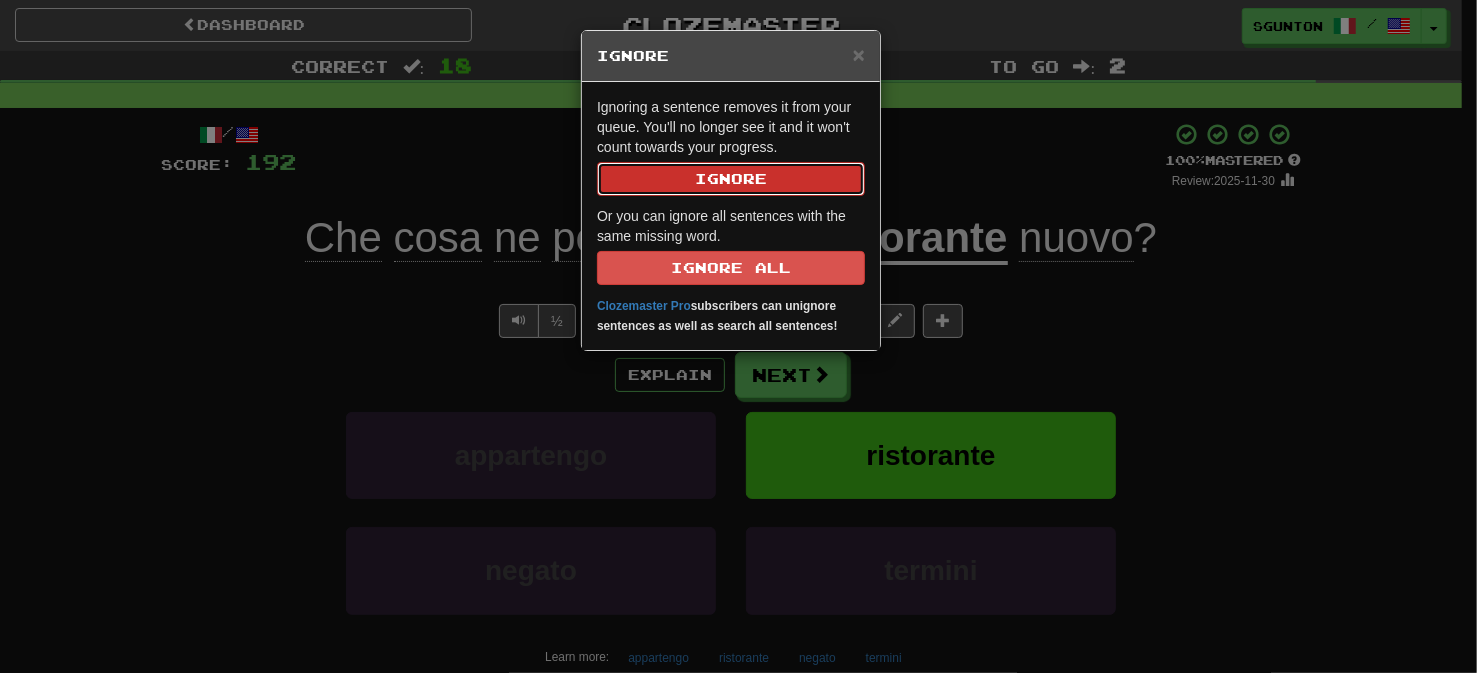 click on "Ignore" at bounding box center (731, 179) 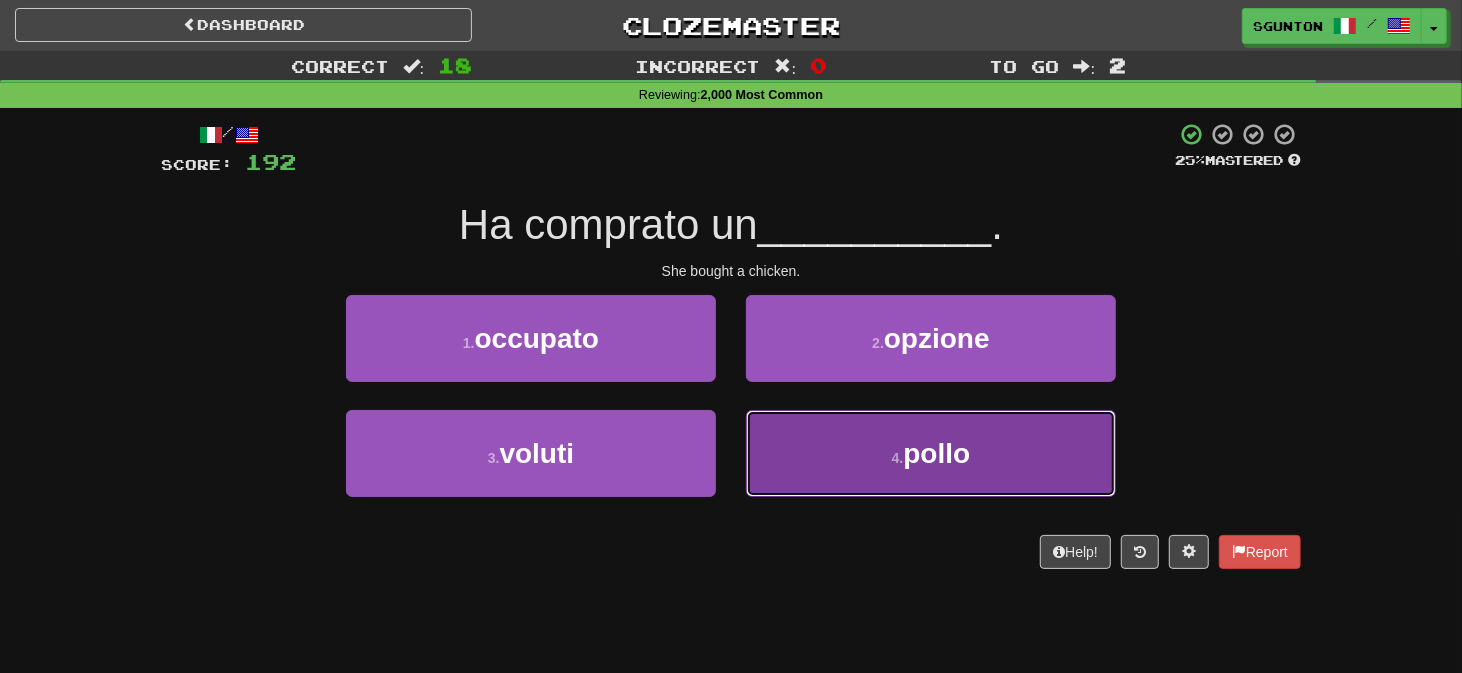 click on "4 .  pollo" at bounding box center [931, 453] 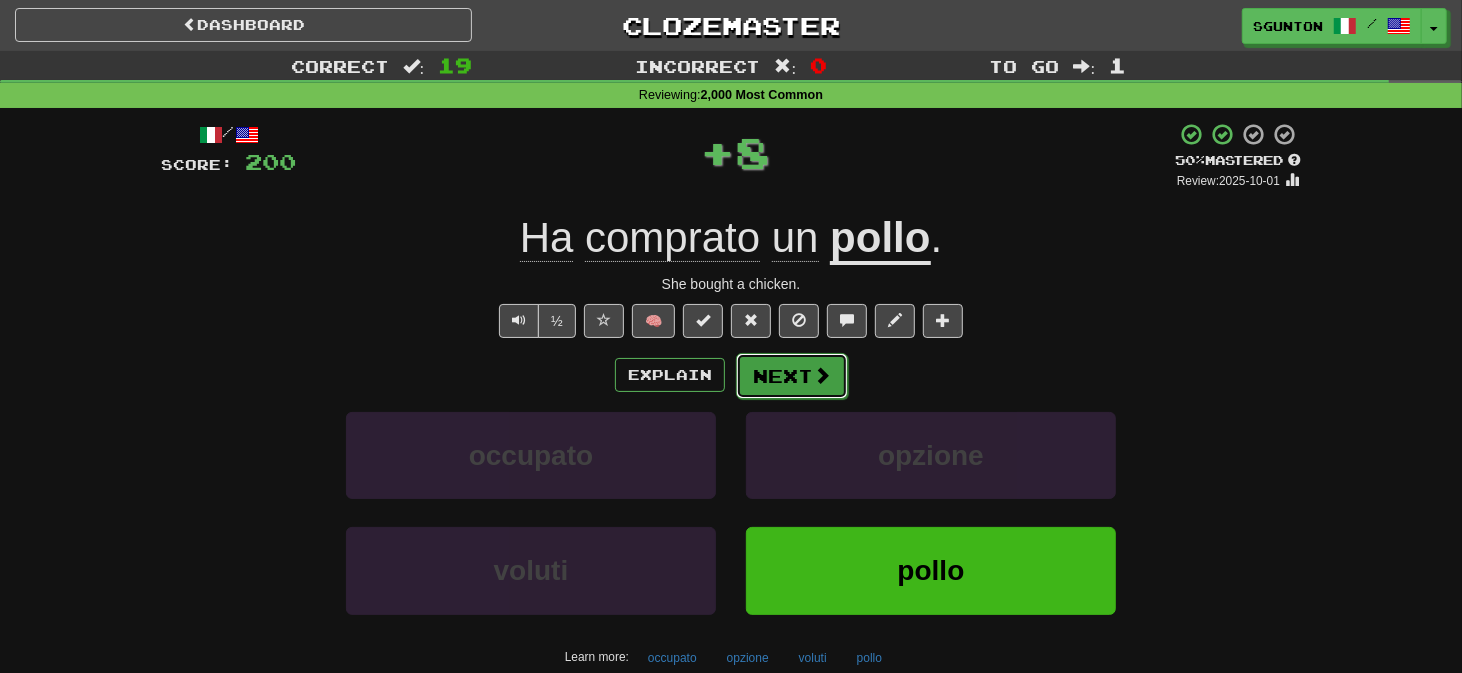click on "Next" at bounding box center [792, 376] 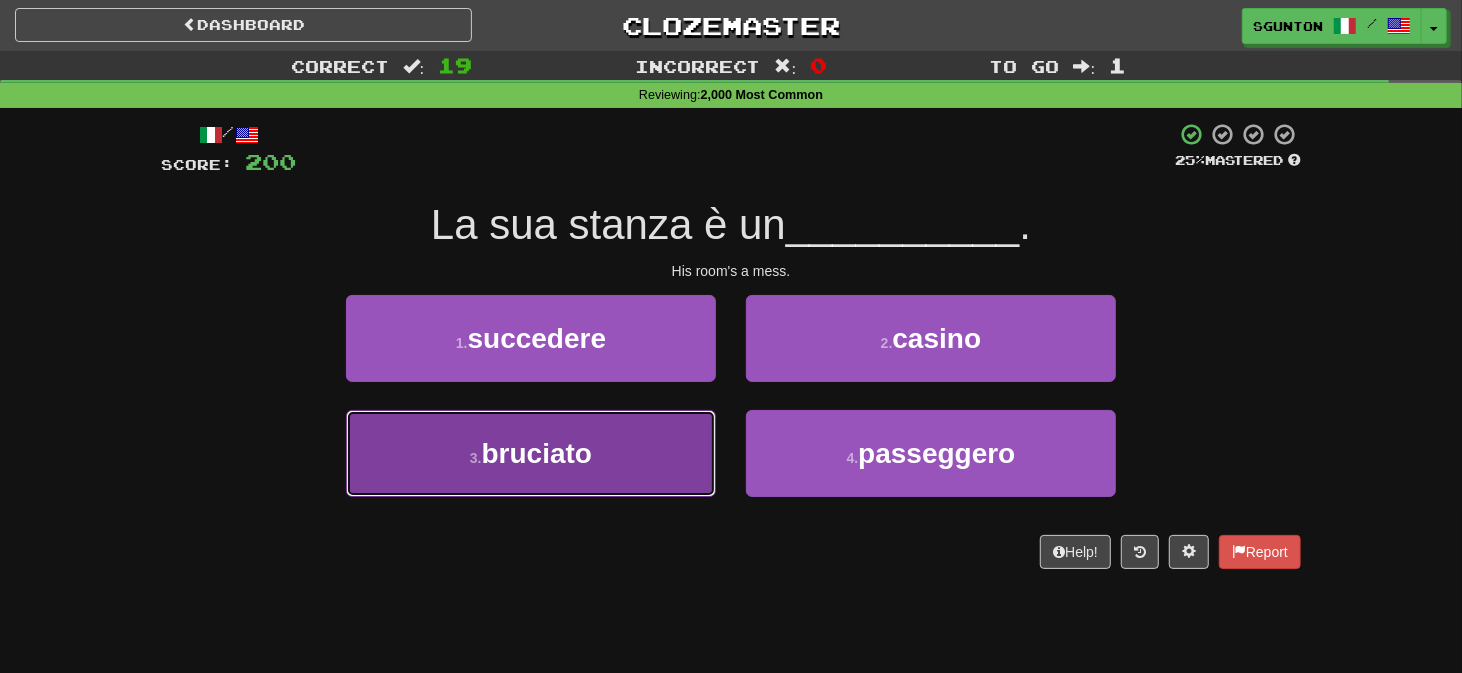 click on "3 .  bruciato" at bounding box center [531, 453] 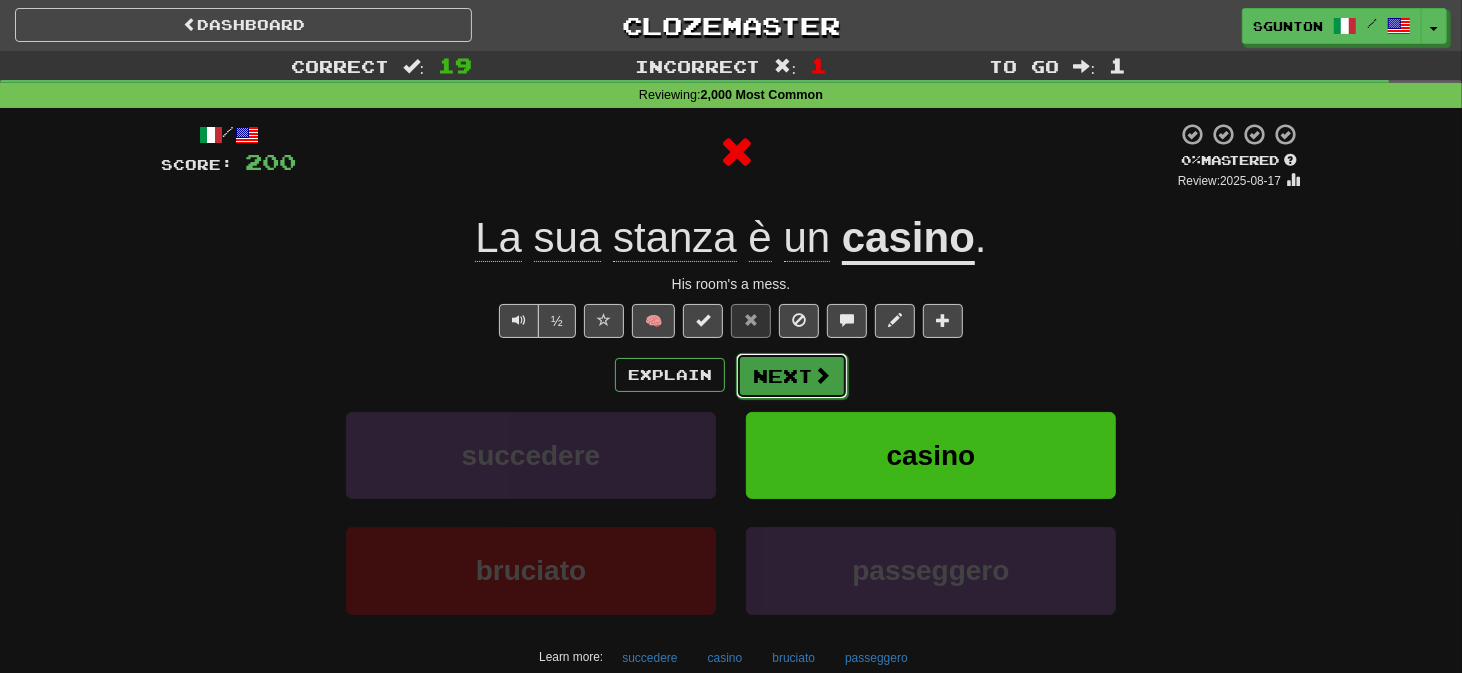 click on "Next" at bounding box center [792, 376] 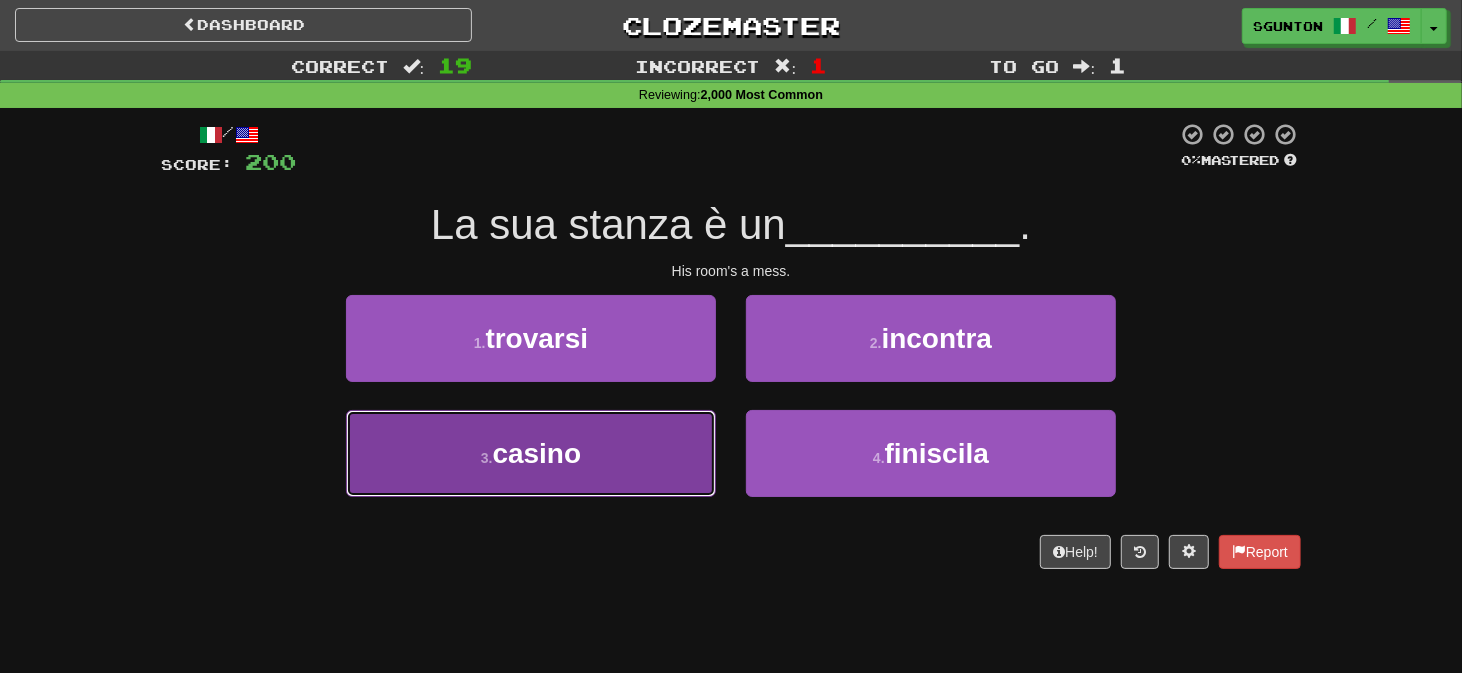 click on "3 .  casino" at bounding box center (531, 453) 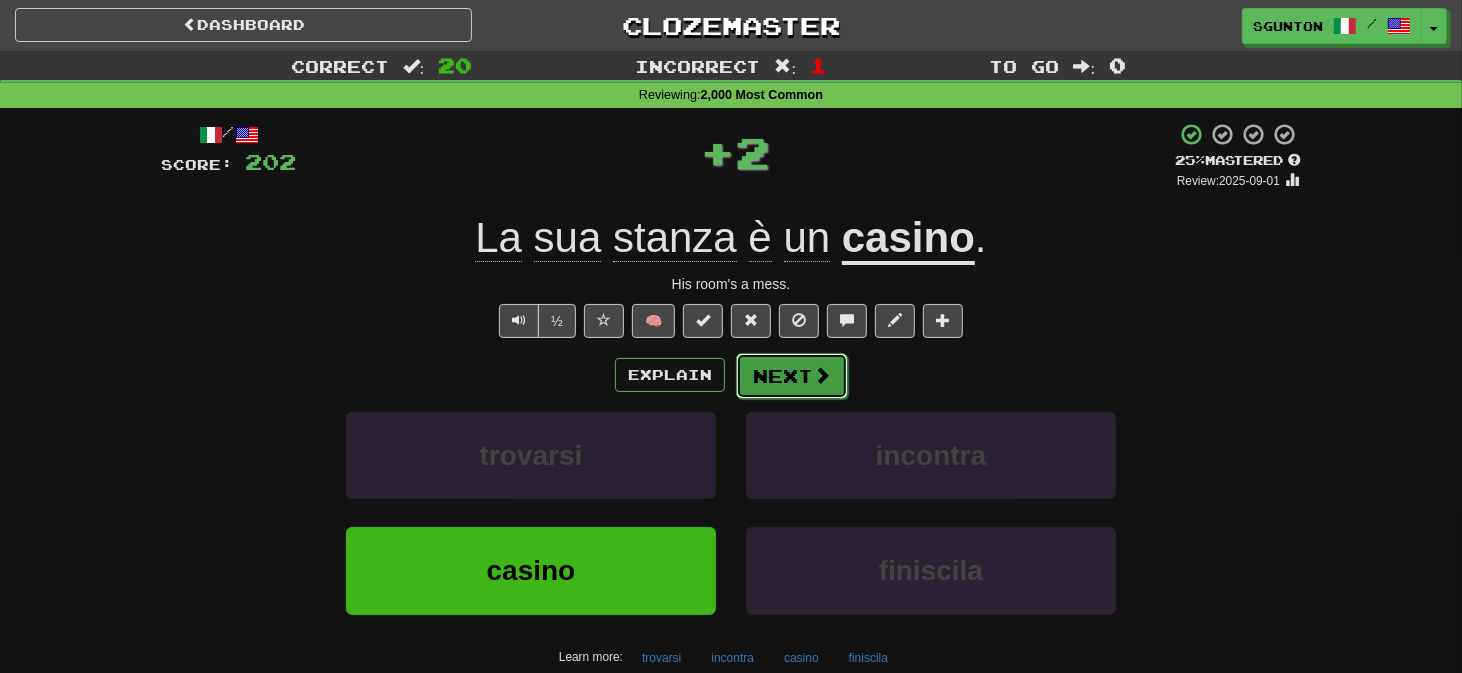 click on "Next" at bounding box center (792, 376) 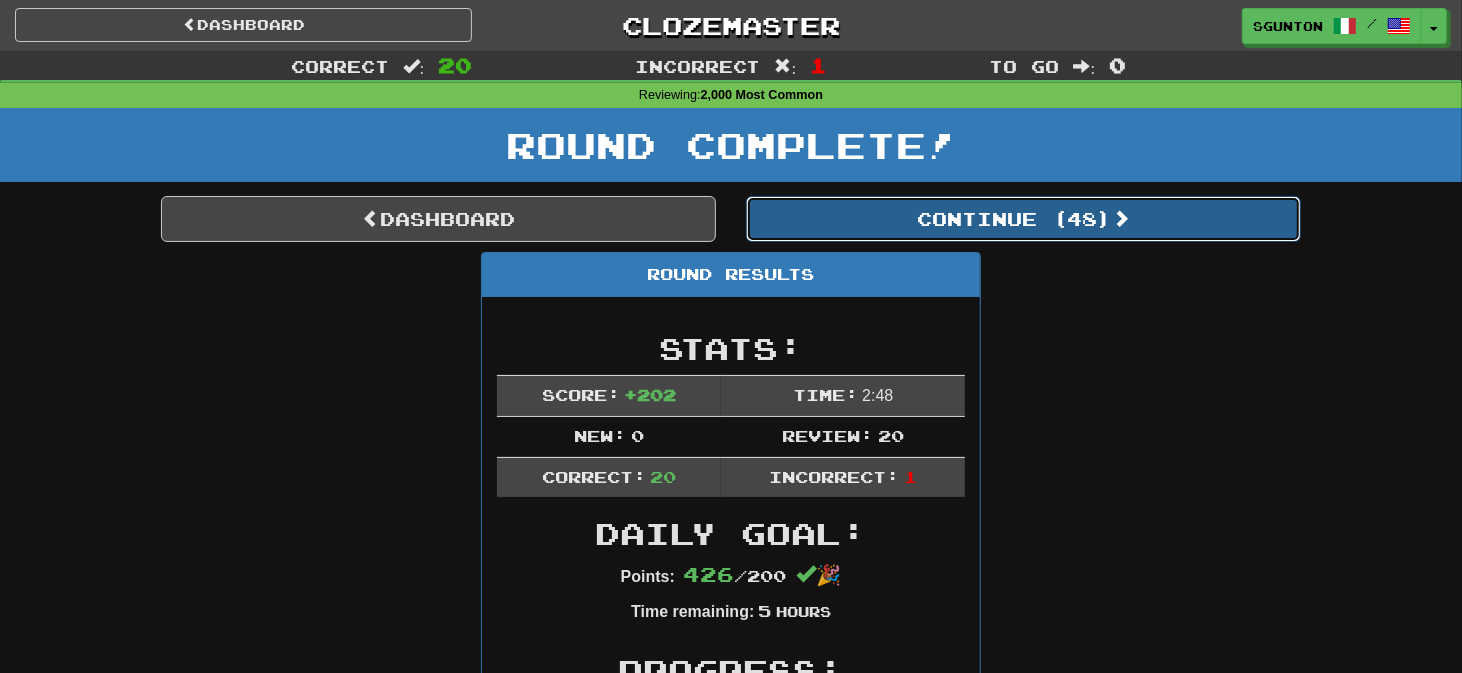 click on "Continue ( 48 )" at bounding box center (1023, 219) 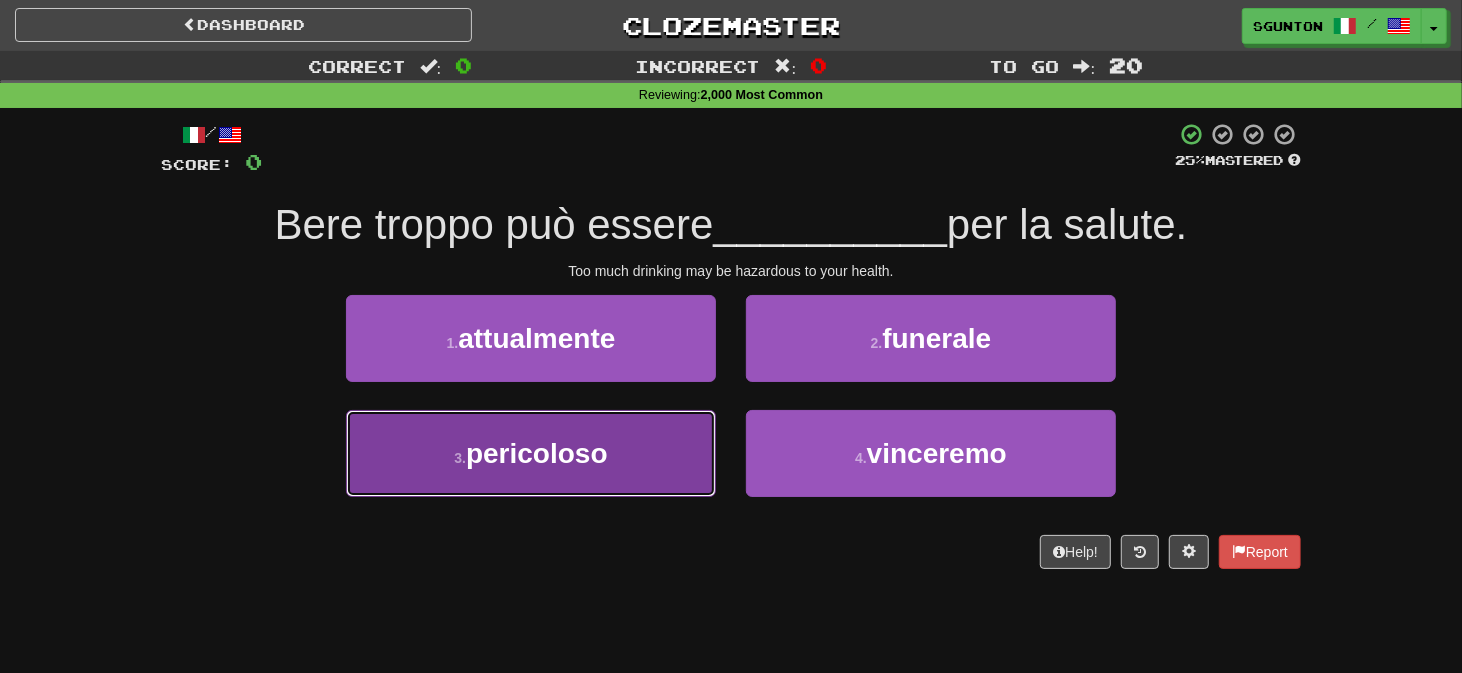 click on "3 .  pericoloso" at bounding box center [531, 453] 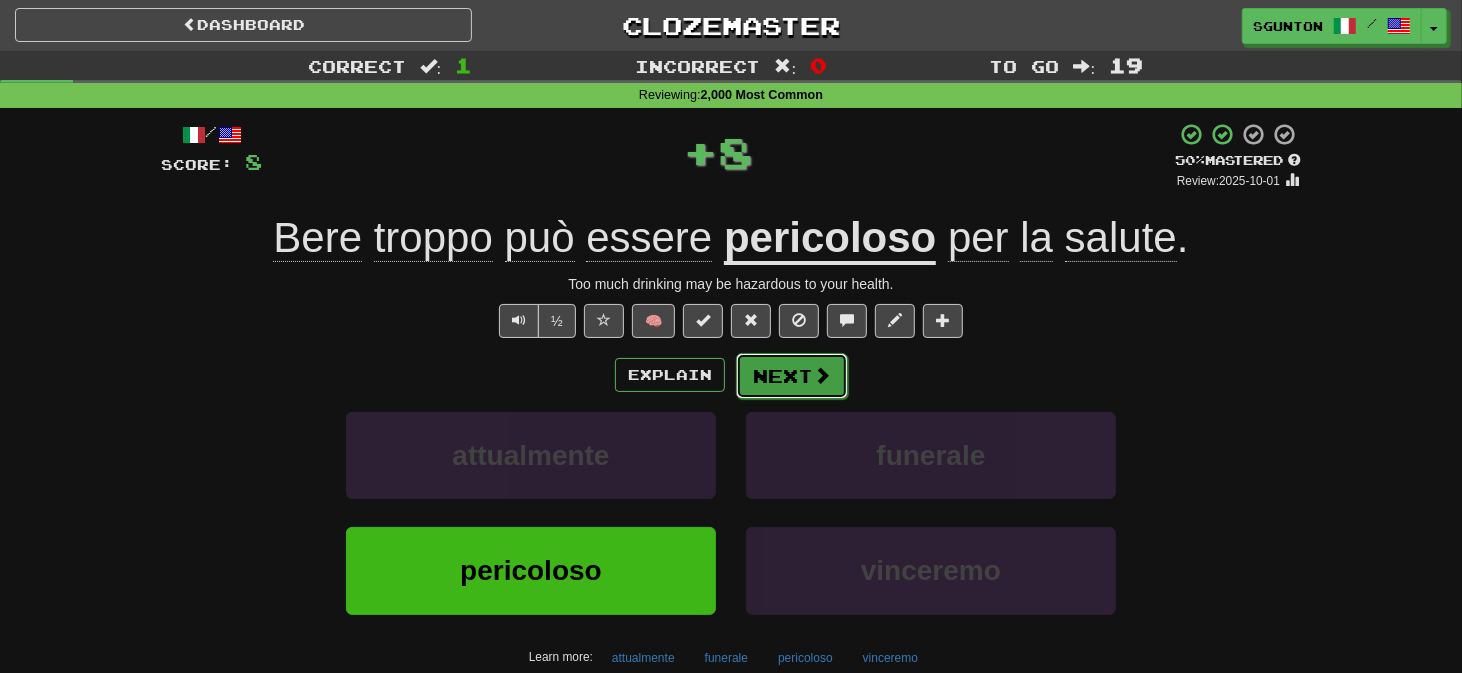 click on "Next" at bounding box center (792, 376) 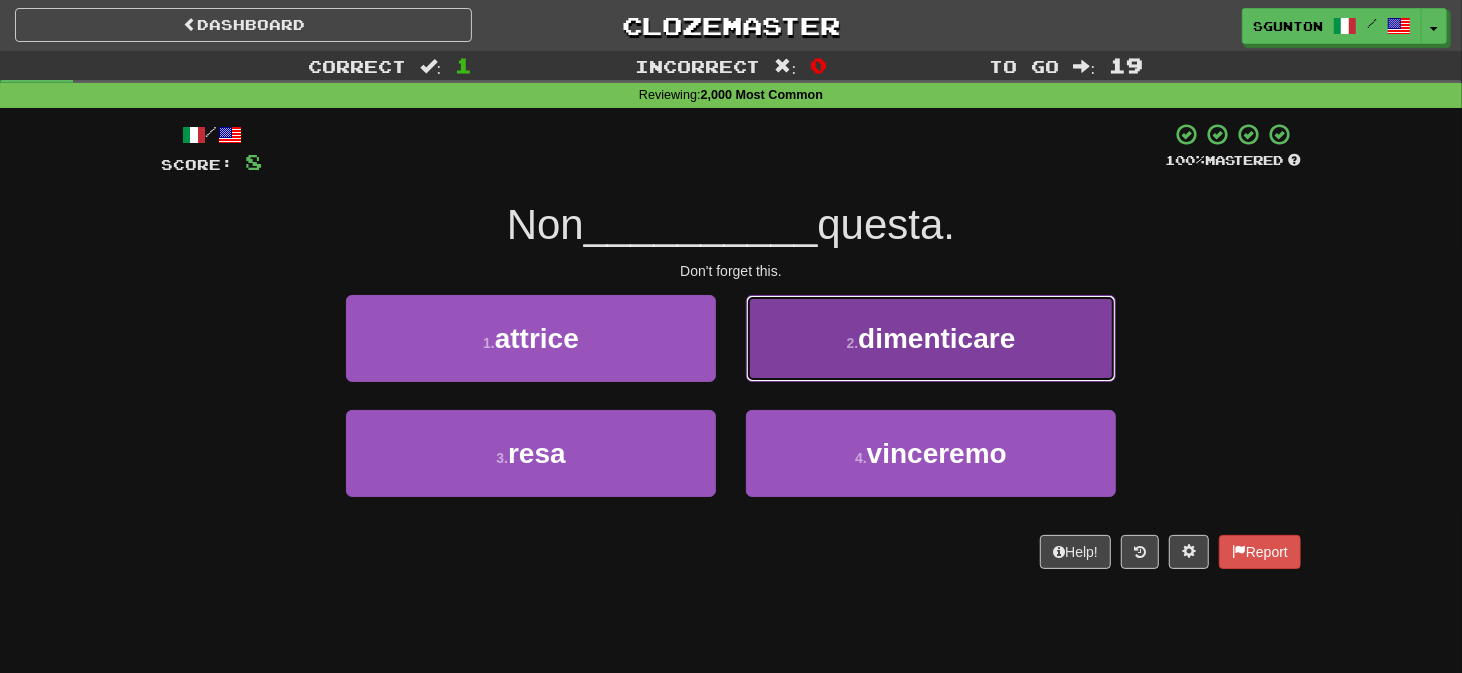 click on "2 .  dimenticare" at bounding box center [931, 338] 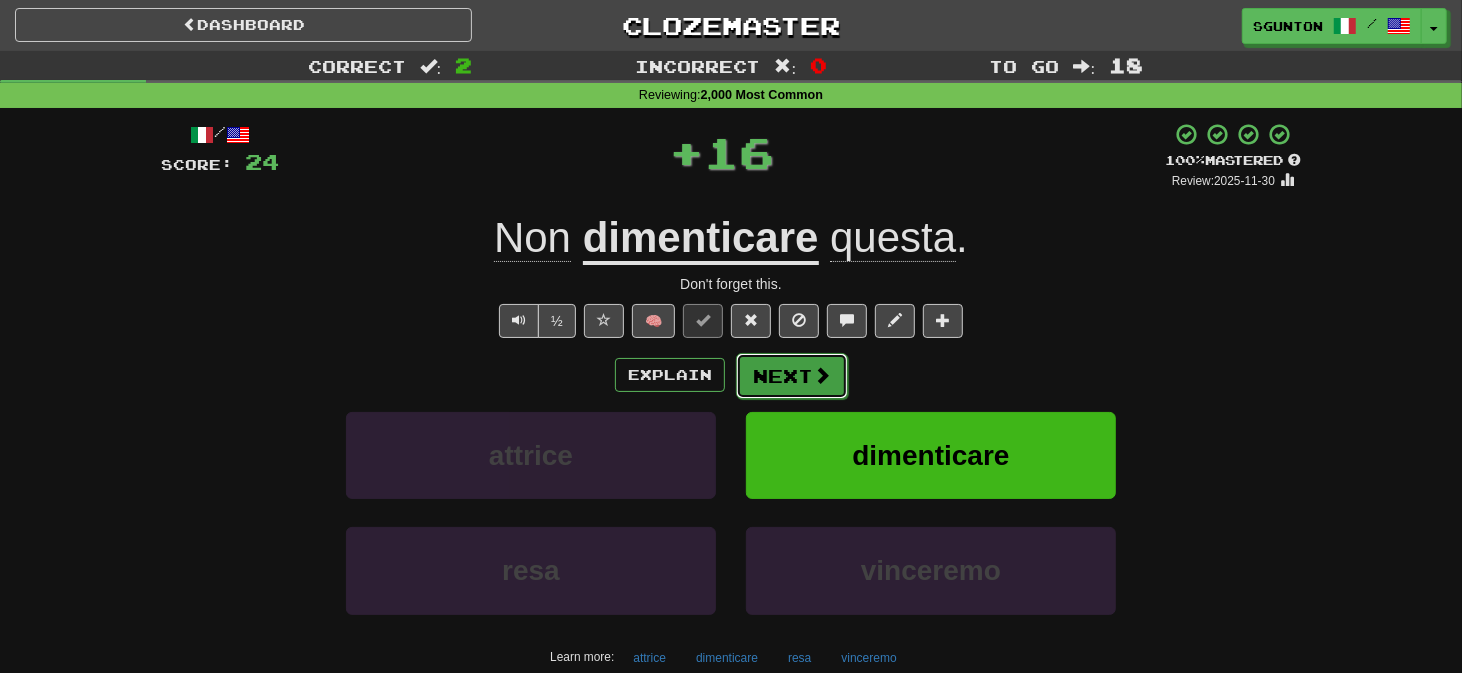 click on "Next" at bounding box center (792, 376) 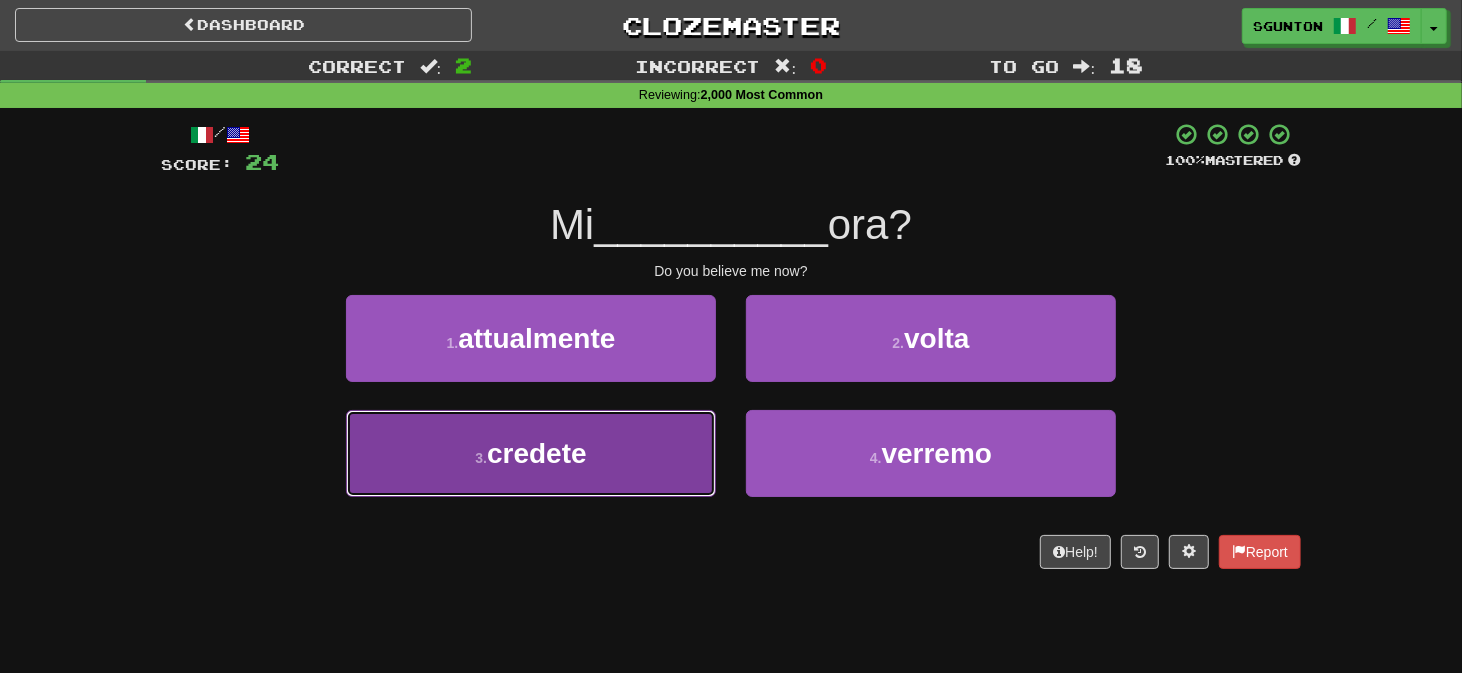 click on "3 .  credete" at bounding box center (531, 453) 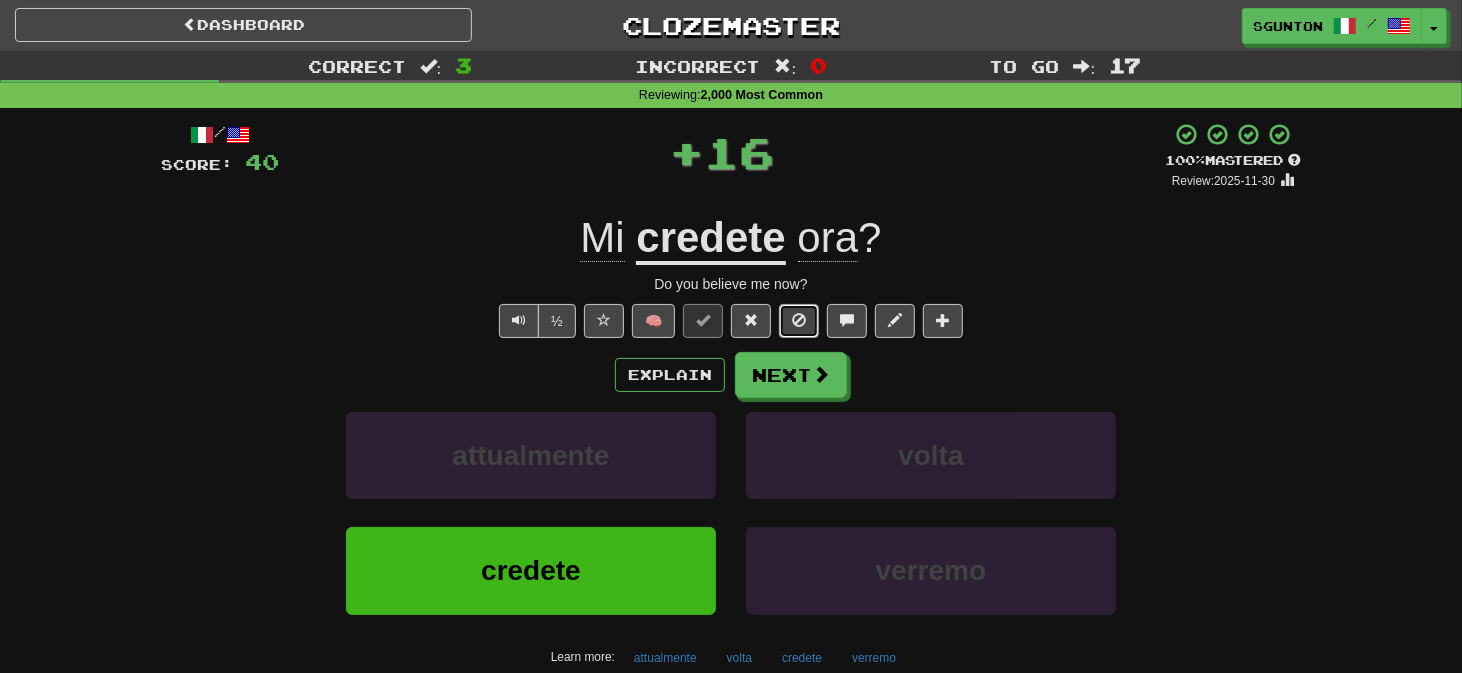 click at bounding box center (799, 321) 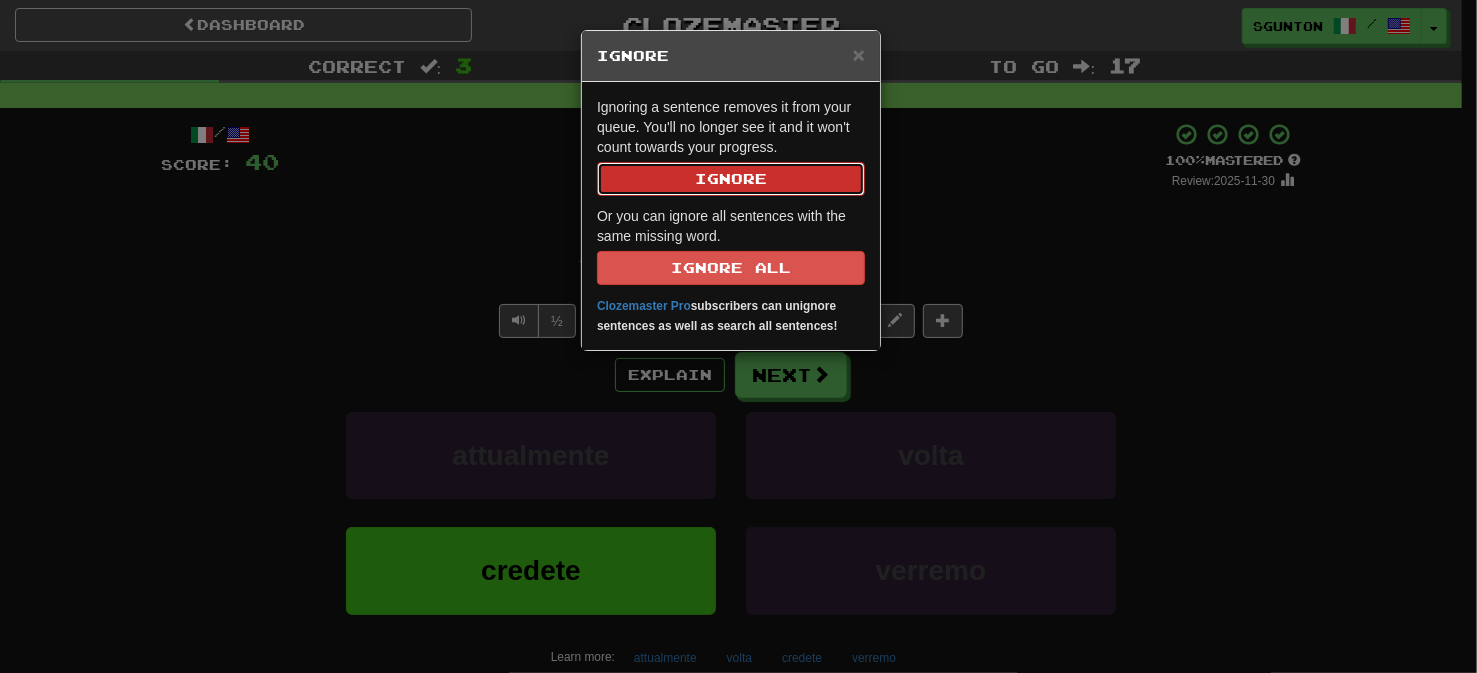 click on "Ignore" at bounding box center [731, 179] 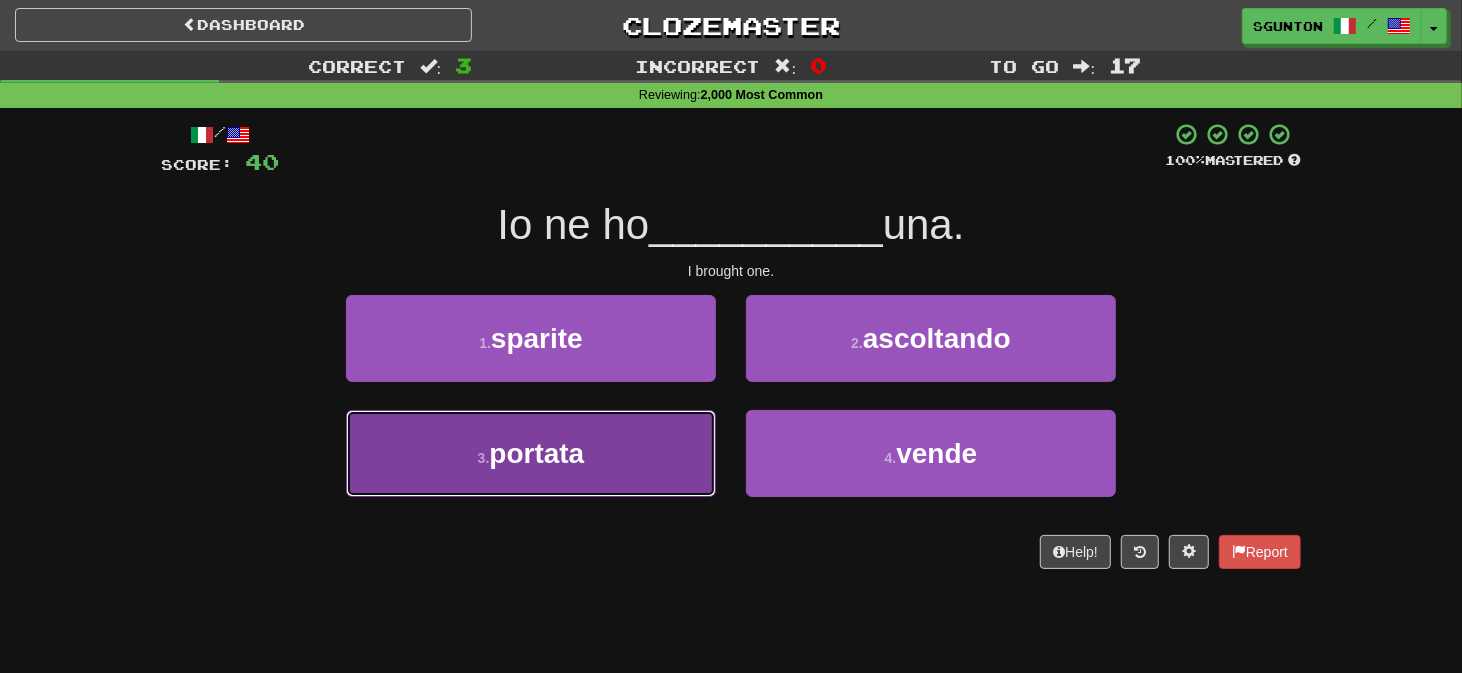 click on "3 .  portata" at bounding box center [531, 453] 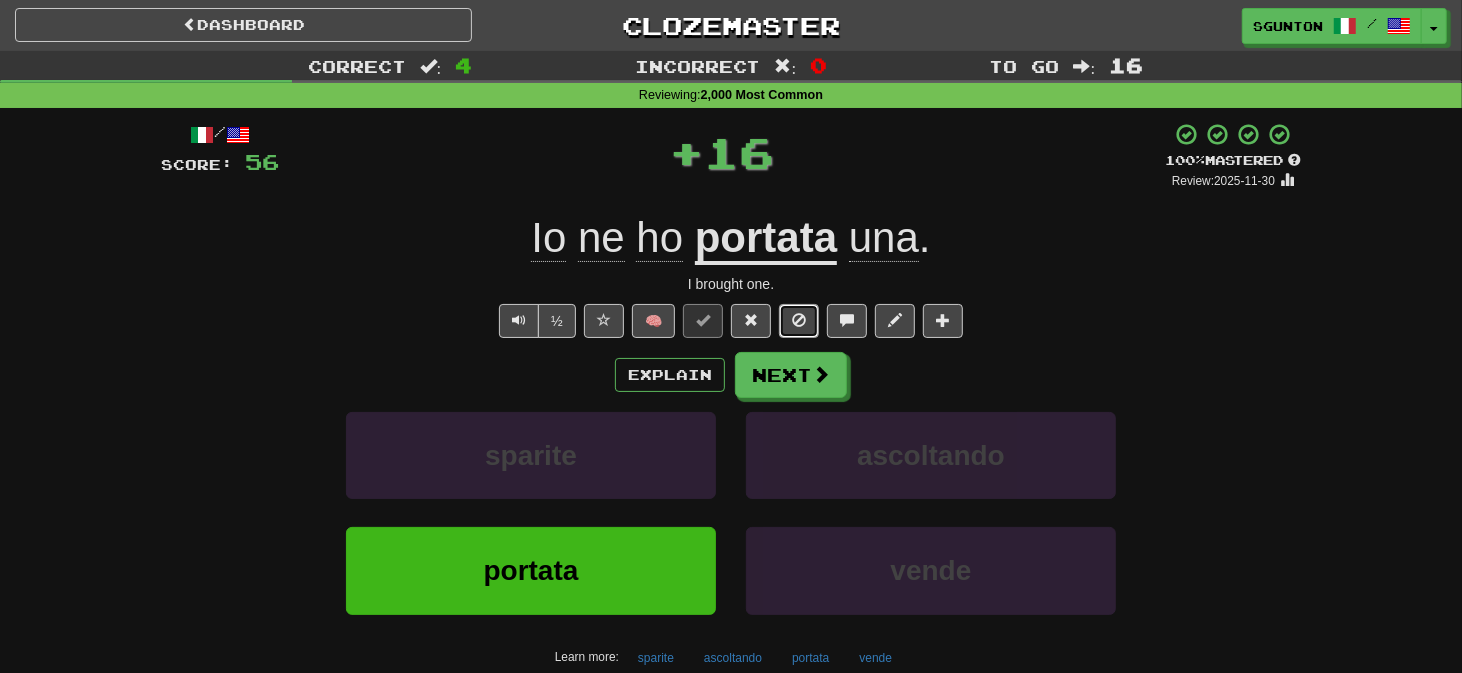 click at bounding box center (799, 320) 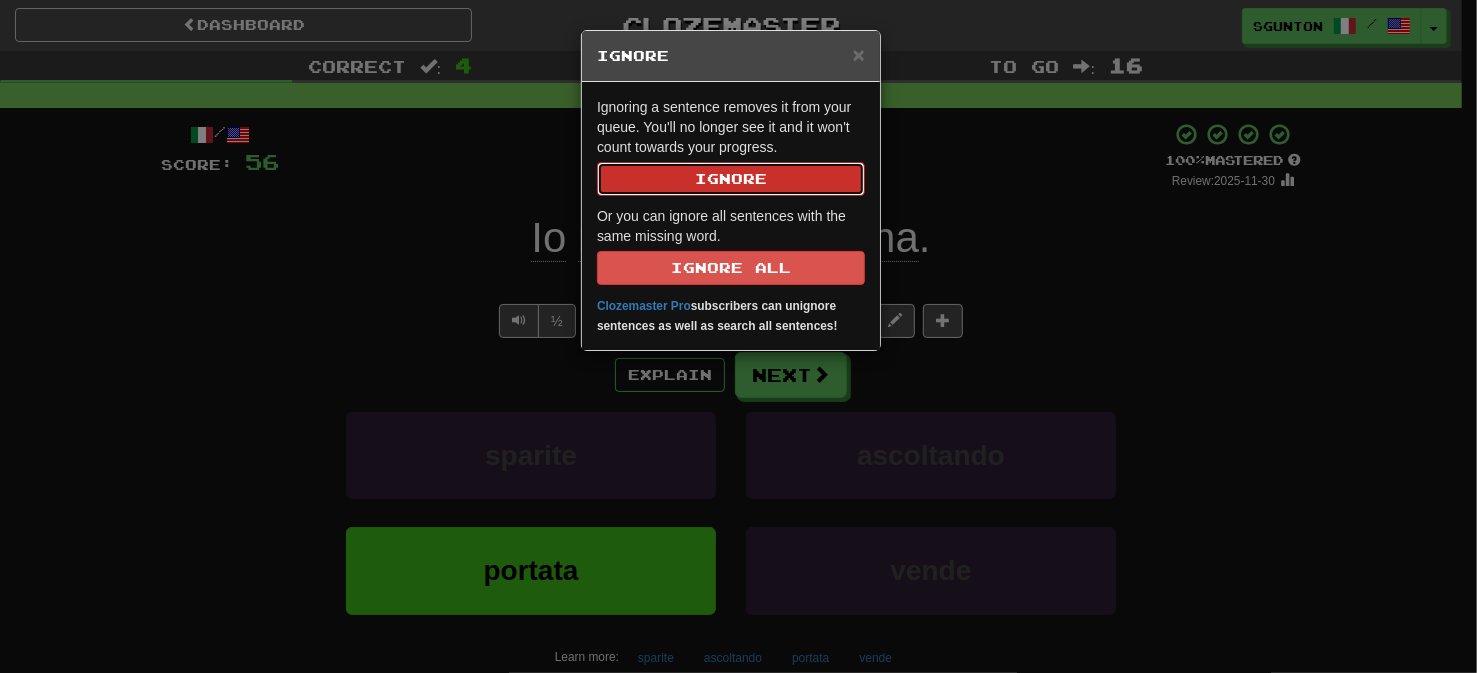 click on "Ignore" at bounding box center [731, 179] 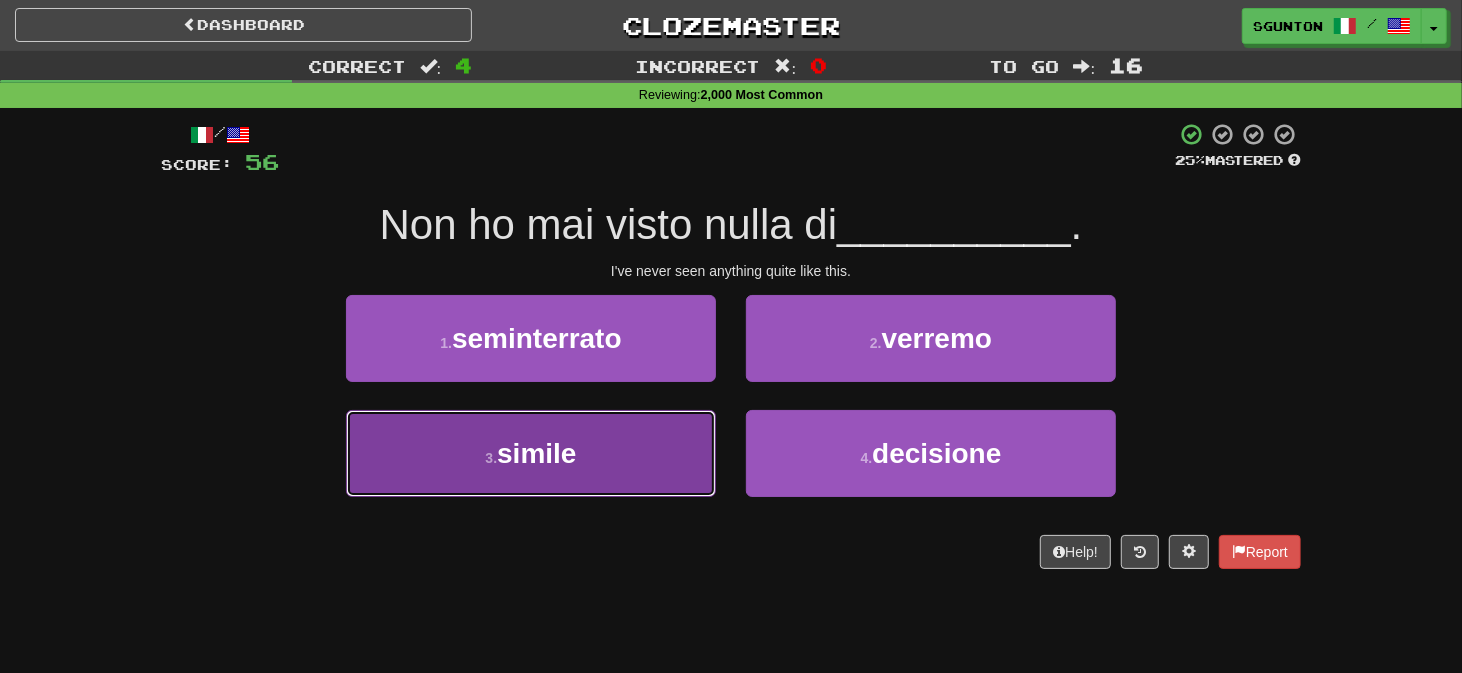 click on "3 .  simile" at bounding box center (531, 453) 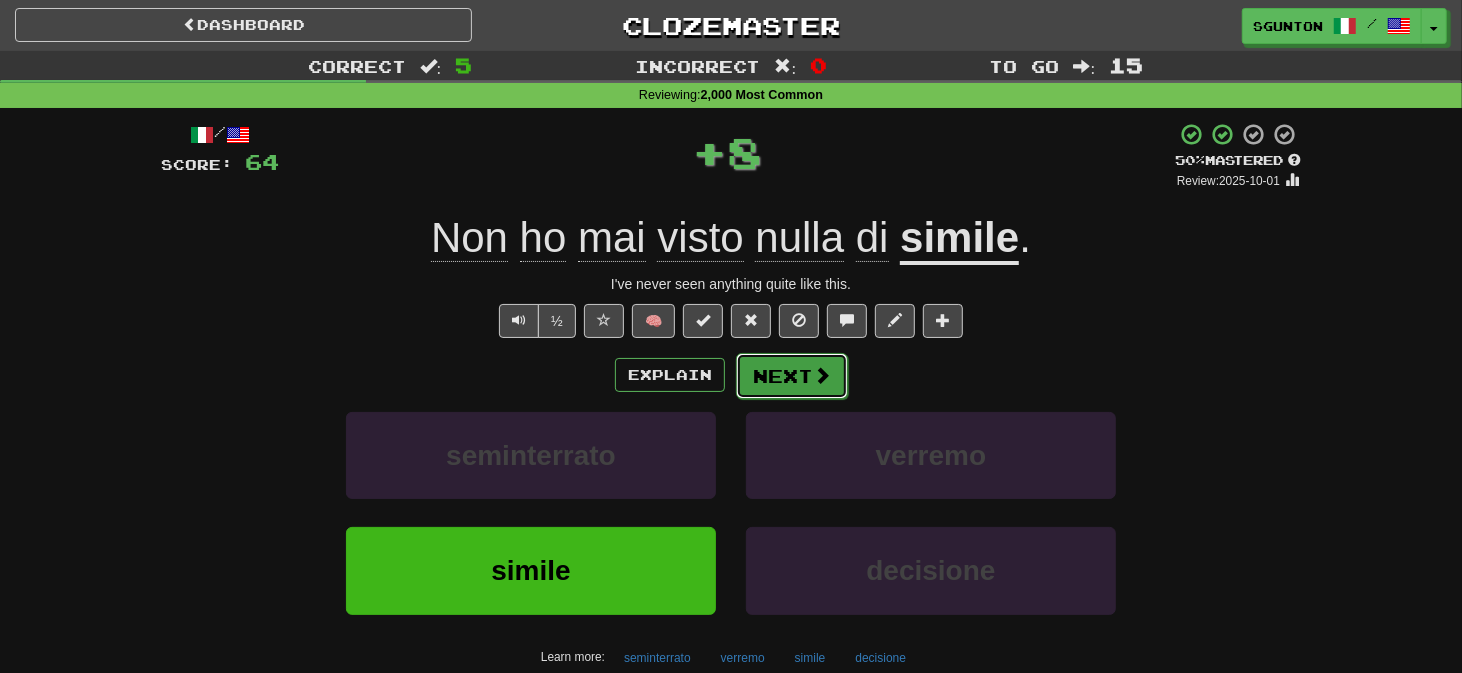 click on "Next" at bounding box center [792, 376] 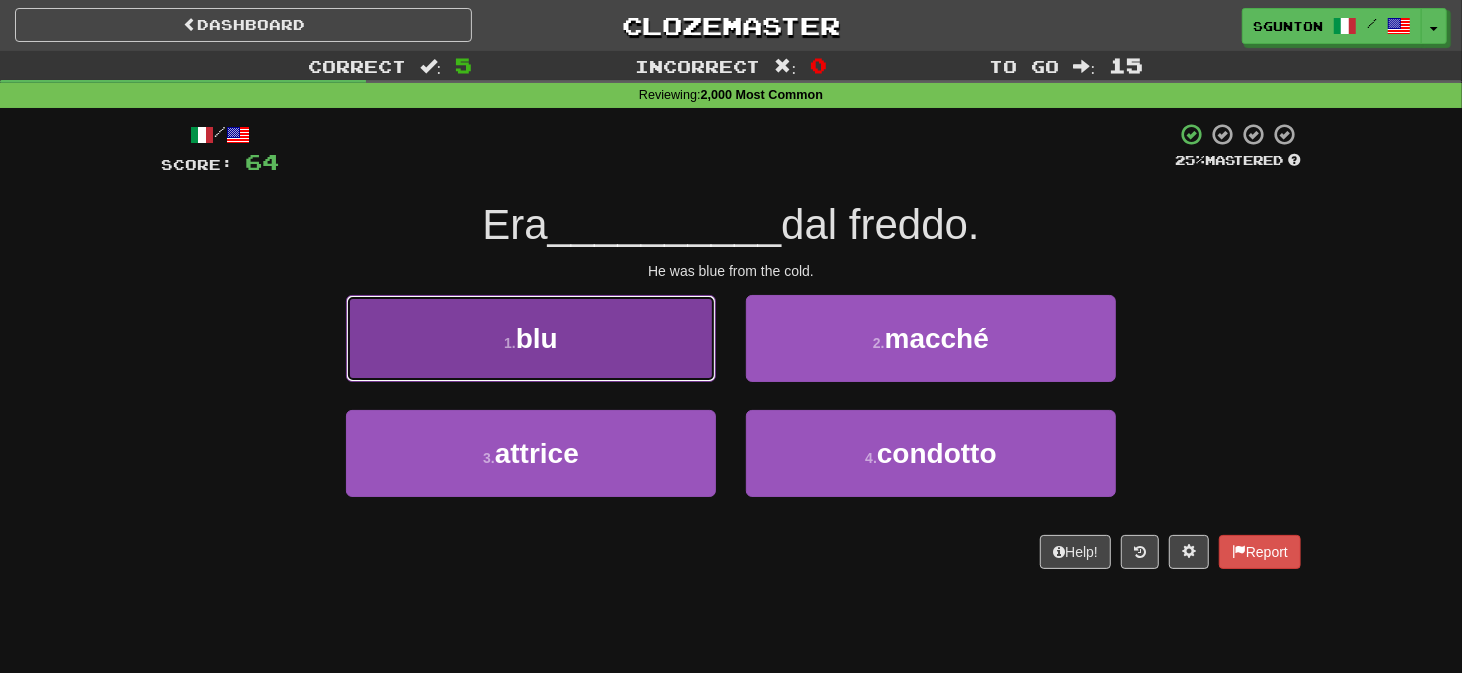click on "1 .  blu" at bounding box center [531, 338] 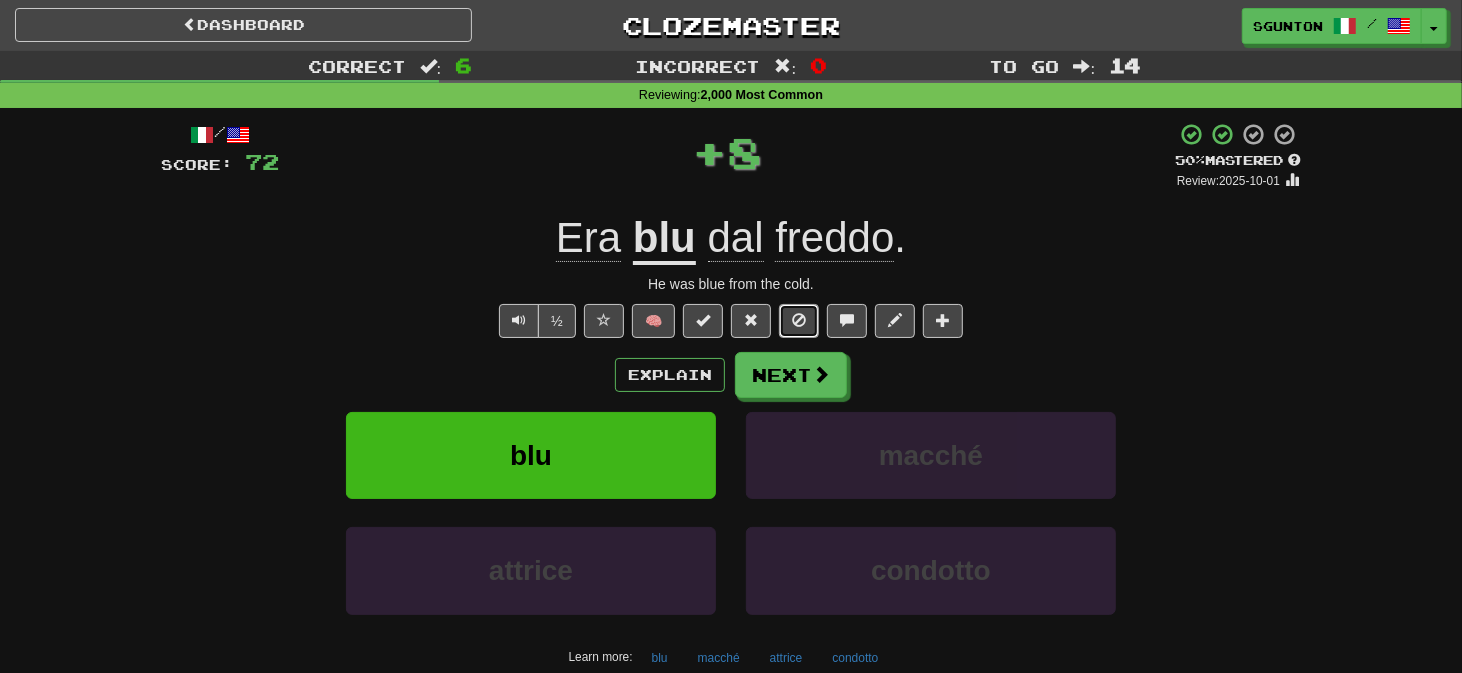 click at bounding box center (799, 320) 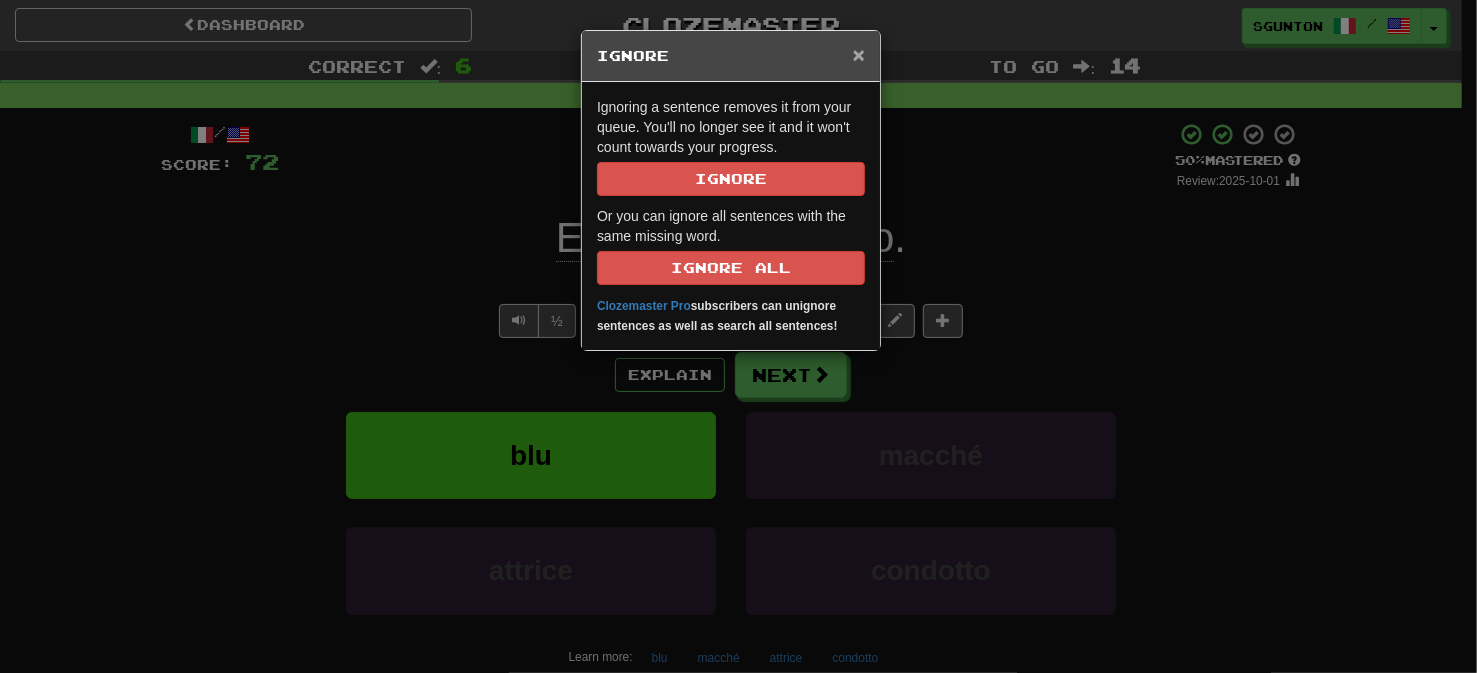 click on "×" at bounding box center [859, 54] 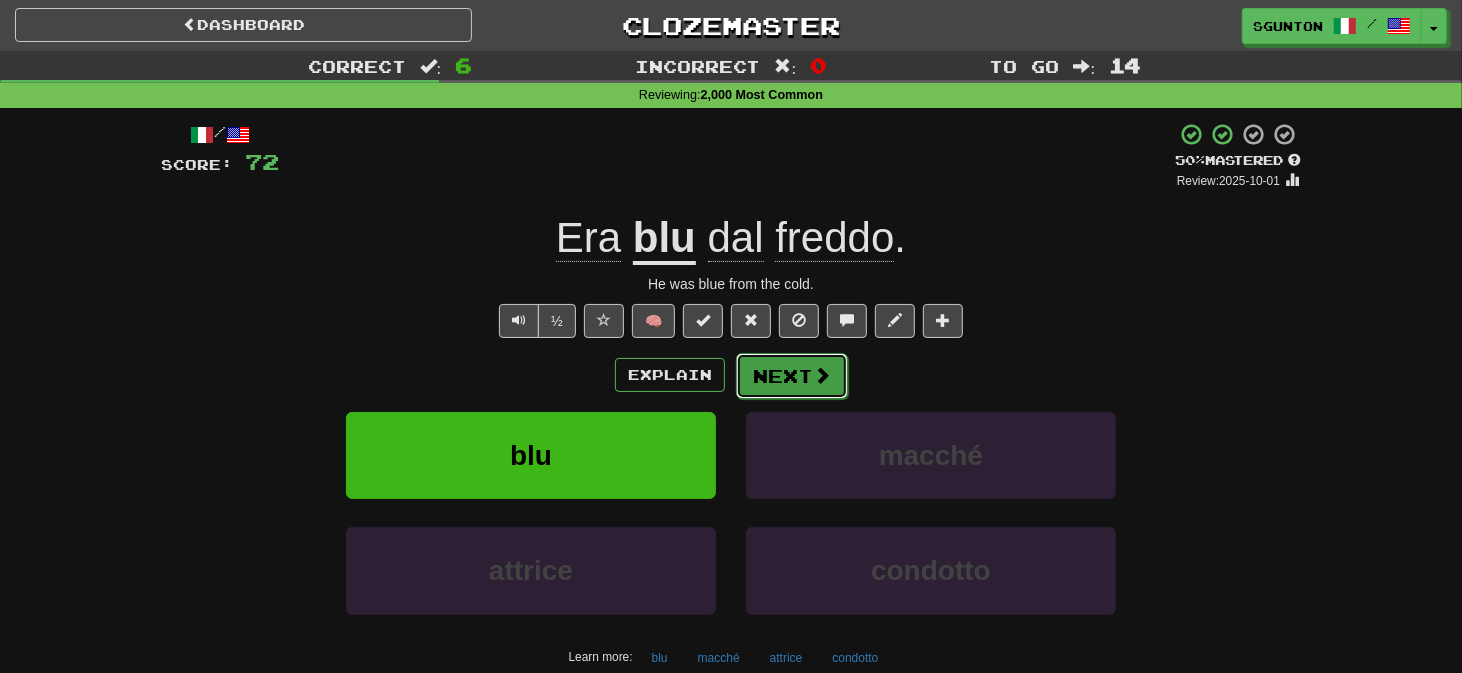 click on "Next" at bounding box center [792, 376] 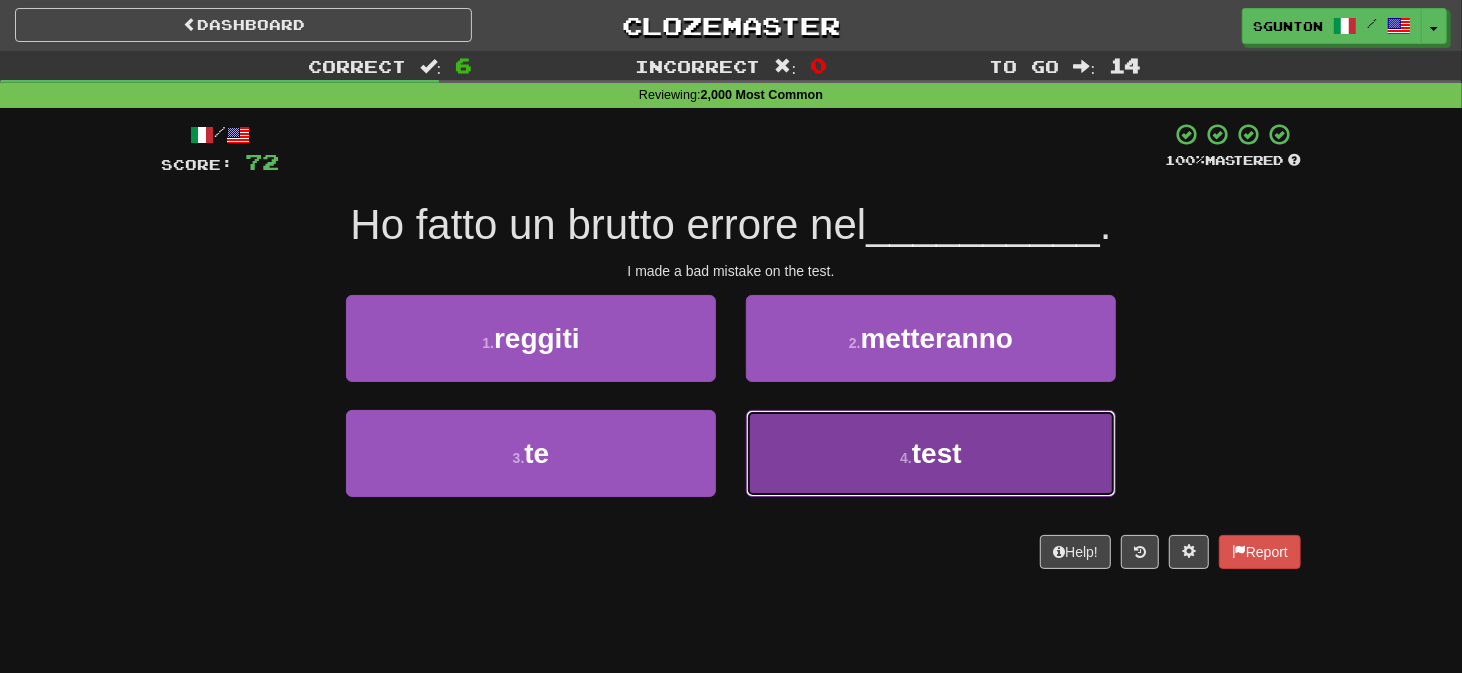 click on "4 .  test" at bounding box center (931, 453) 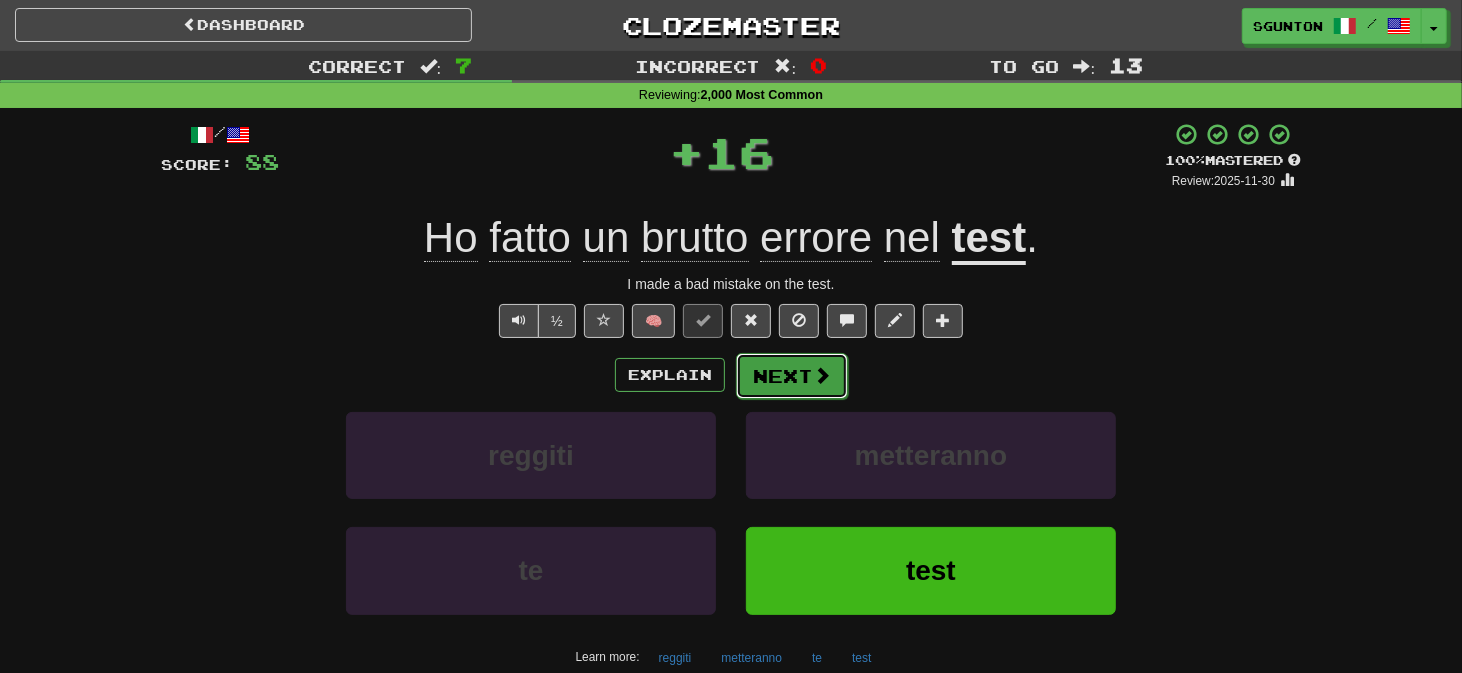 click on "Next" at bounding box center (792, 376) 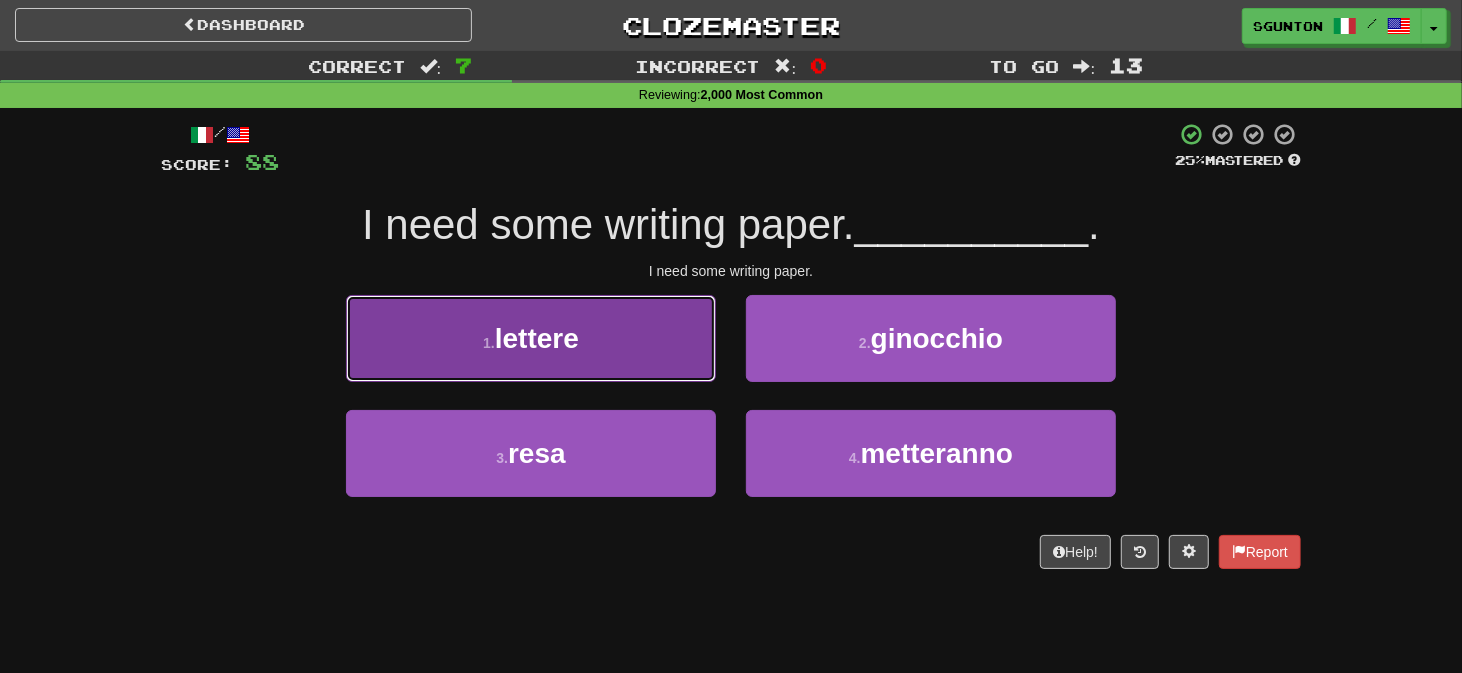 click on "1 .  lettere" at bounding box center (531, 338) 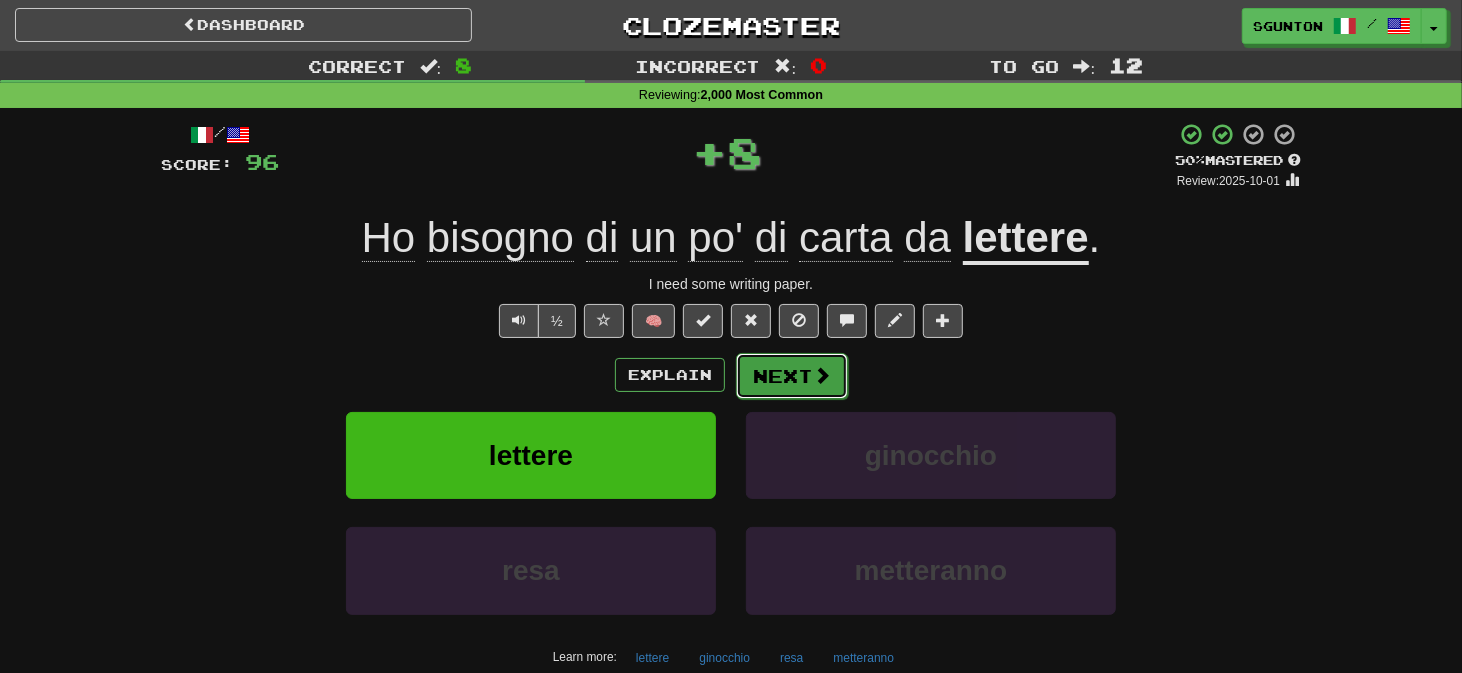 click on "Next" at bounding box center (792, 376) 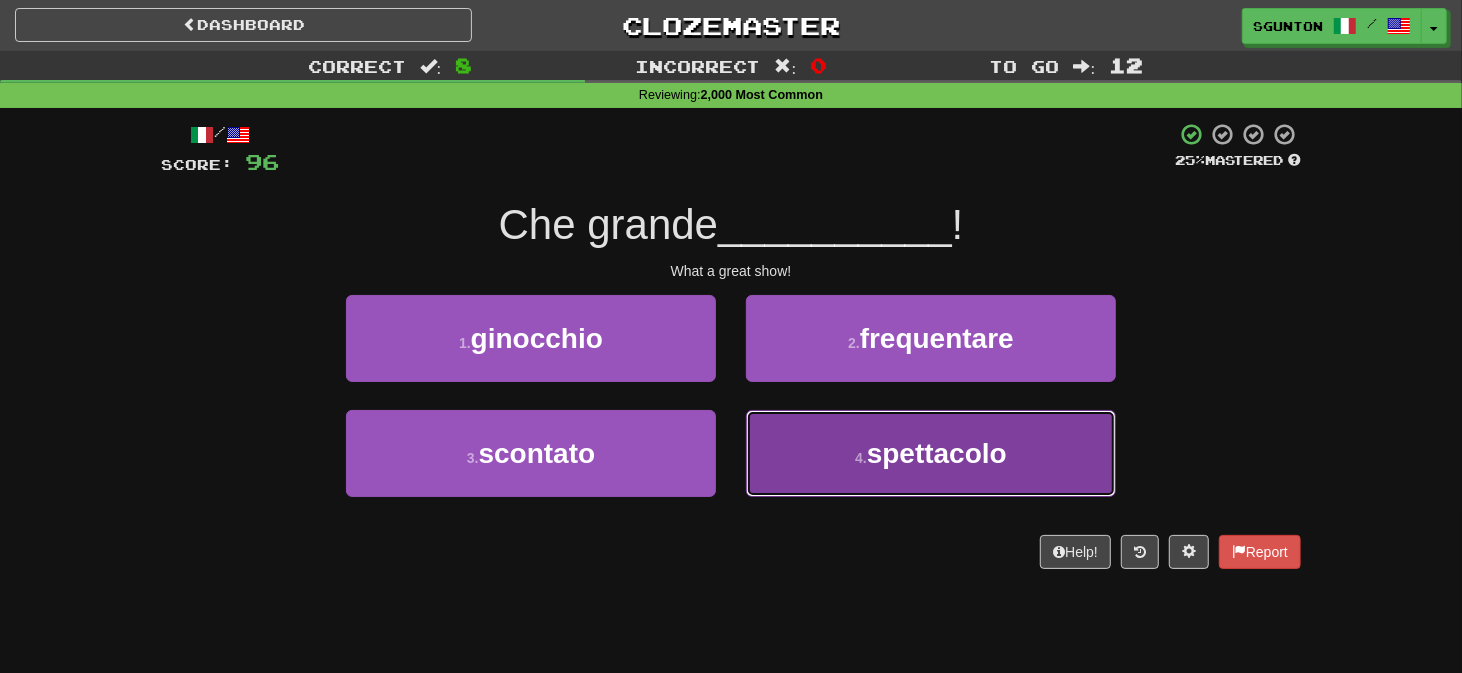 click on "4 .  spettacolo" at bounding box center [931, 453] 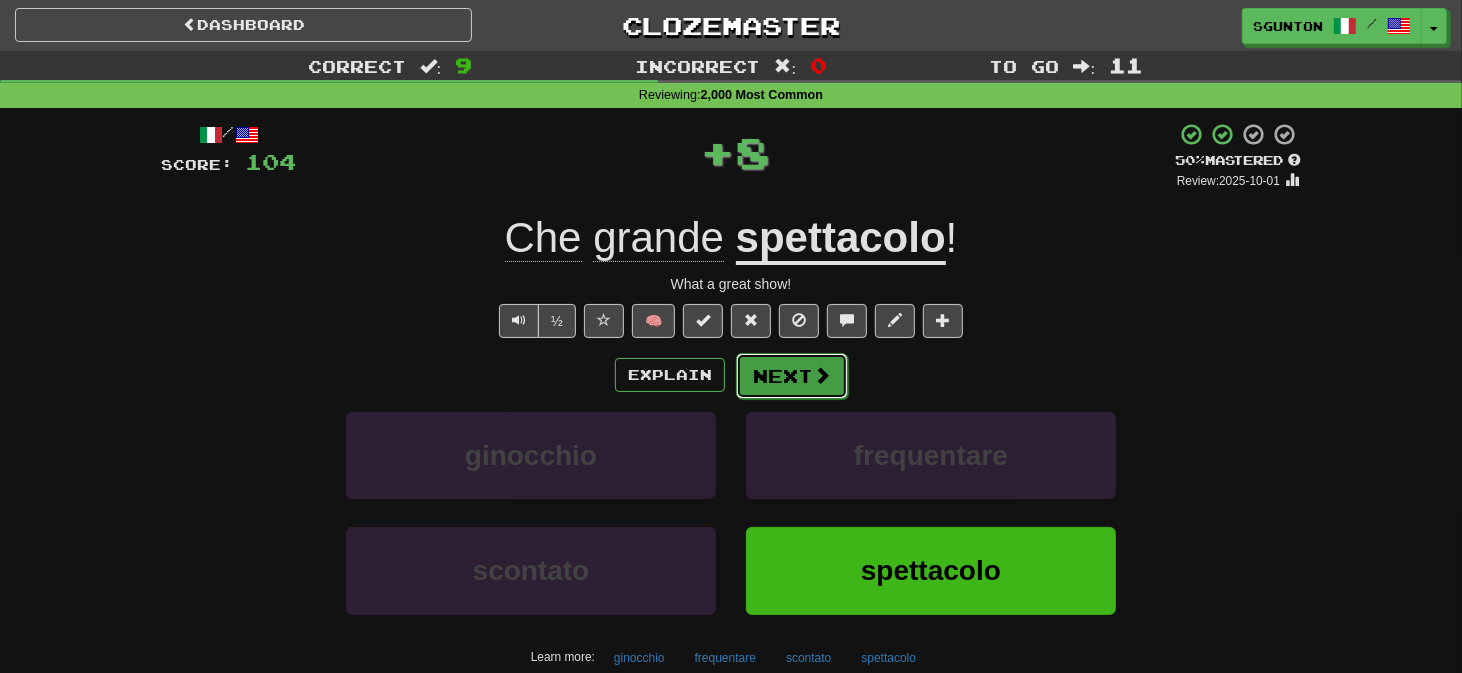 click on "Next" at bounding box center [792, 376] 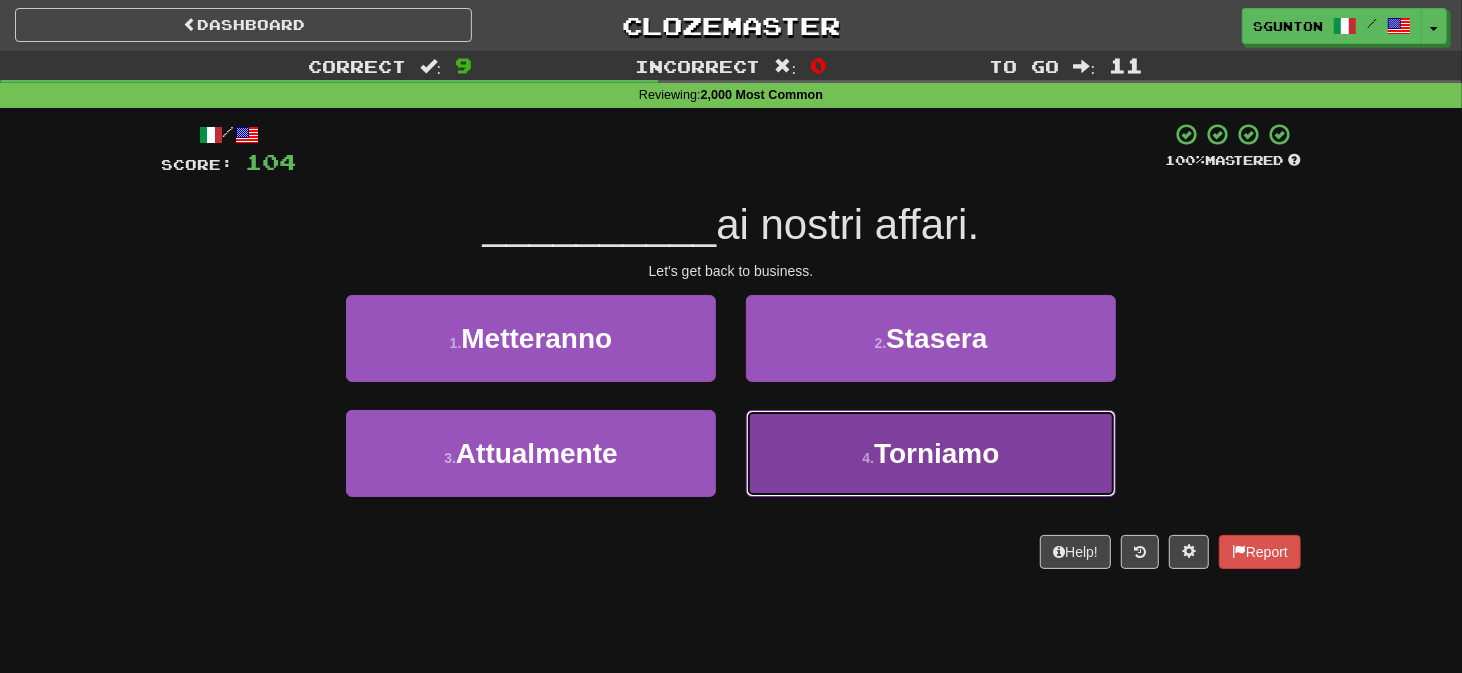 click on "4 .  Torniamo" at bounding box center [931, 453] 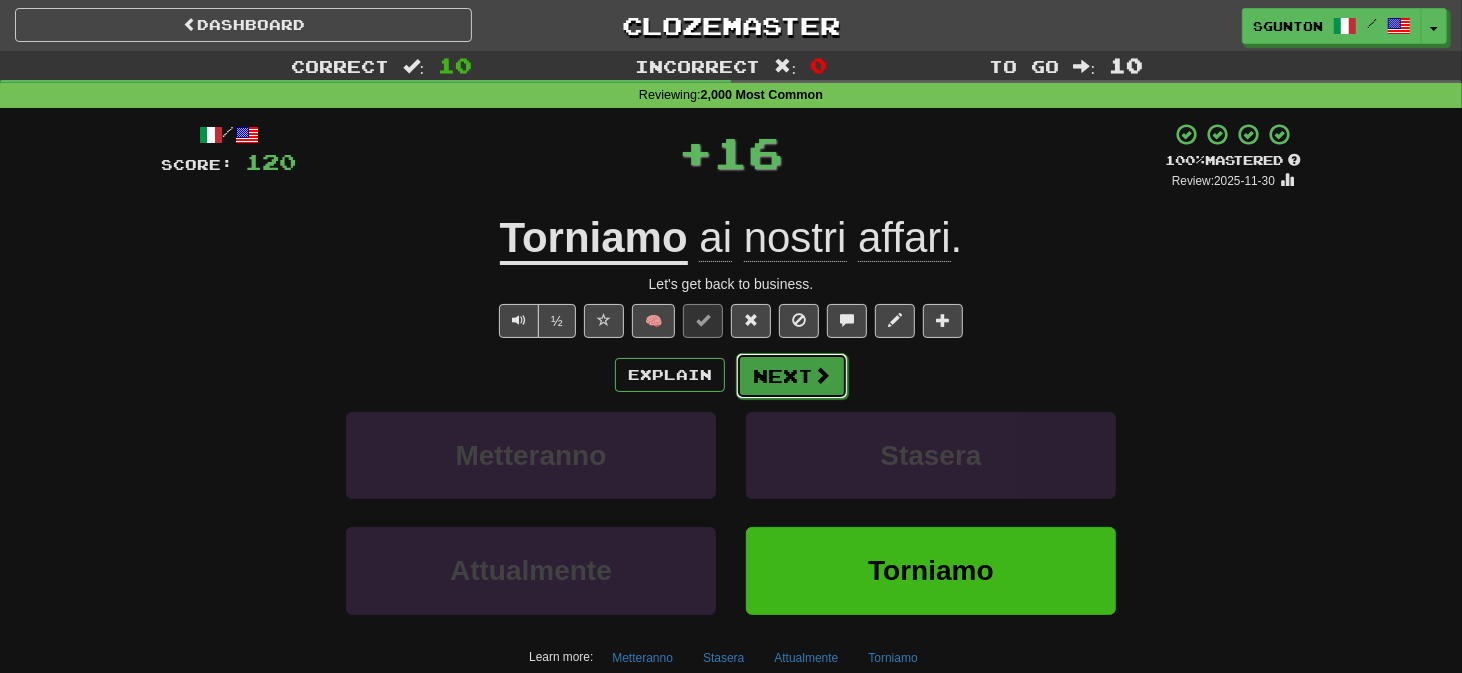 click on "Next" at bounding box center [792, 376] 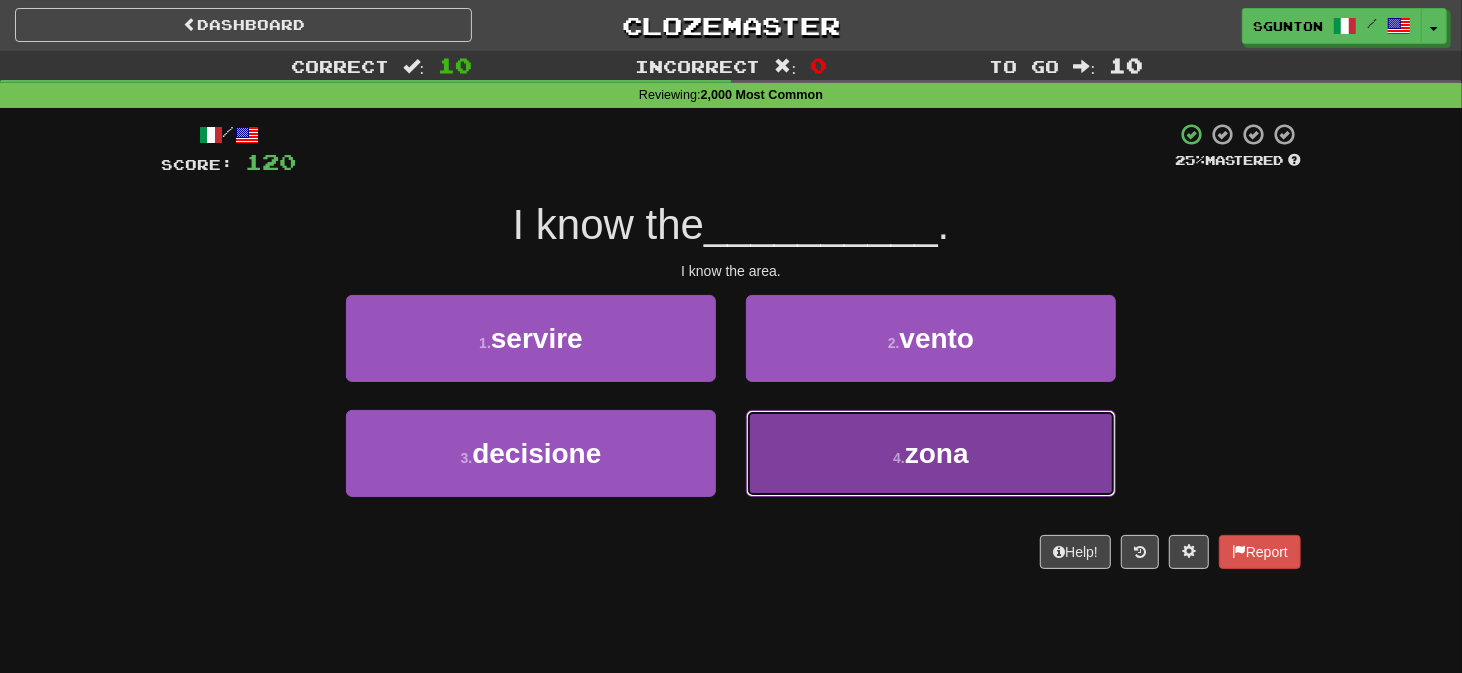 click on "4 .  zona" at bounding box center (931, 453) 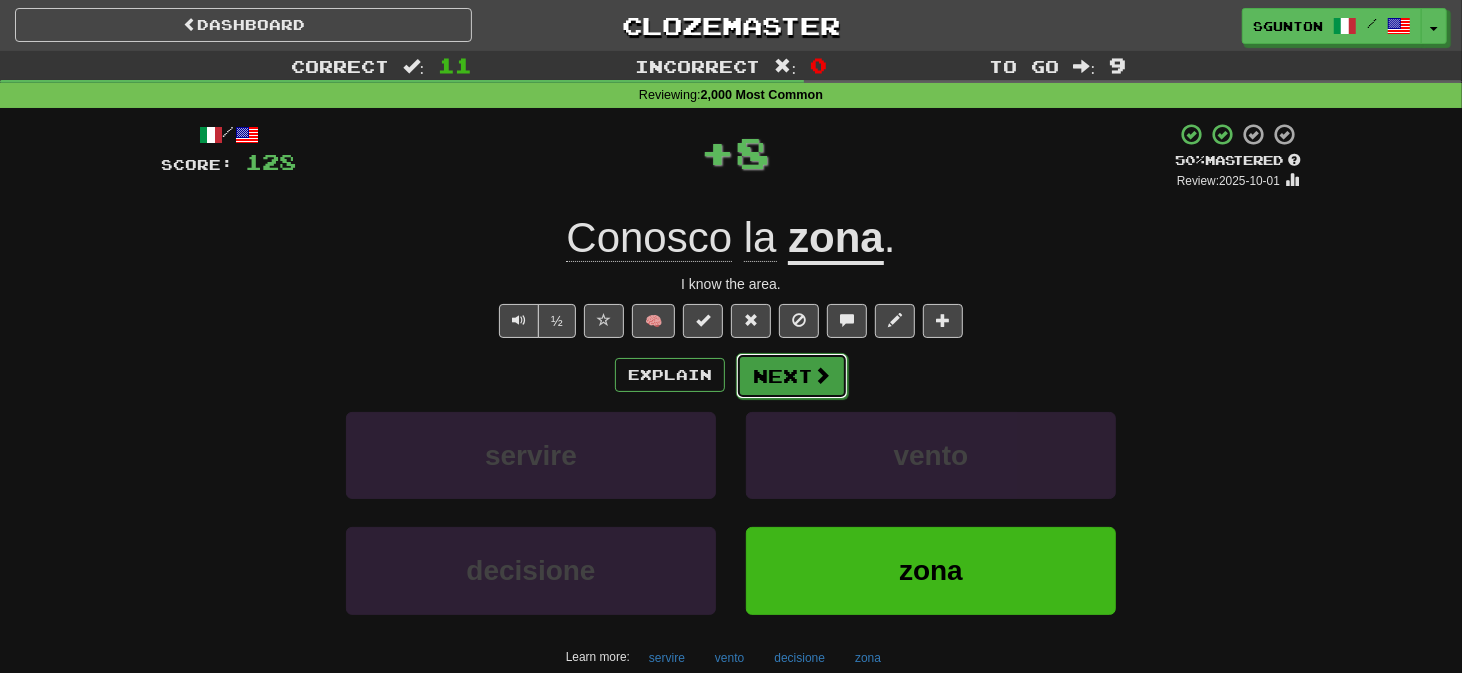 click on "Next" at bounding box center [792, 376] 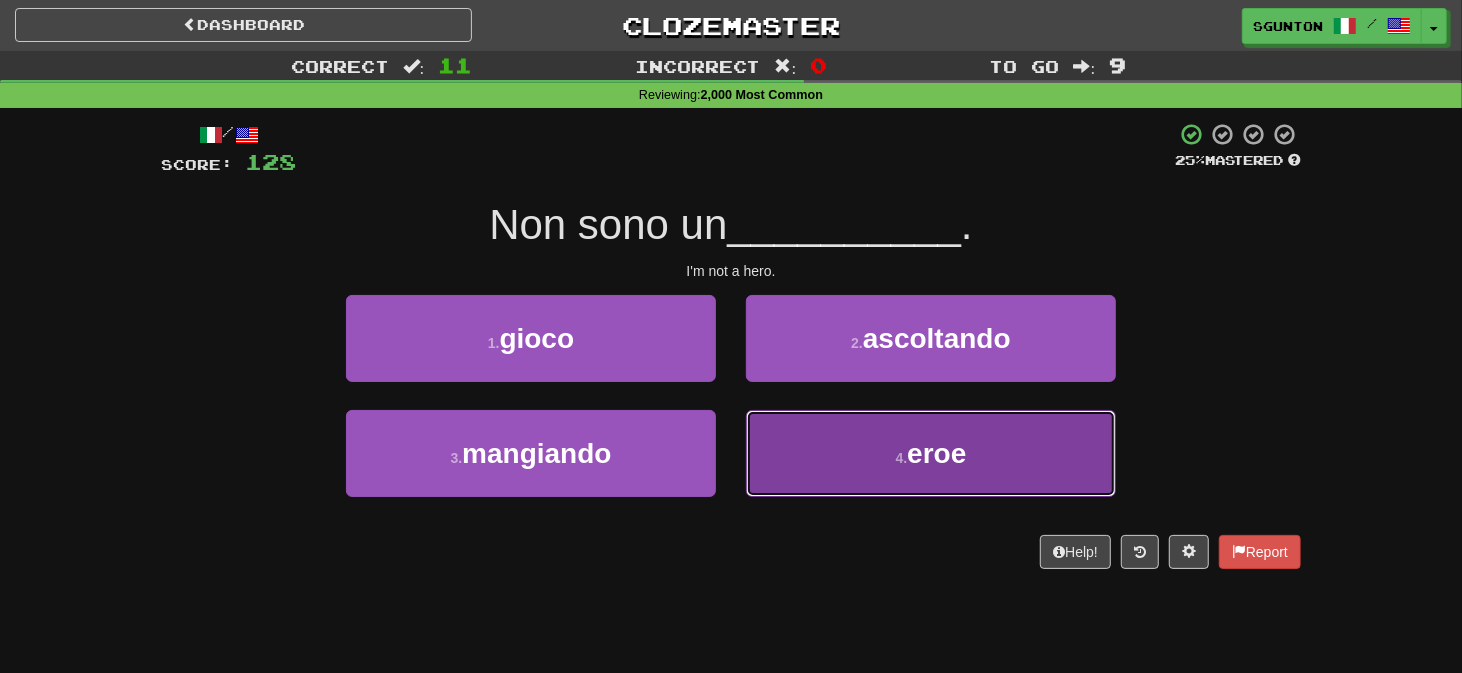 click on "4 .  eroe" at bounding box center [931, 453] 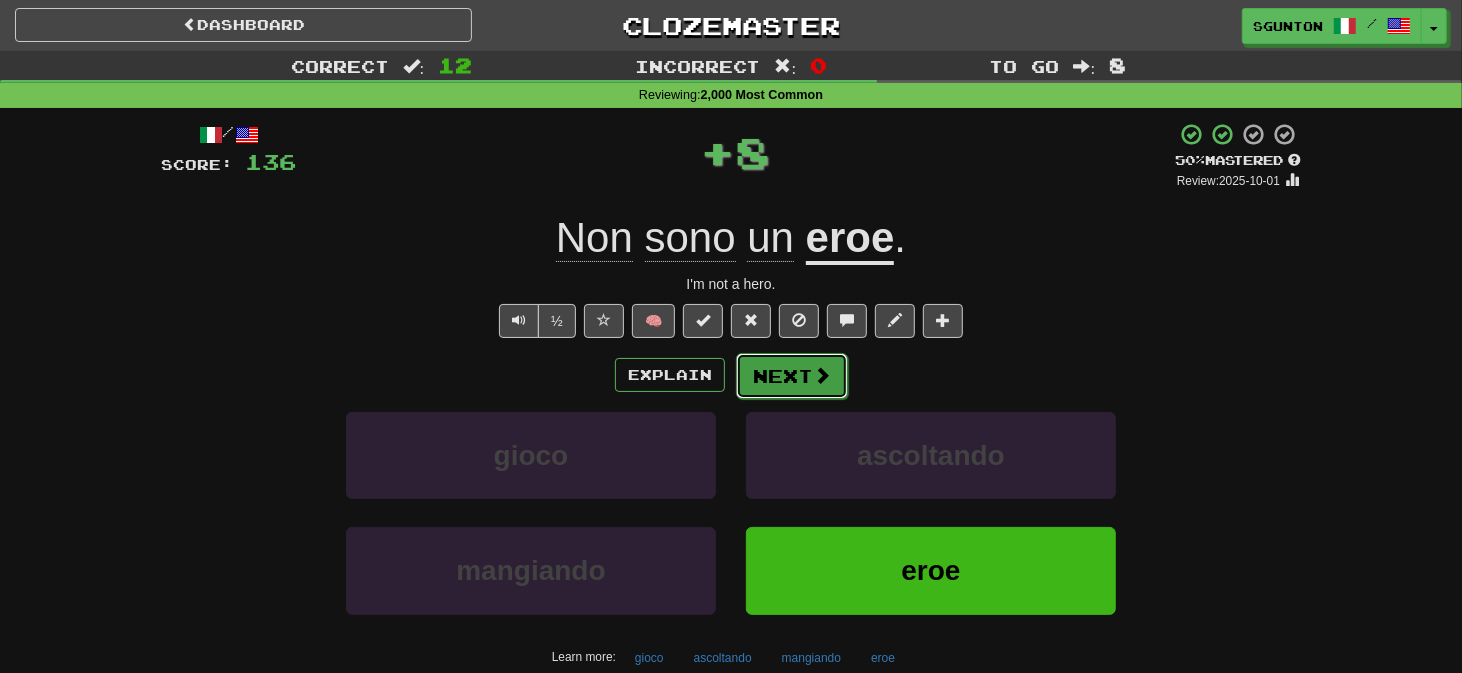 click on "Next" at bounding box center [792, 376] 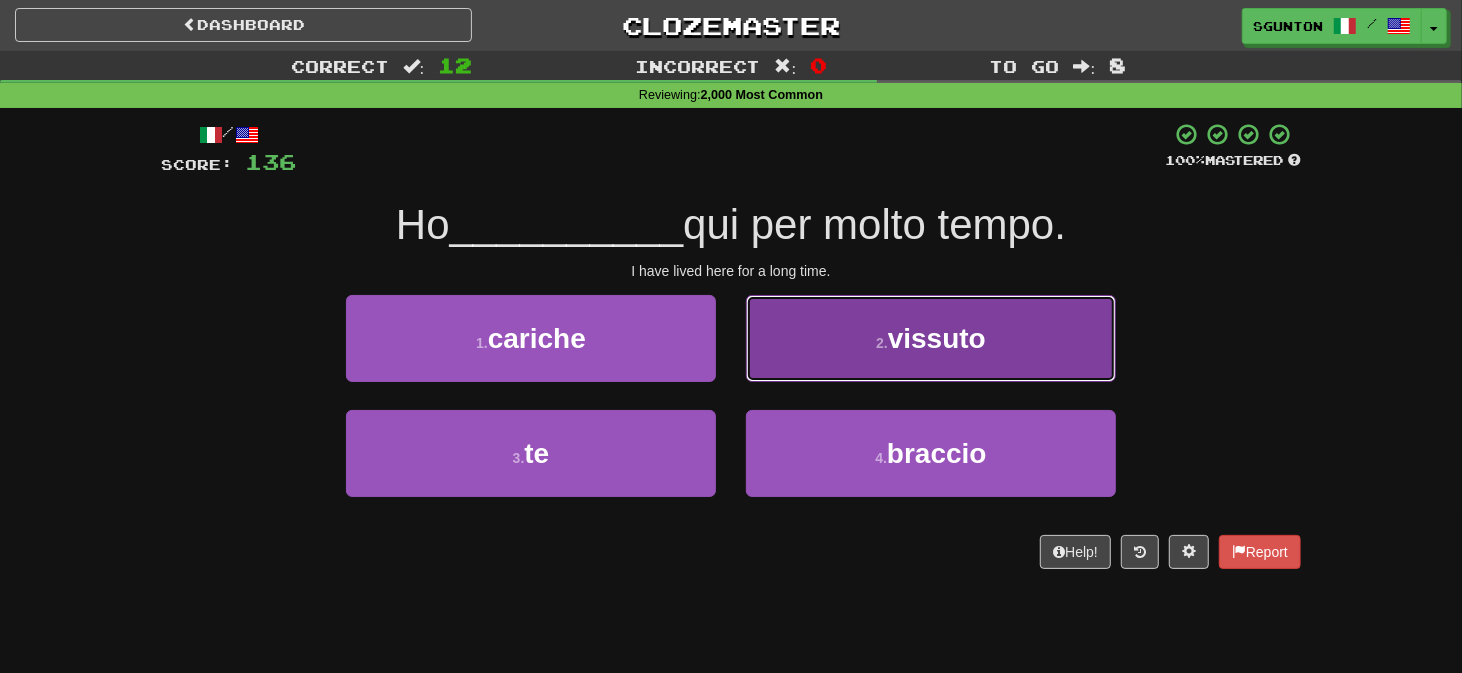 click on "2 .  vissuto" at bounding box center [931, 338] 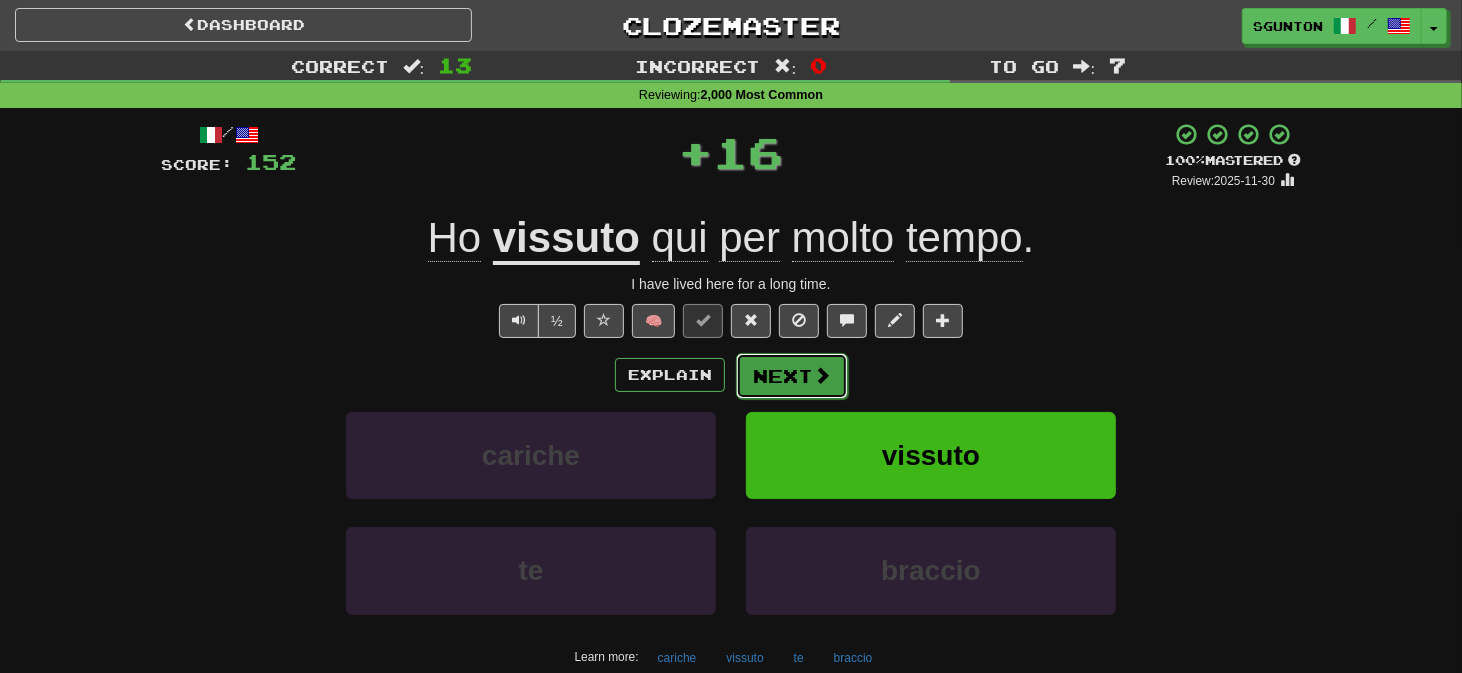 click on "Next" at bounding box center (792, 376) 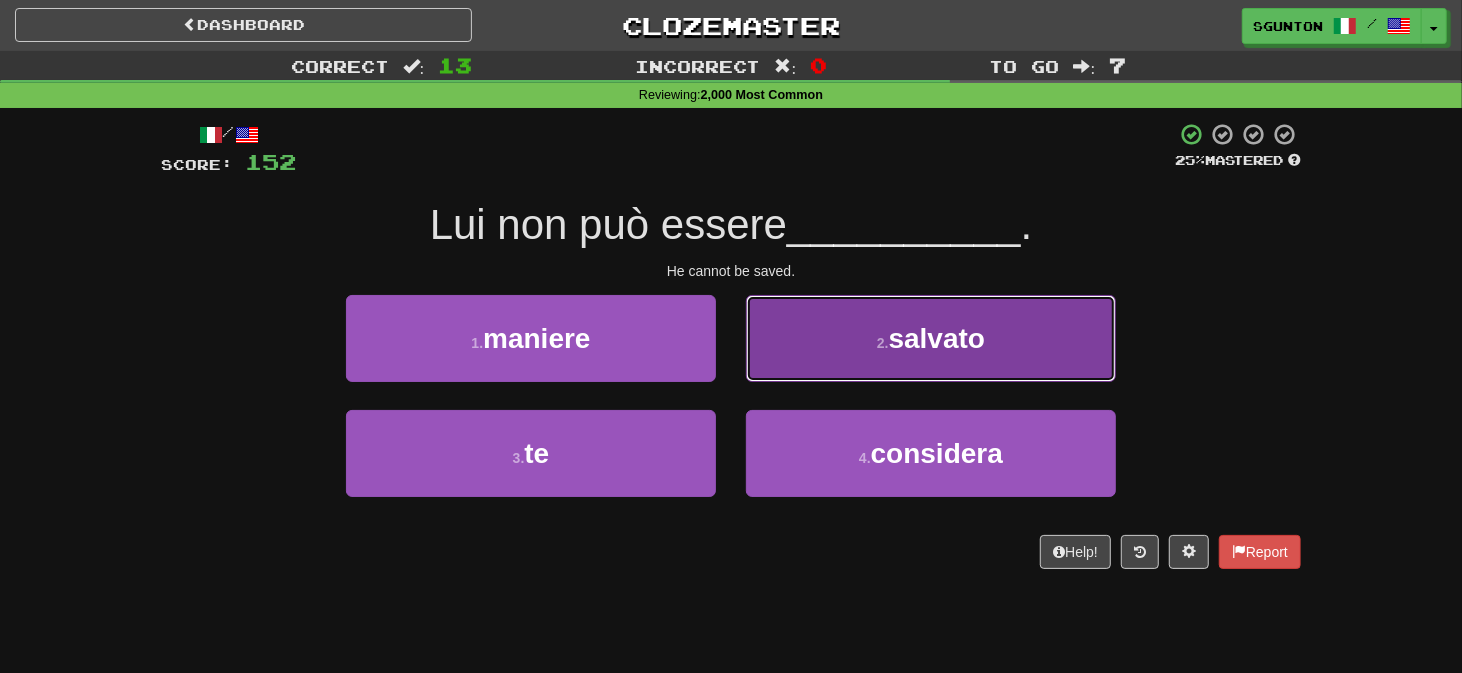 click on "2 .  salvato" at bounding box center [931, 338] 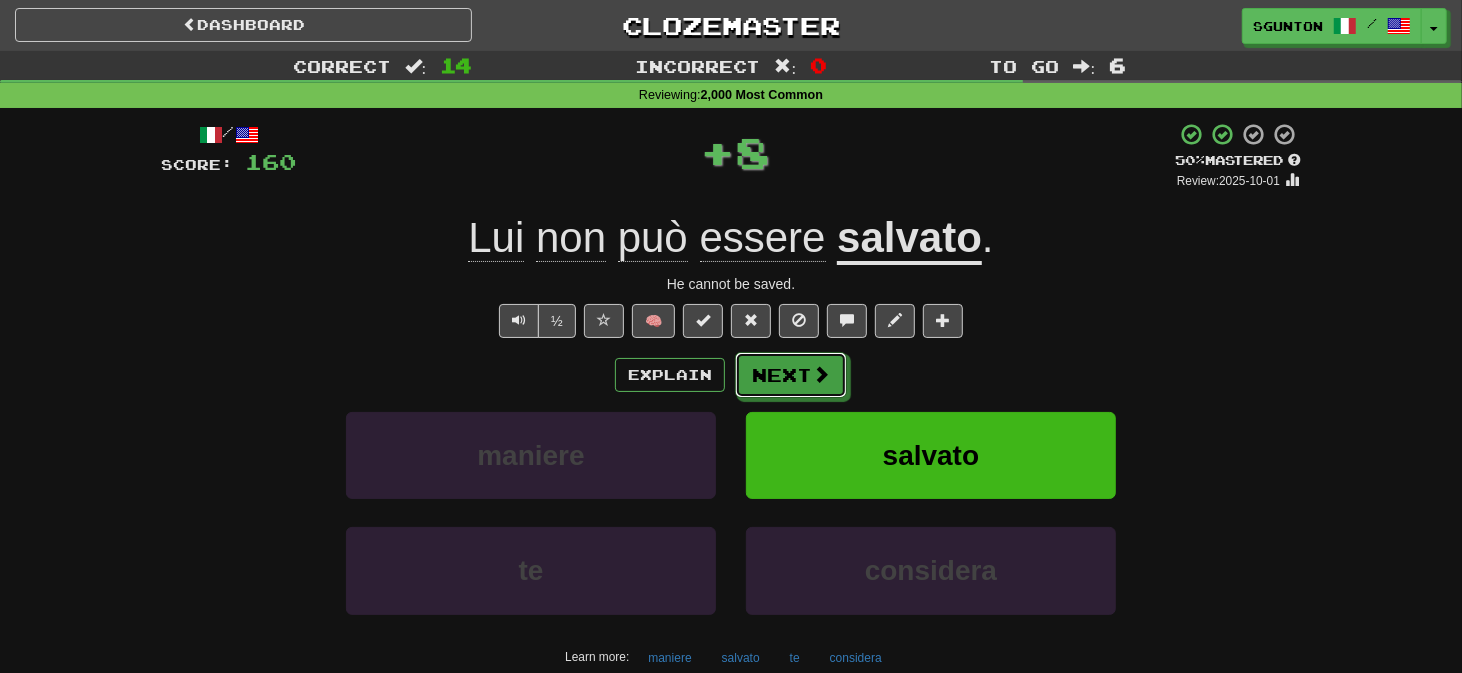 click on "Next" at bounding box center (791, 375) 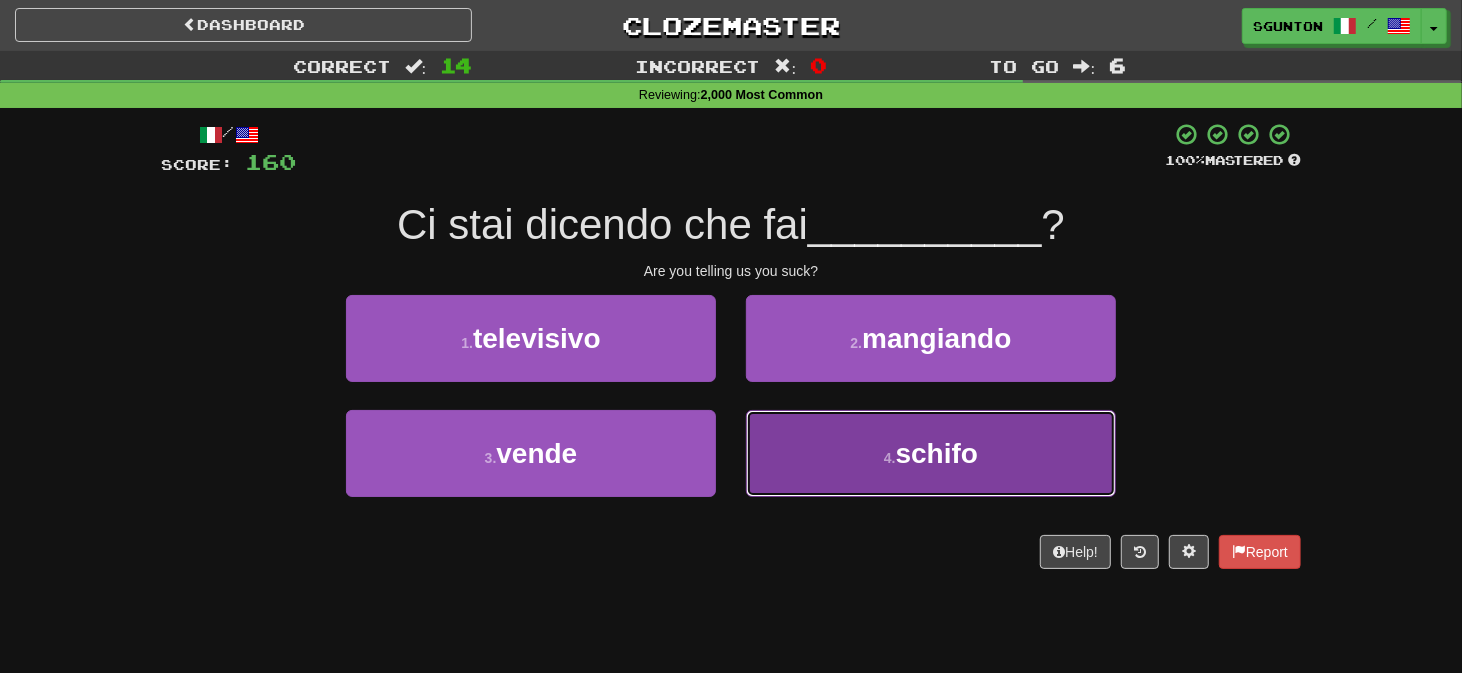 drag, startPoint x: 764, startPoint y: 430, endPoint x: 762, endPoint y: 398, distance: 32.06244 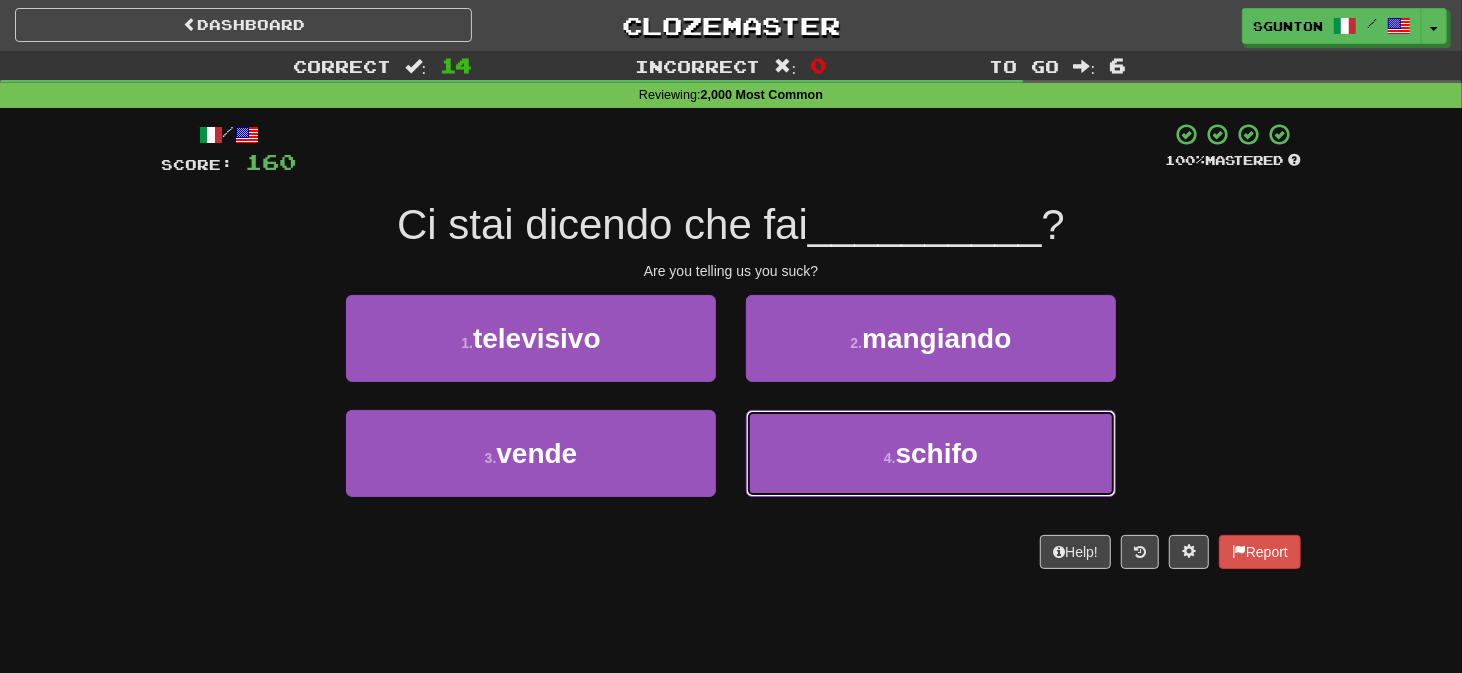 click on "4 .  schifo" at bounding box center [931, 453] 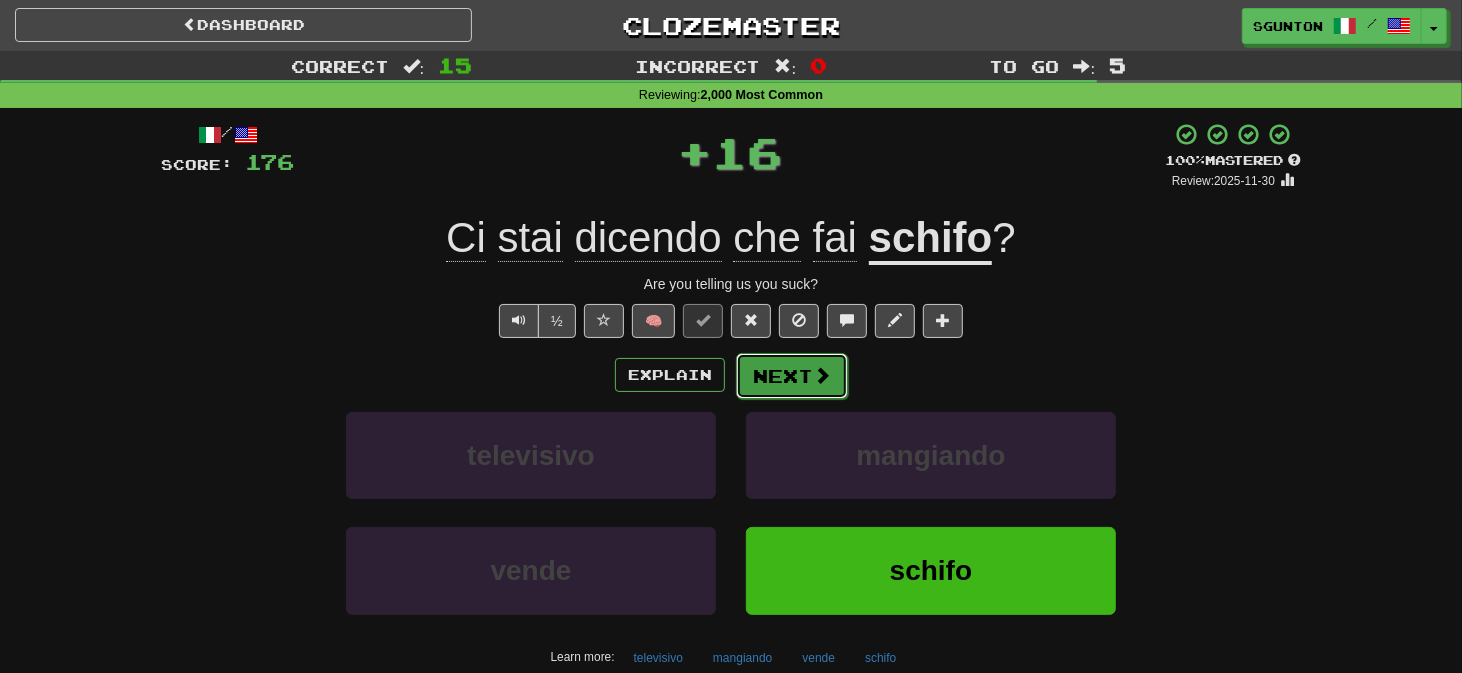 click on "Next" at bounding box center (792, 376) 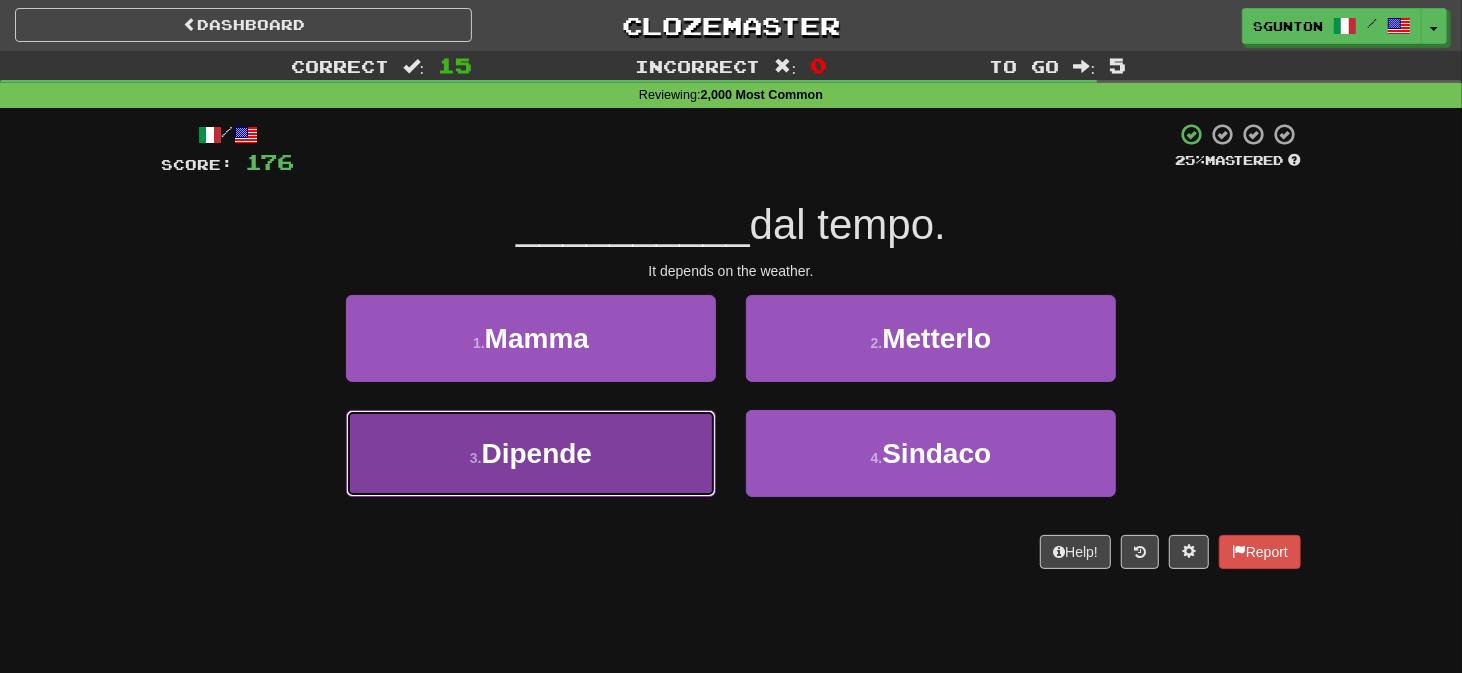 click on "3 .  Dipende" at bounding box center [531, 453] 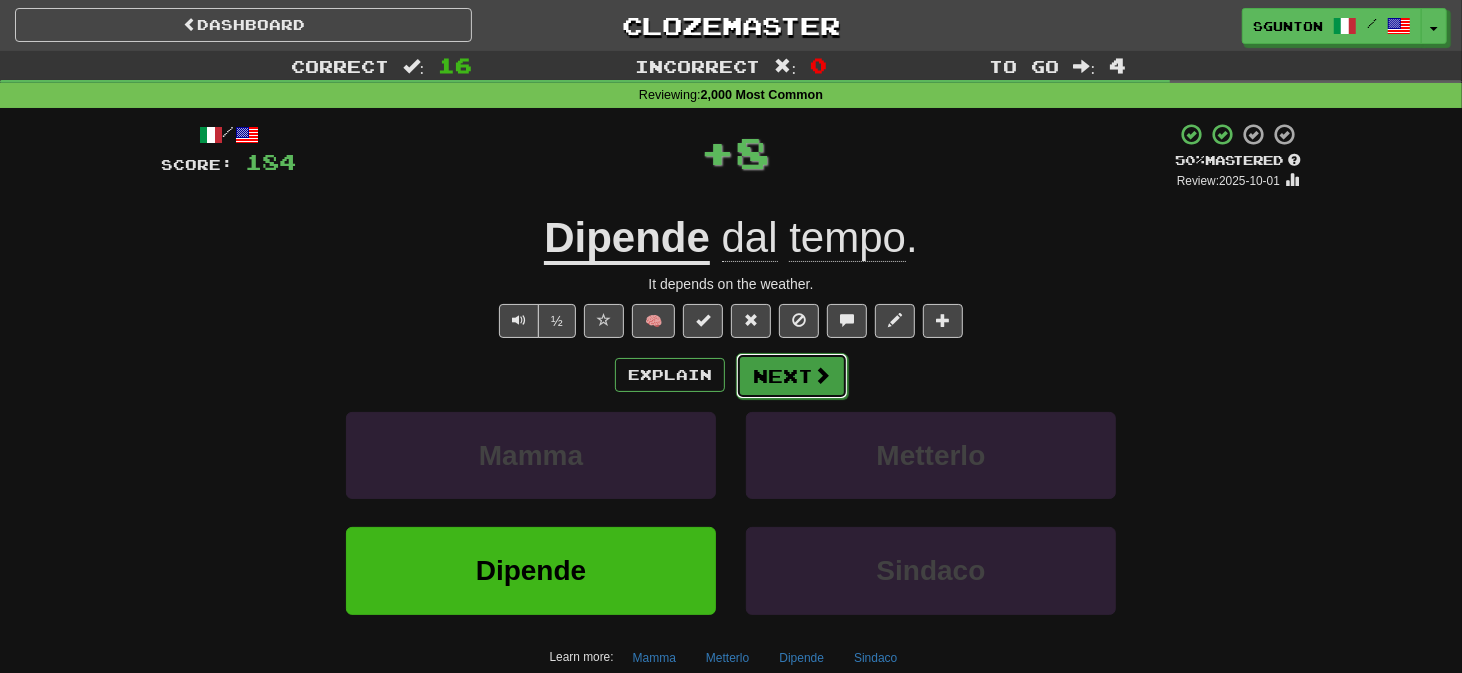 click on "Next" at bounding box center [792, 376] 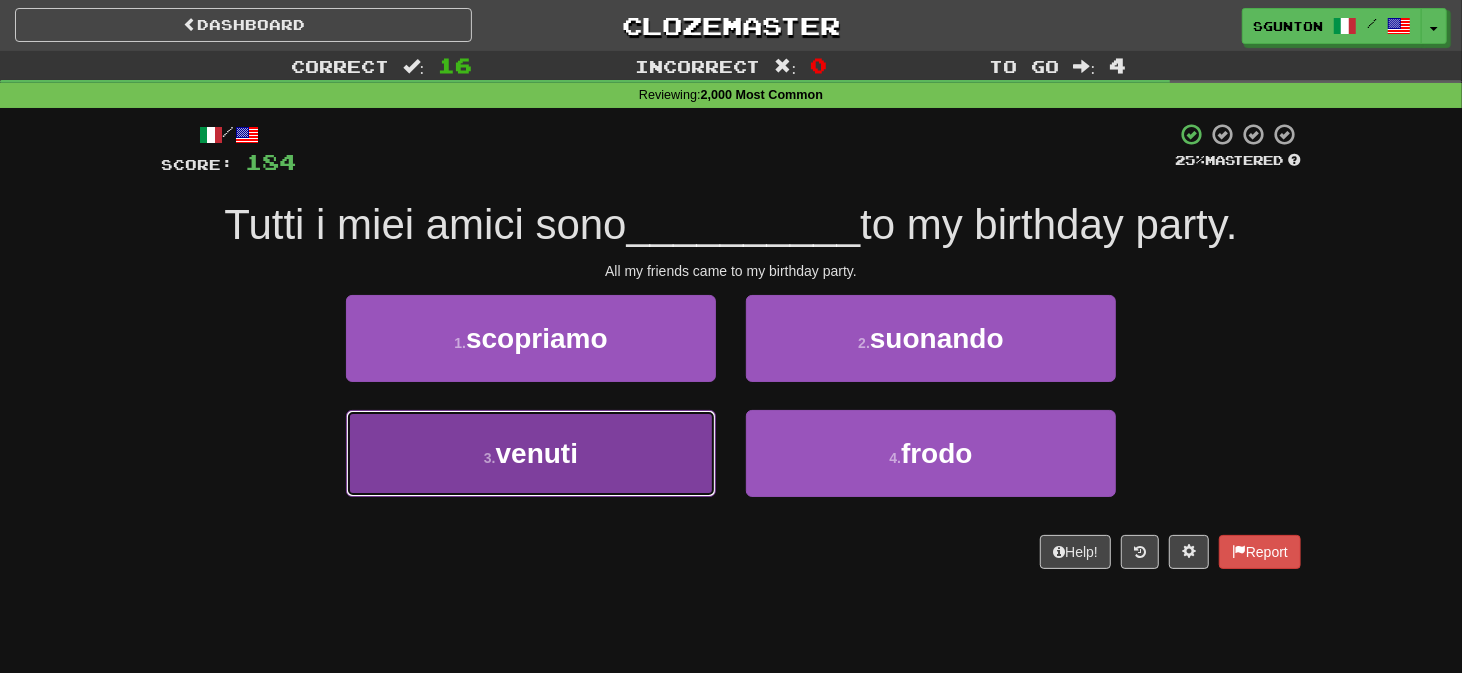 click on "3 .  venuti" at bounding box center [531, 453] 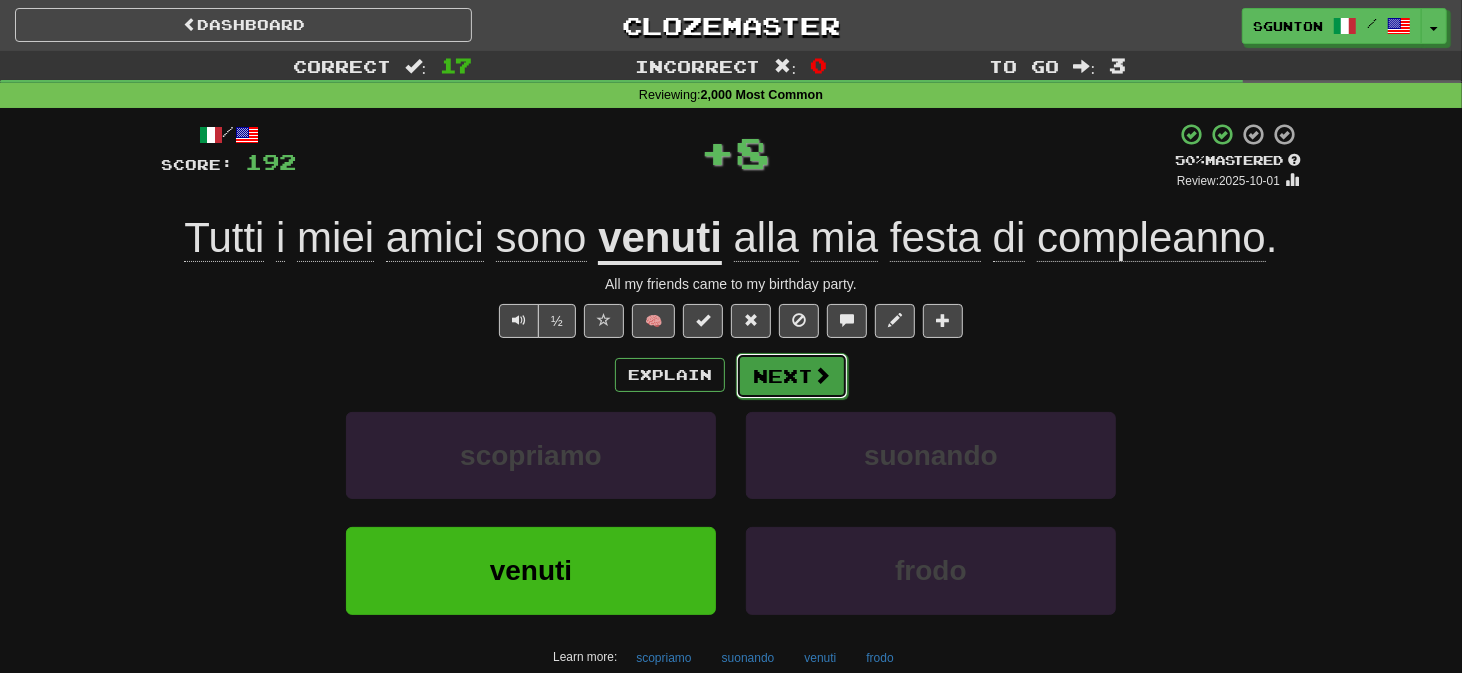 click on "Next" at bounding box center [792, 376] 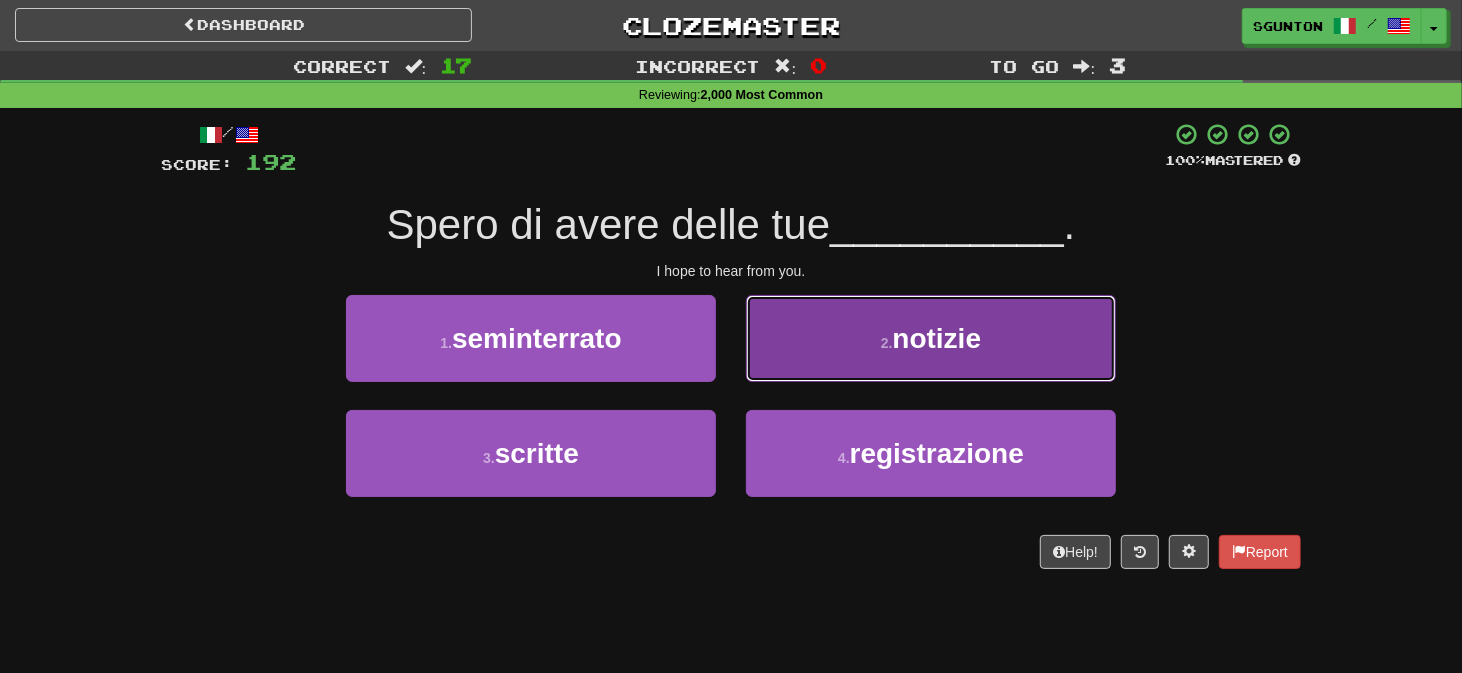 click on "2 .  notizie" at bounding box center [931, 338] 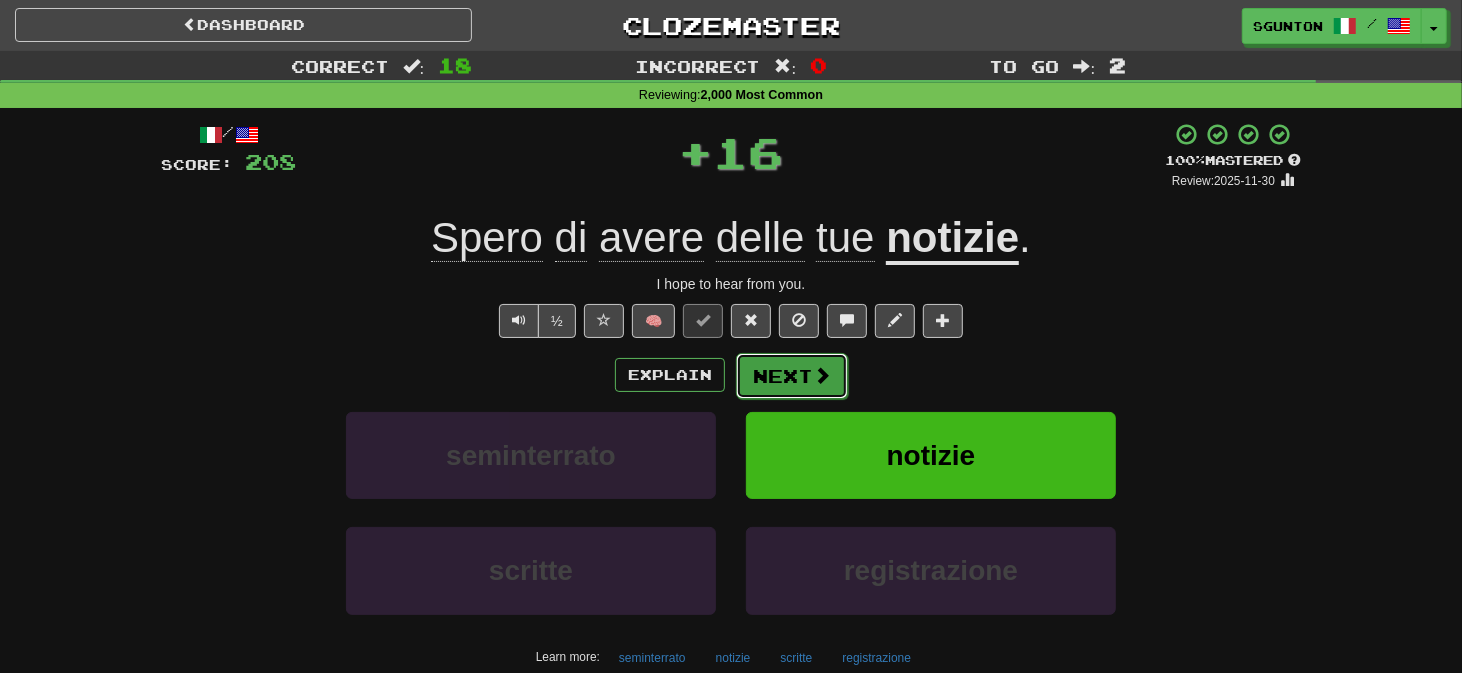 click on "Next" at bounding box center [792, 376] 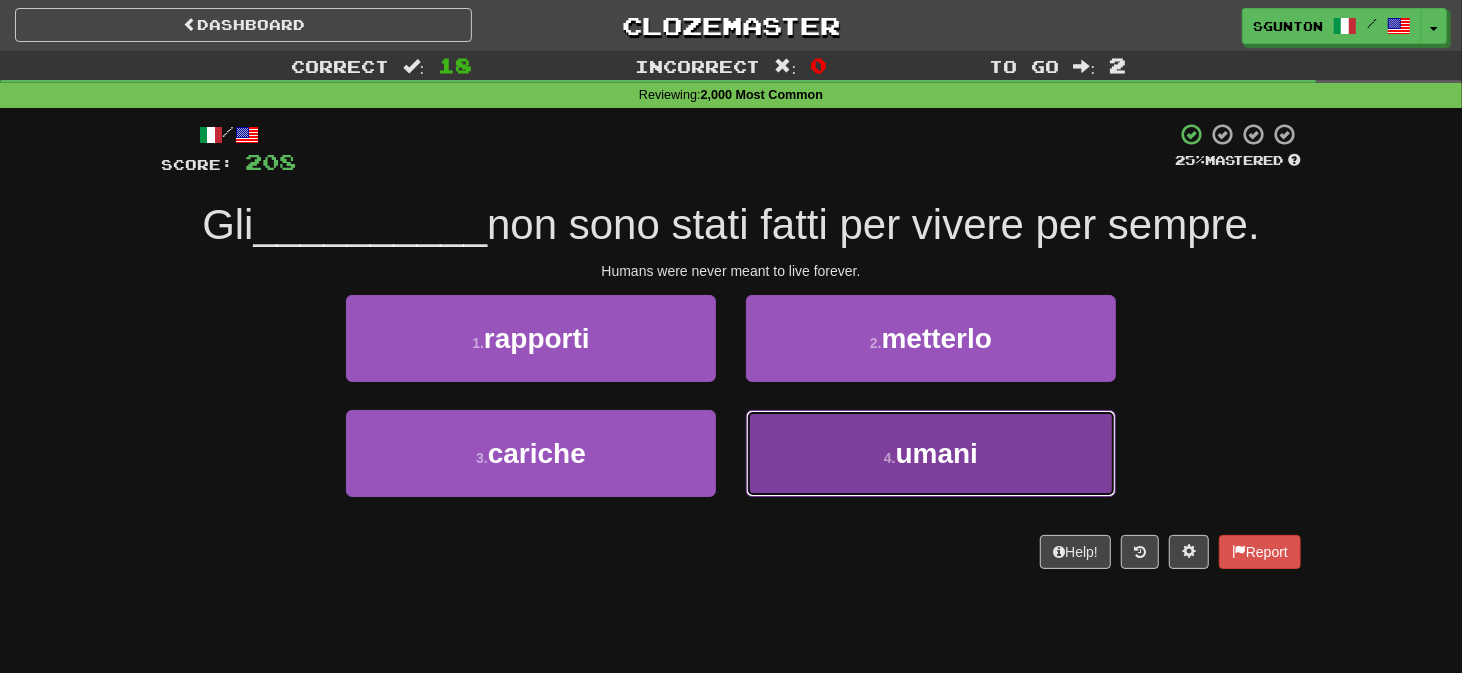 click on "4 .  umani" at bounding box center (931, 453) 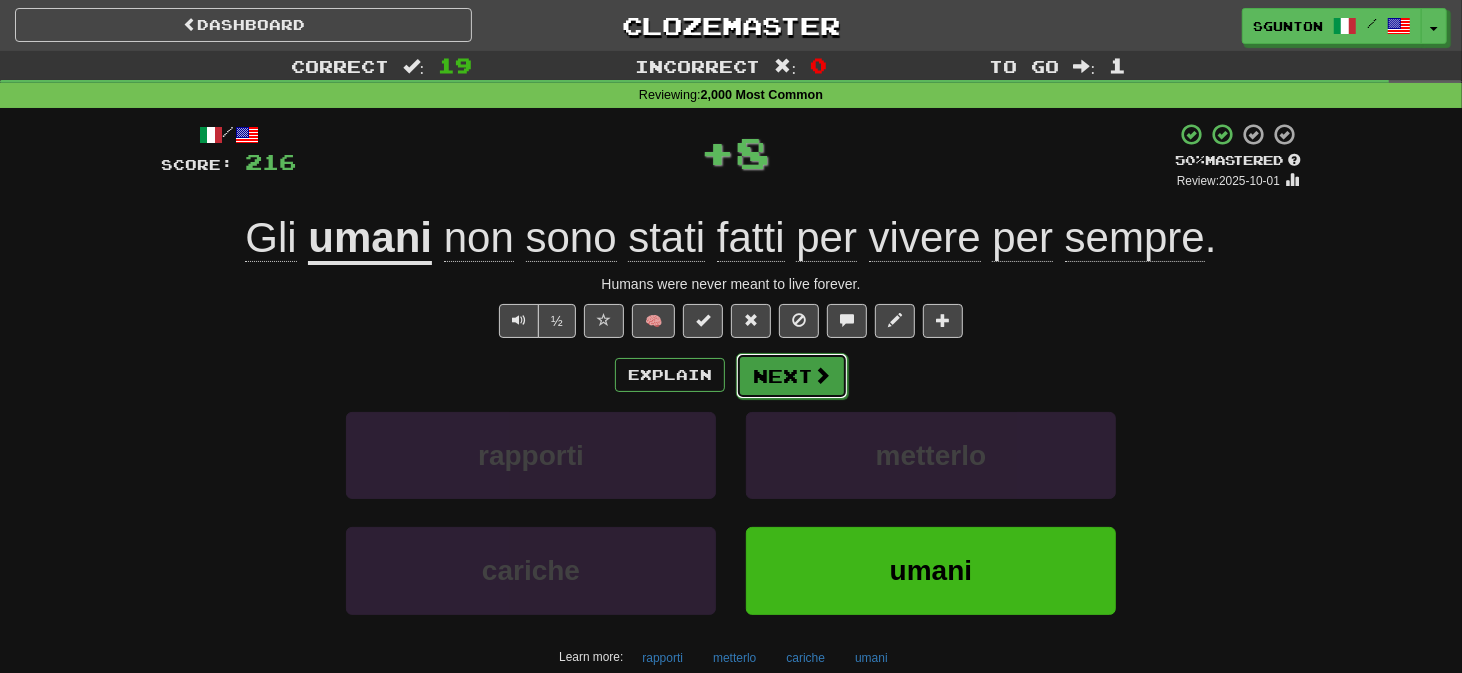 click on "Next" at bounding box center (792, 376) 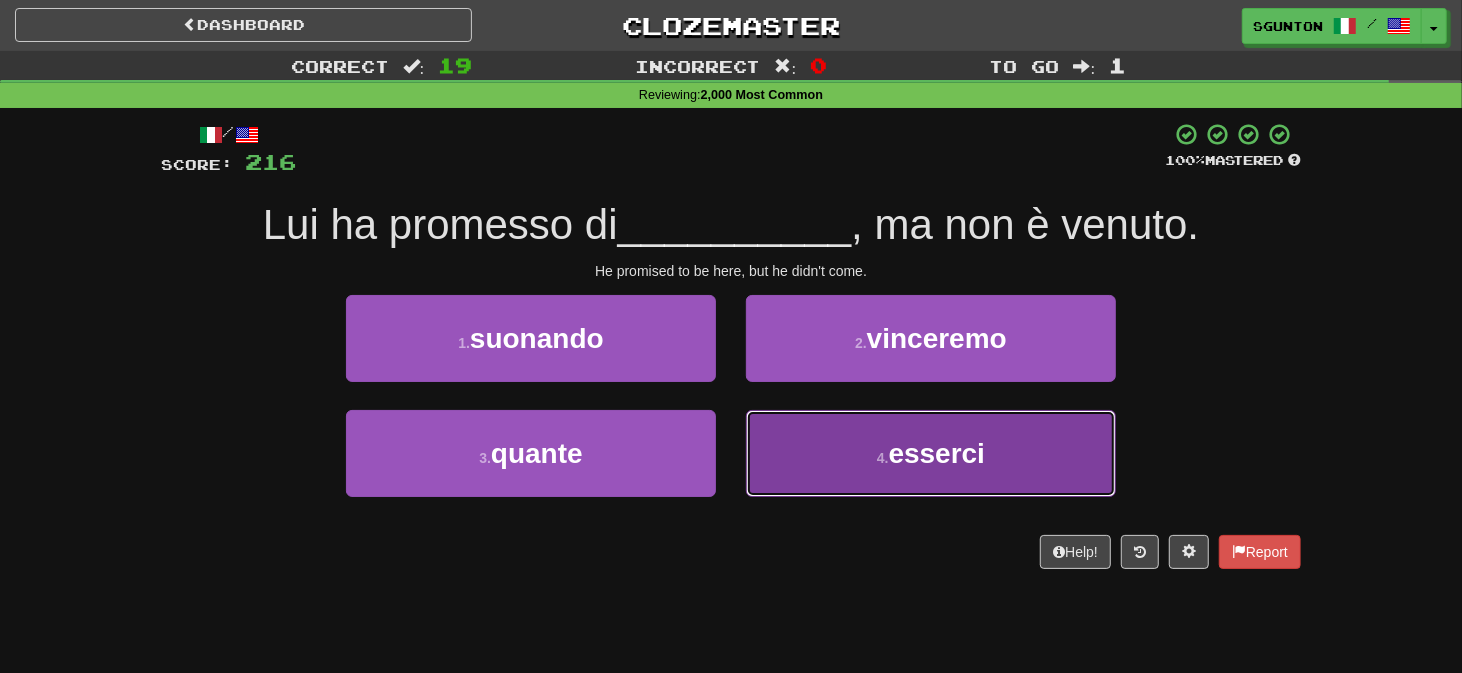 click on "4 .  esserci" at bounding box center (931, 453) 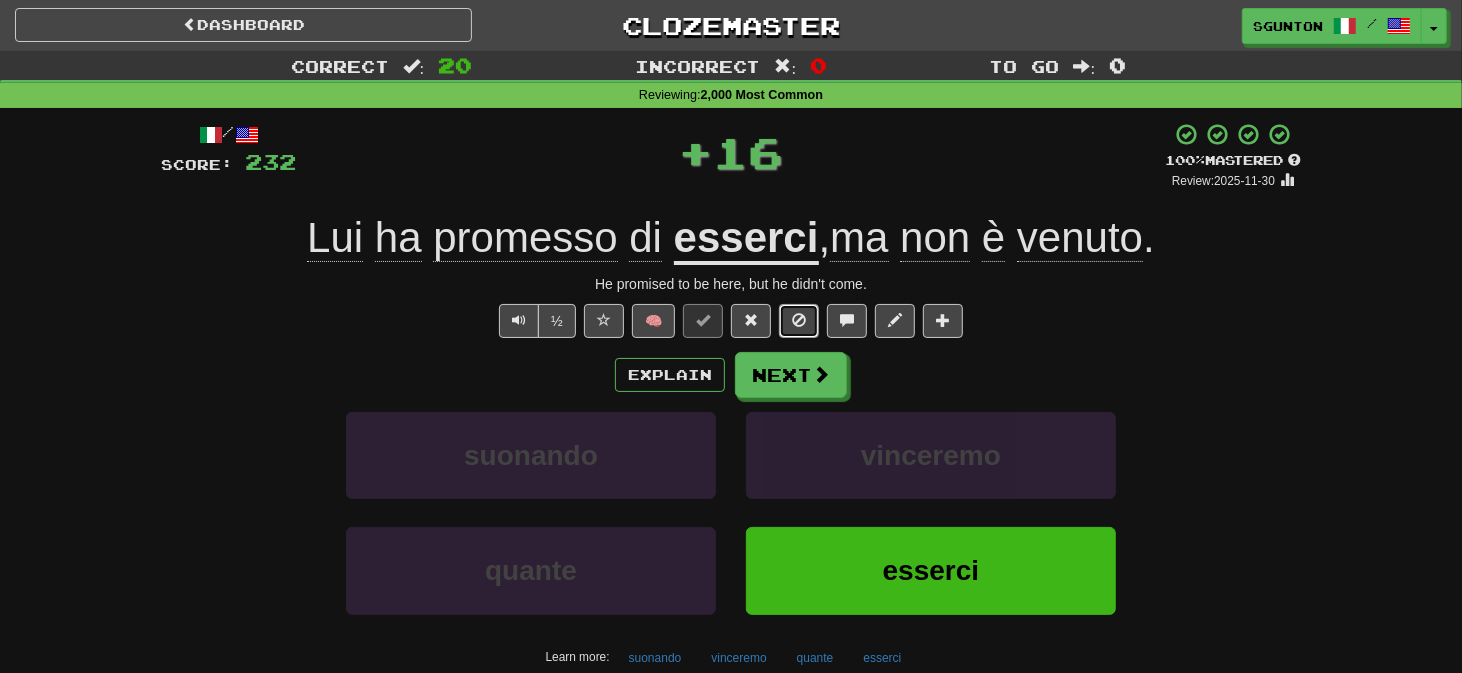 click at bounding box center (799, 321) 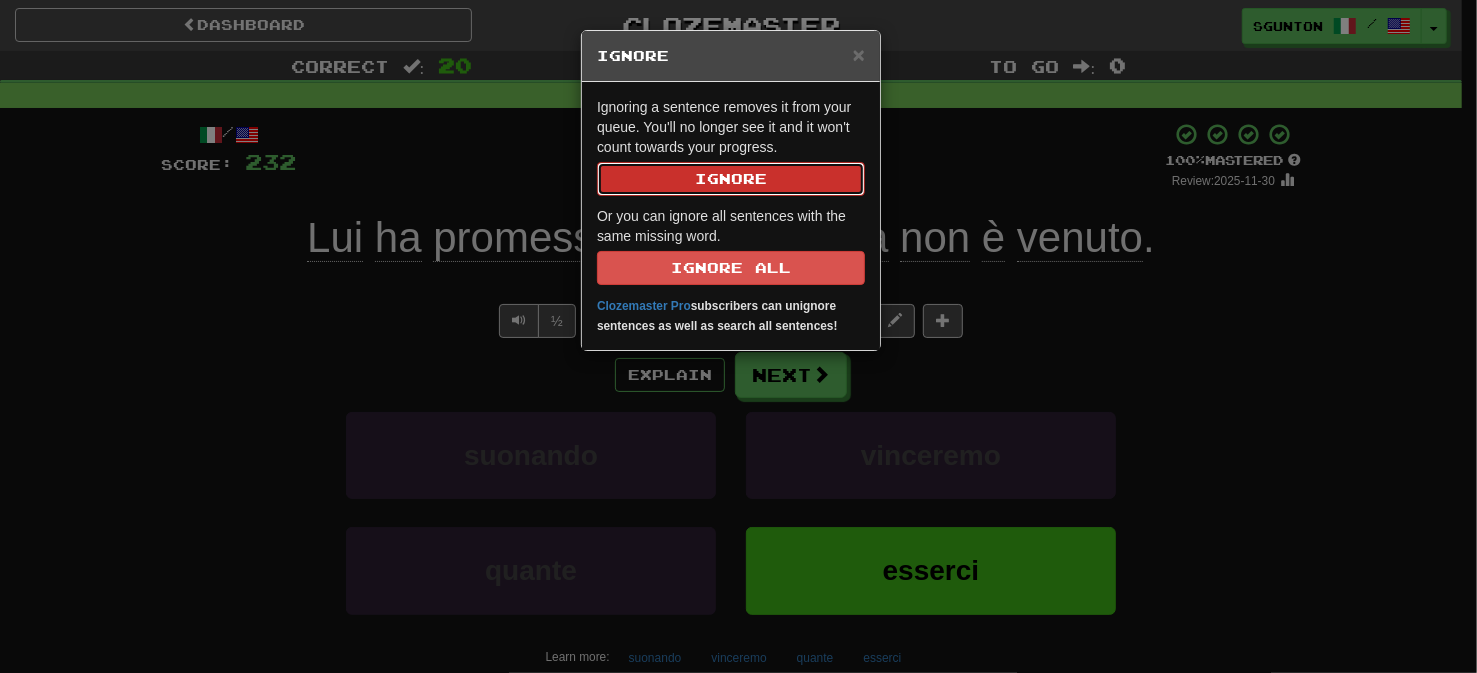 click on "Ignore" at bounding box center [731, 179] 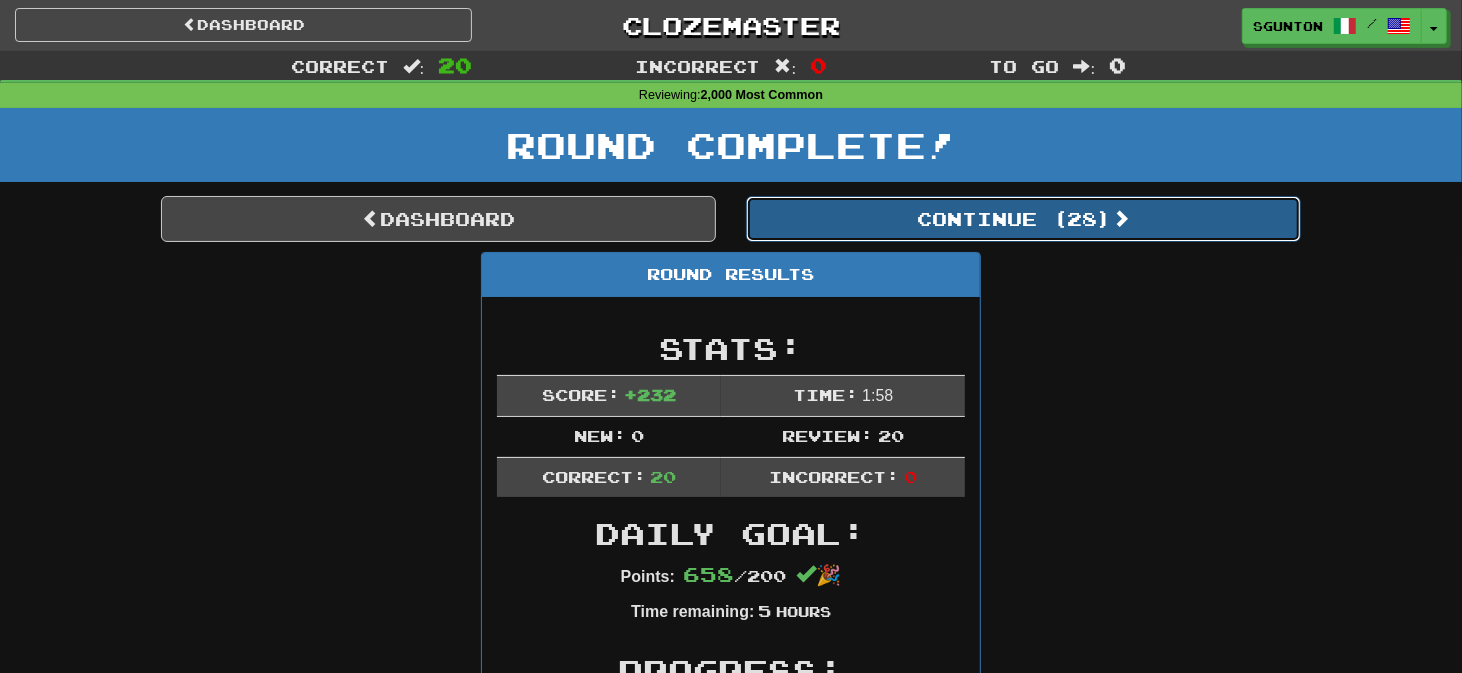 click on "Continue ( 28 )" at bounding box center (1023, 219) 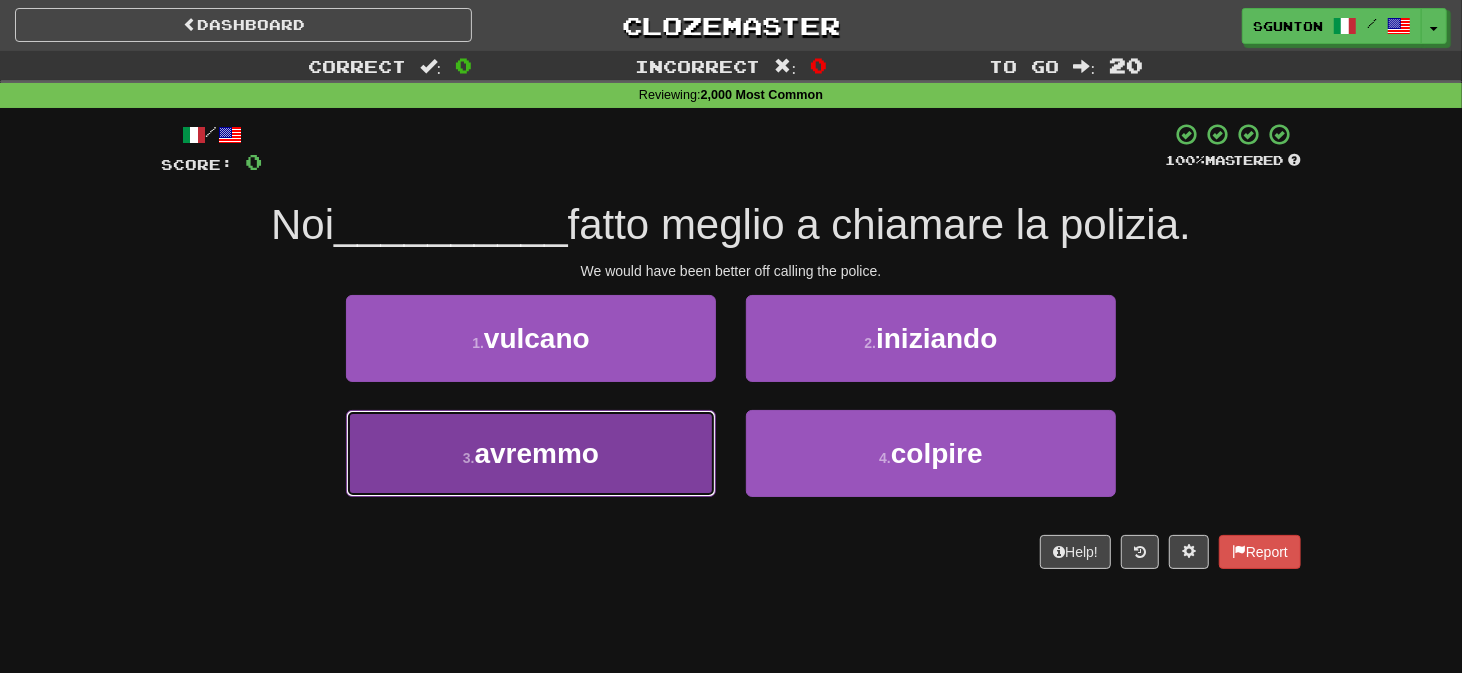 click on "3 .  avremmo" at bounding box center [531, 453] 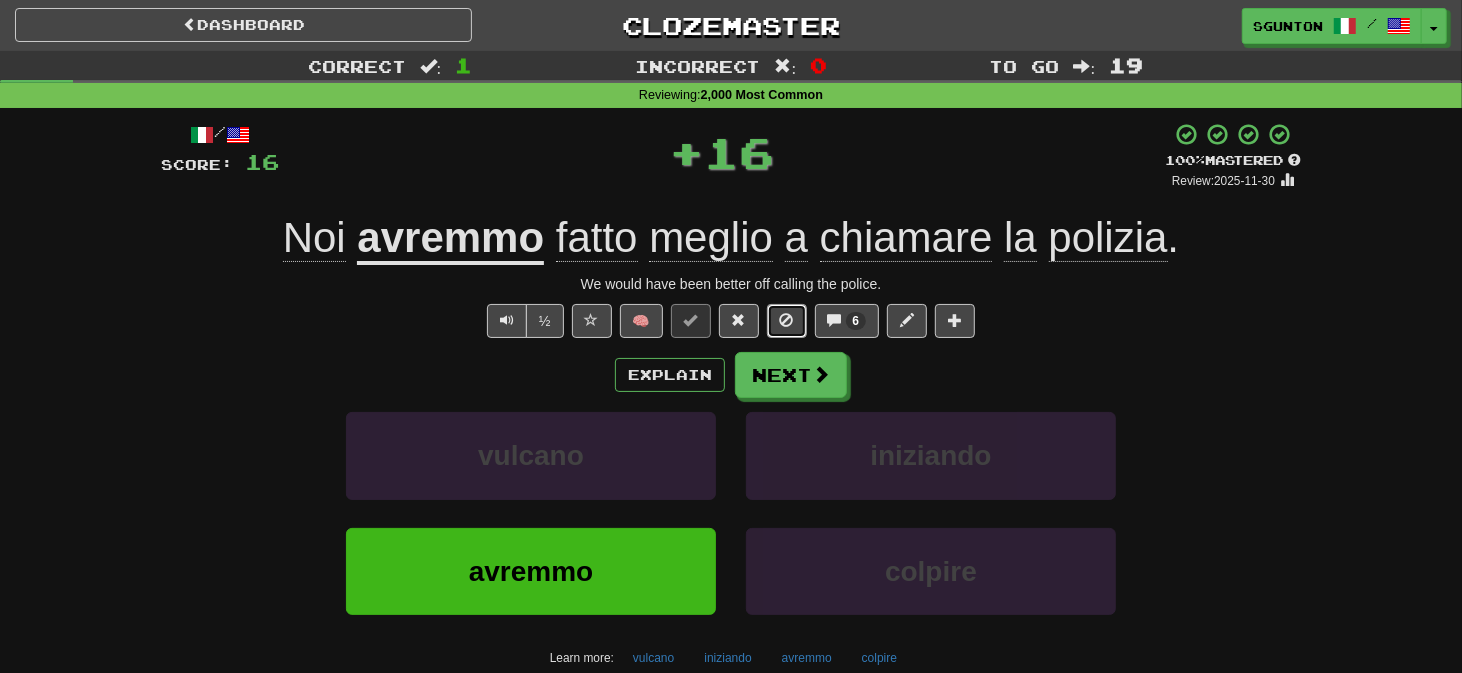 click at bounding box center (787, 320) 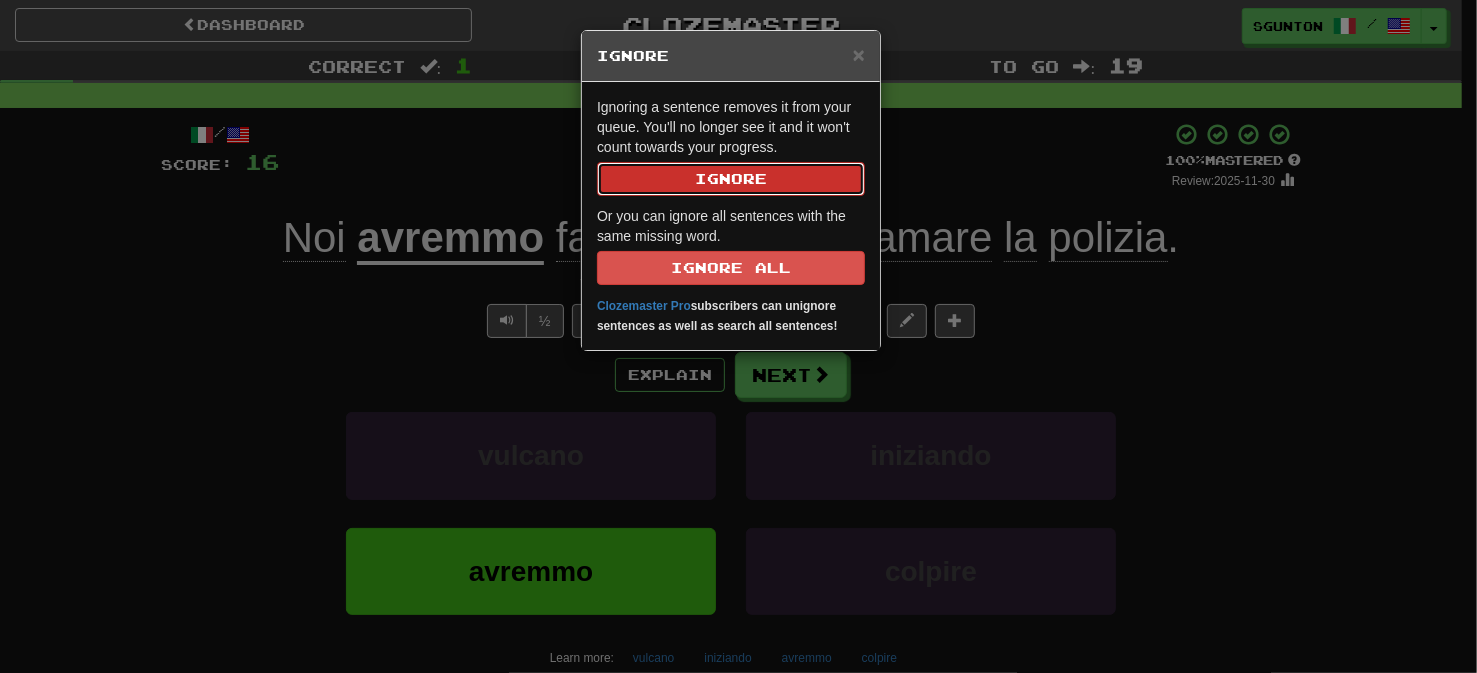 click on "Ignore" at bounding box center [731, 179] 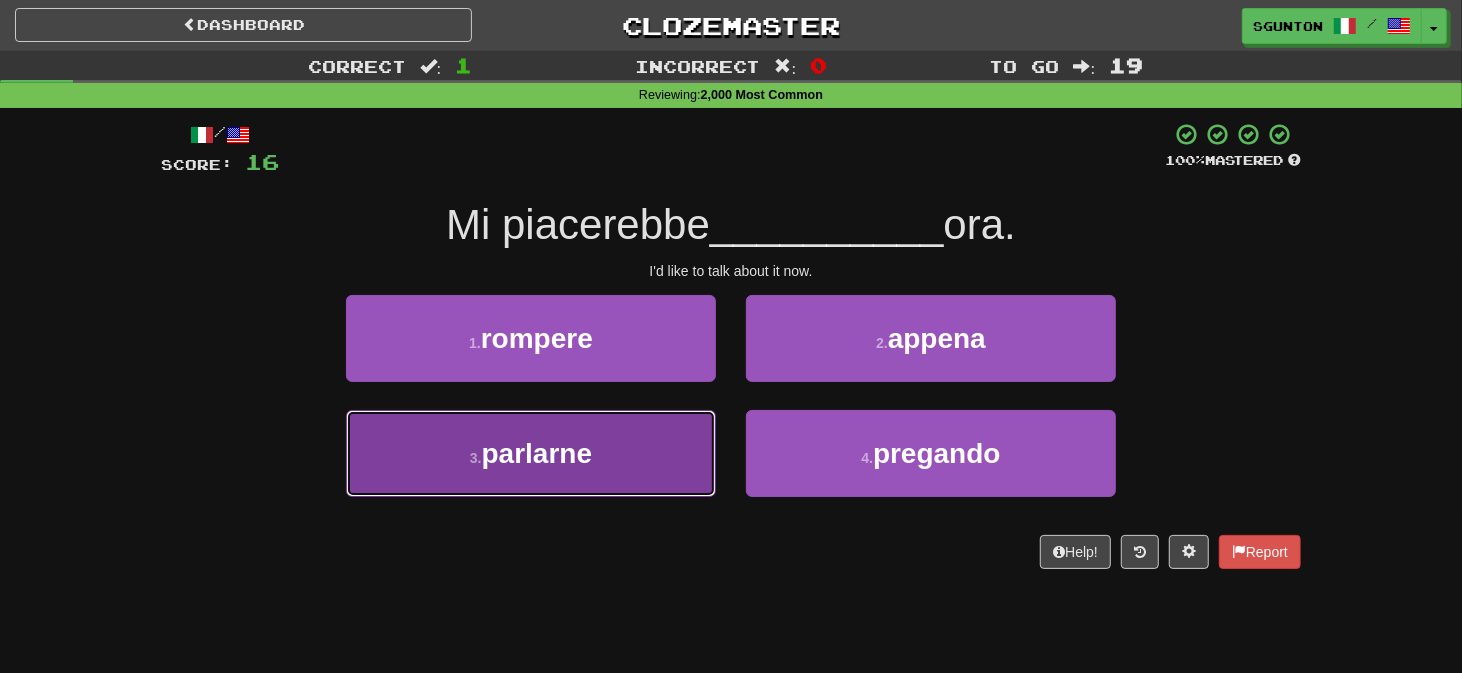click on "3 .  parlarne" at bounding box center [531, 453] 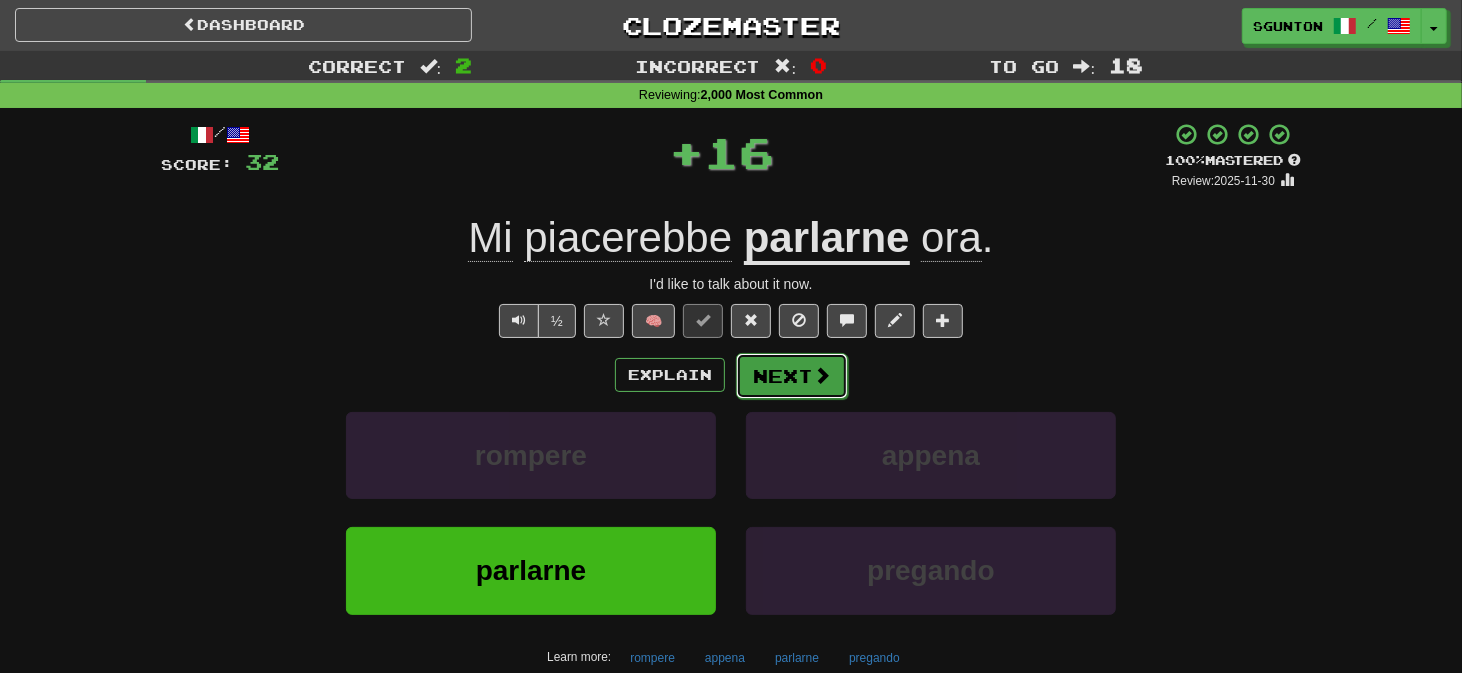 click on "Next" at bounding box center [792, 376] 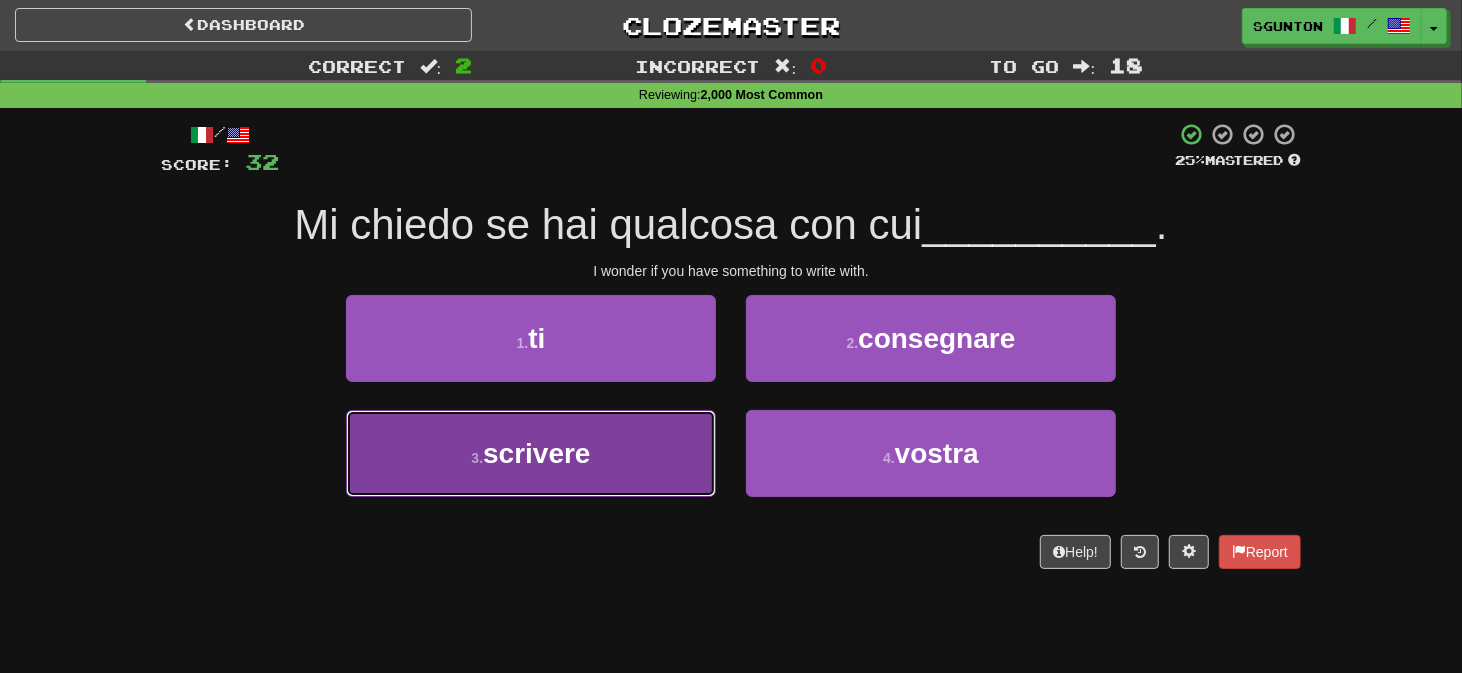 click on "3 .  scrivere" at bounding box center (531, 453) 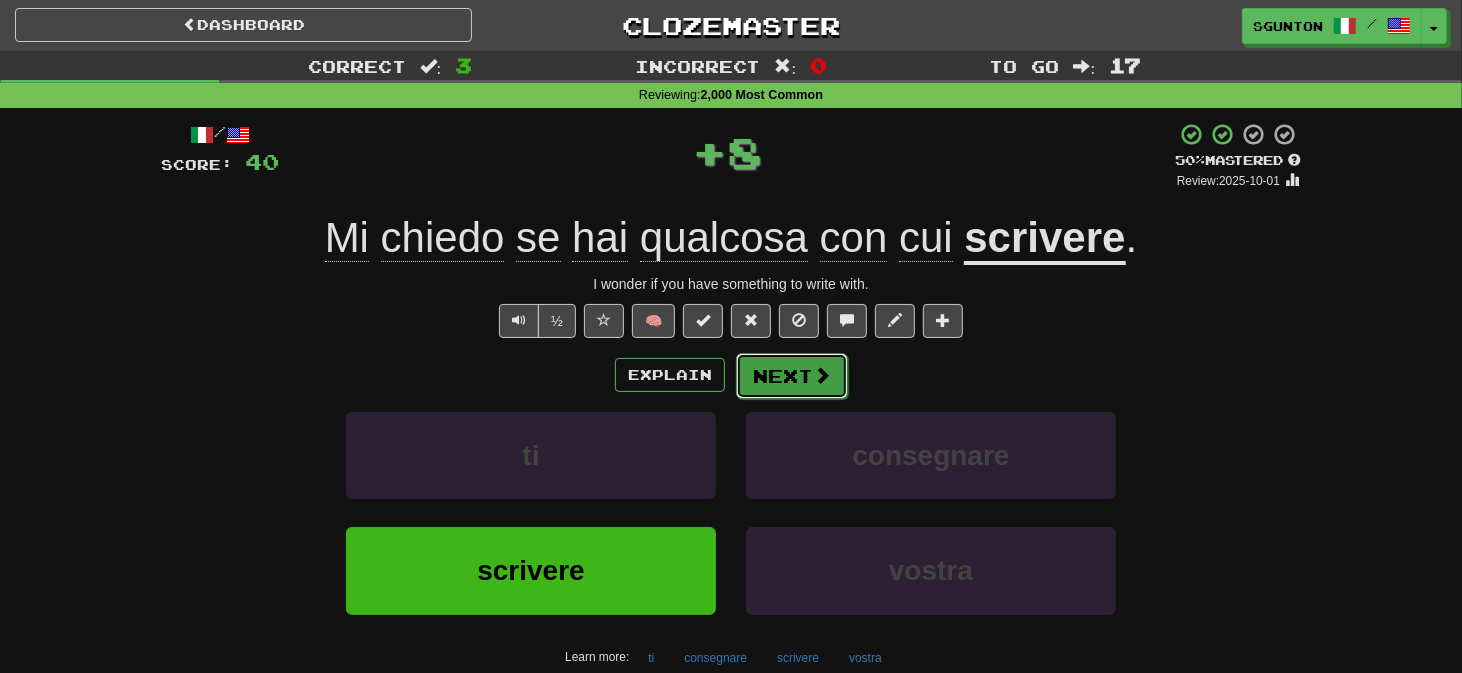 click on "Next" at bounding box center [792, 376] 